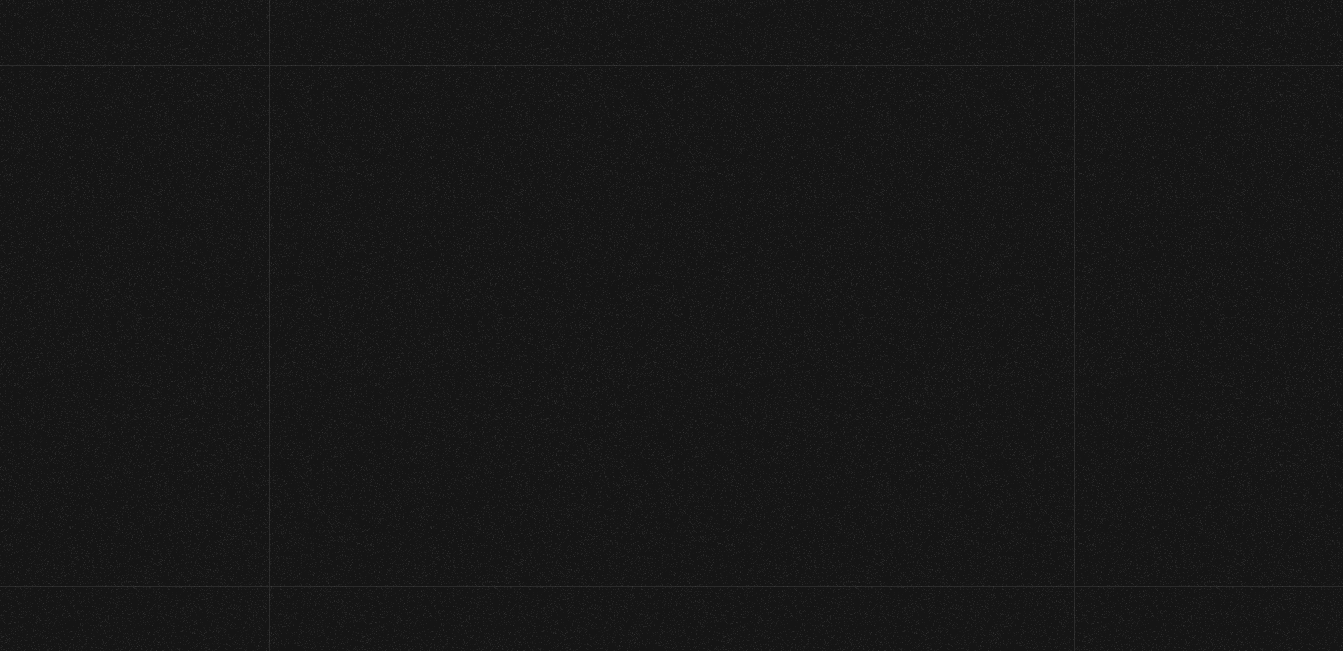 scroll, scrollTop: 272, scrollLeft: 0, axis: vertical 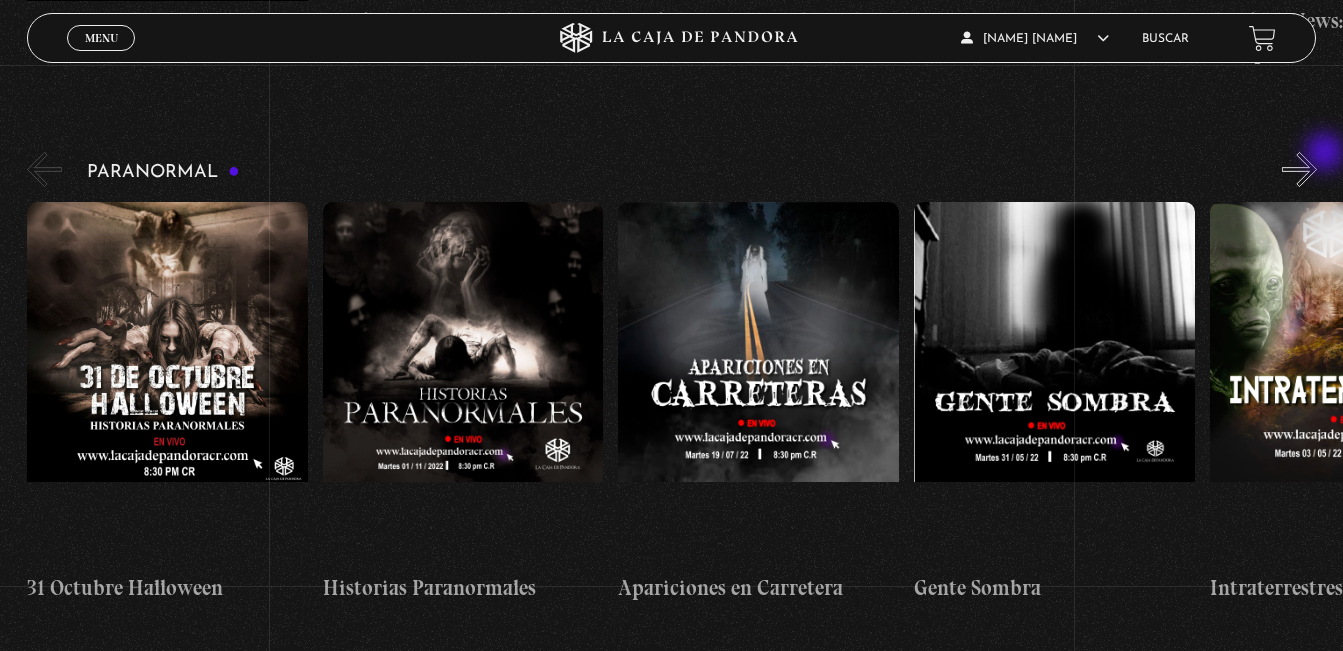 click on "»" at bounding box center (1299, 169) 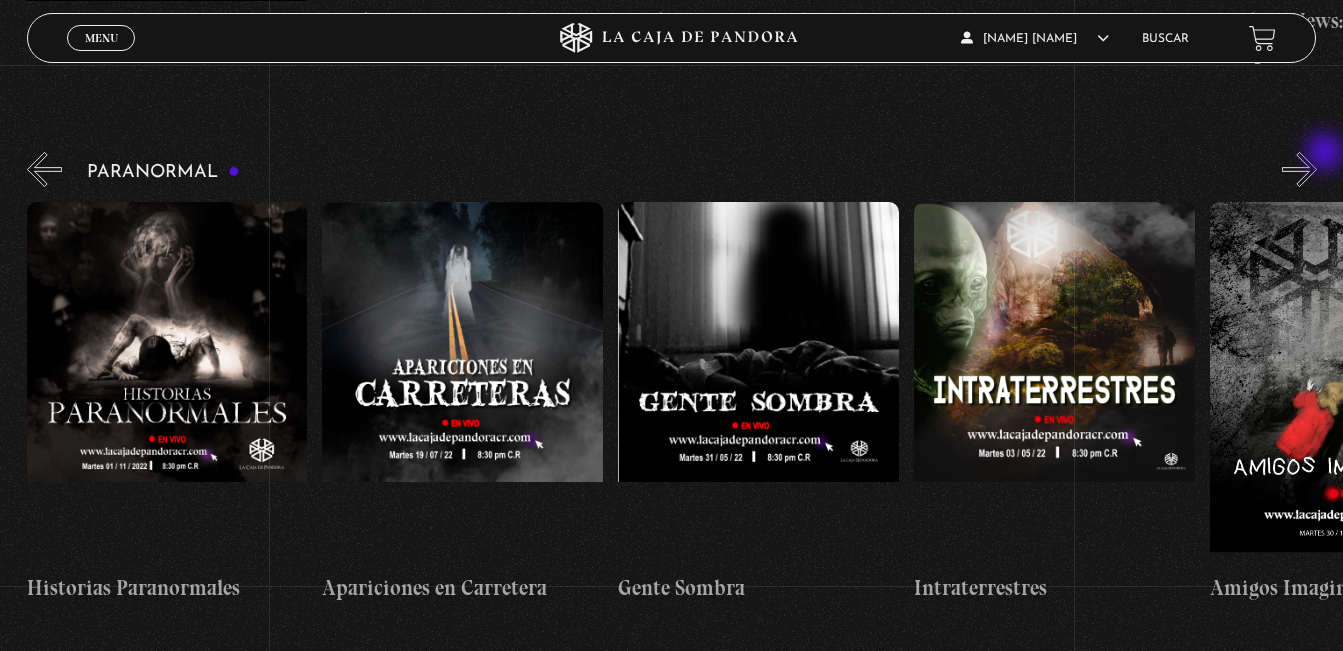 click on "»" at bounding box center [1299, 169] 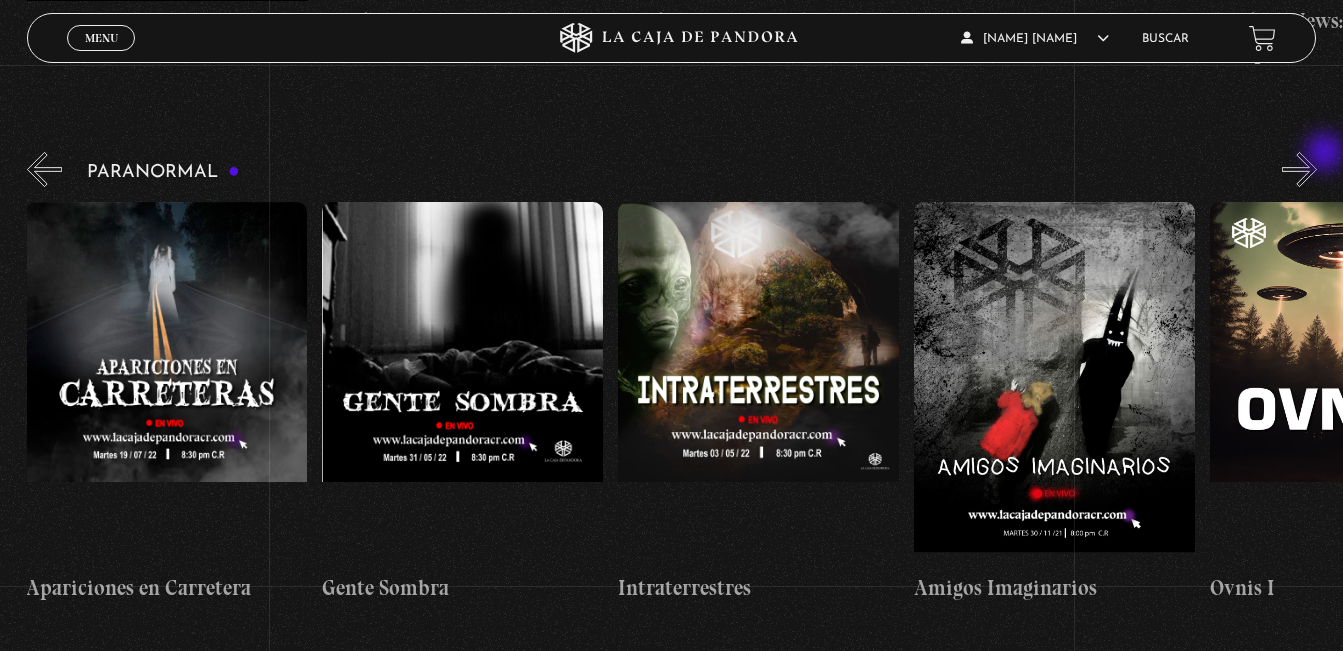 click on "»" at bounding box center [1299, 169] 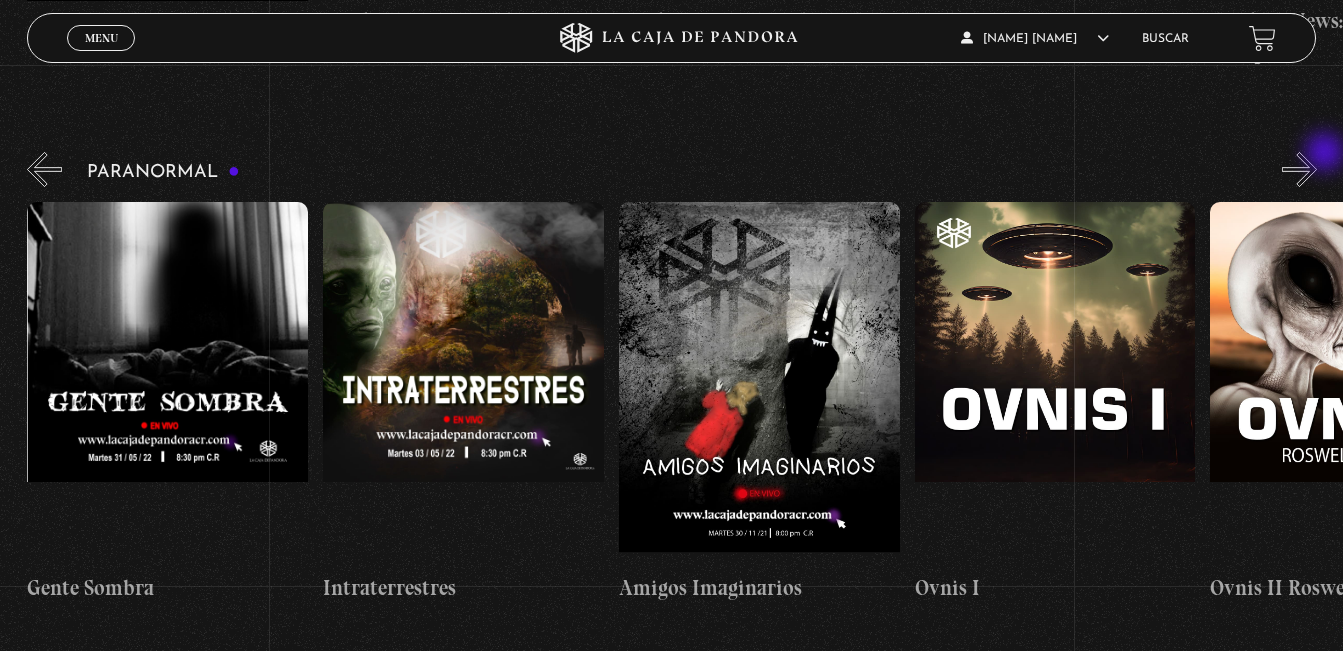 click on "»" at bounding box center (1299, 169) 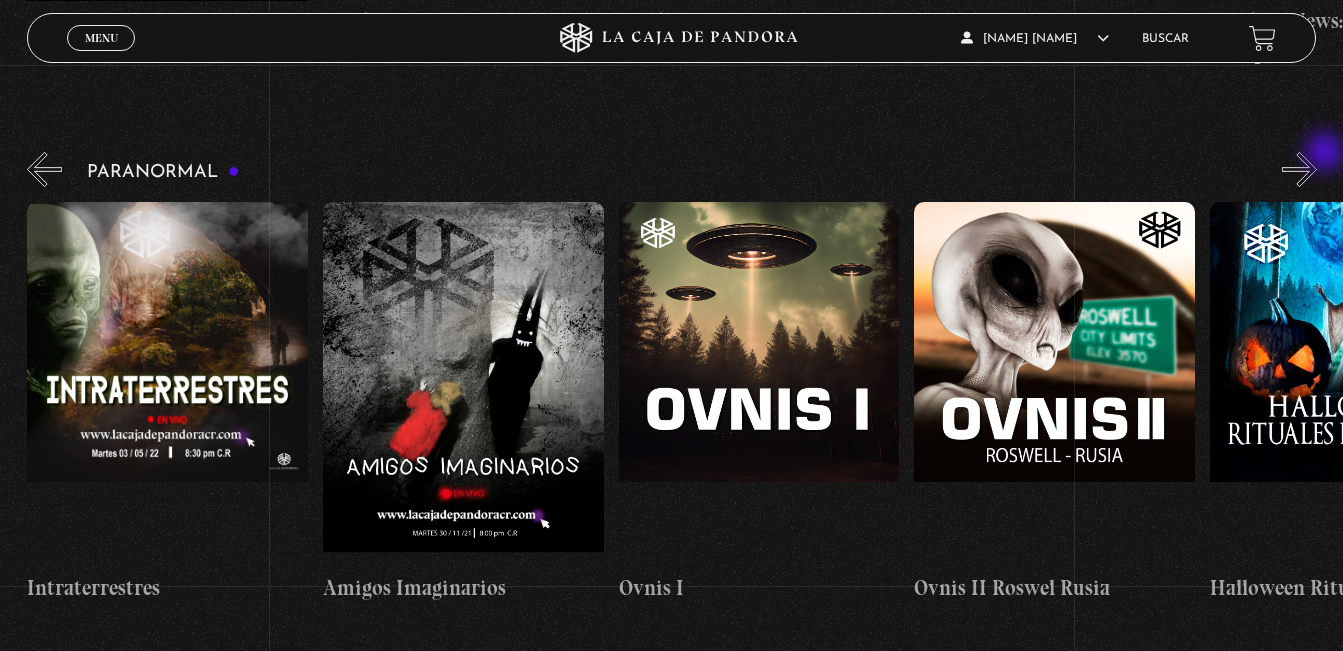 click on "»" at bounding box center (1299, 169) 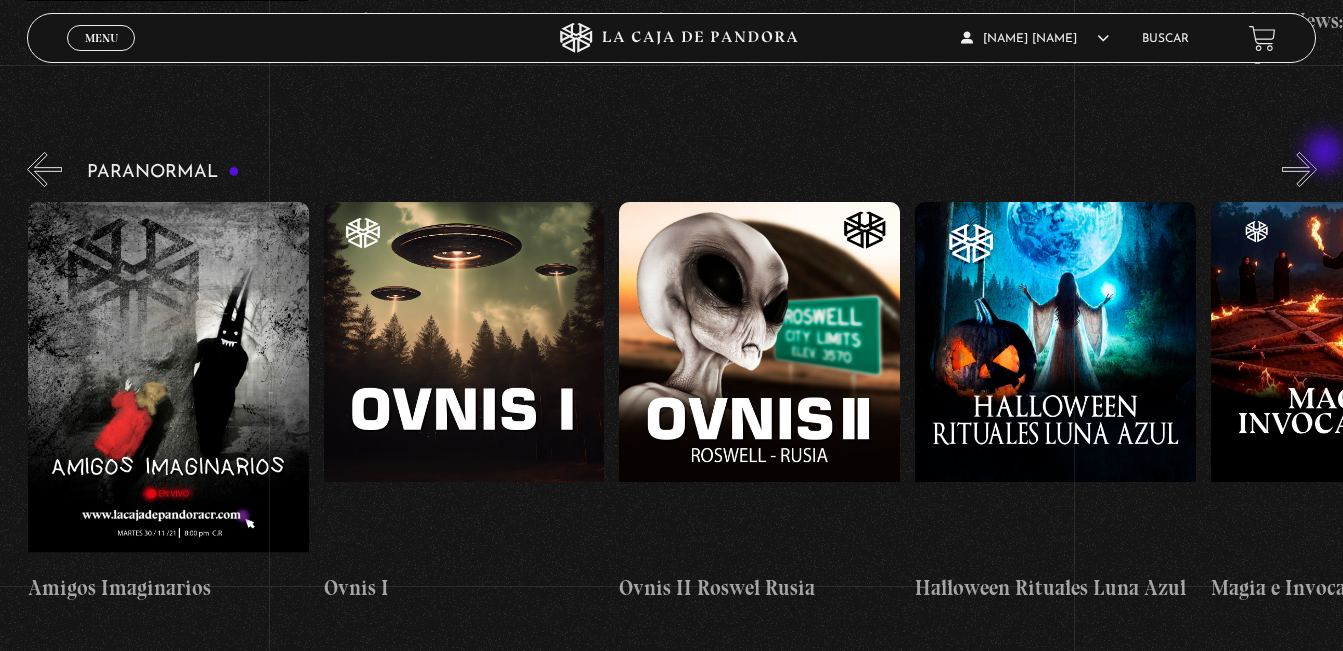 click on "»" at bounding box center [1299, 169] 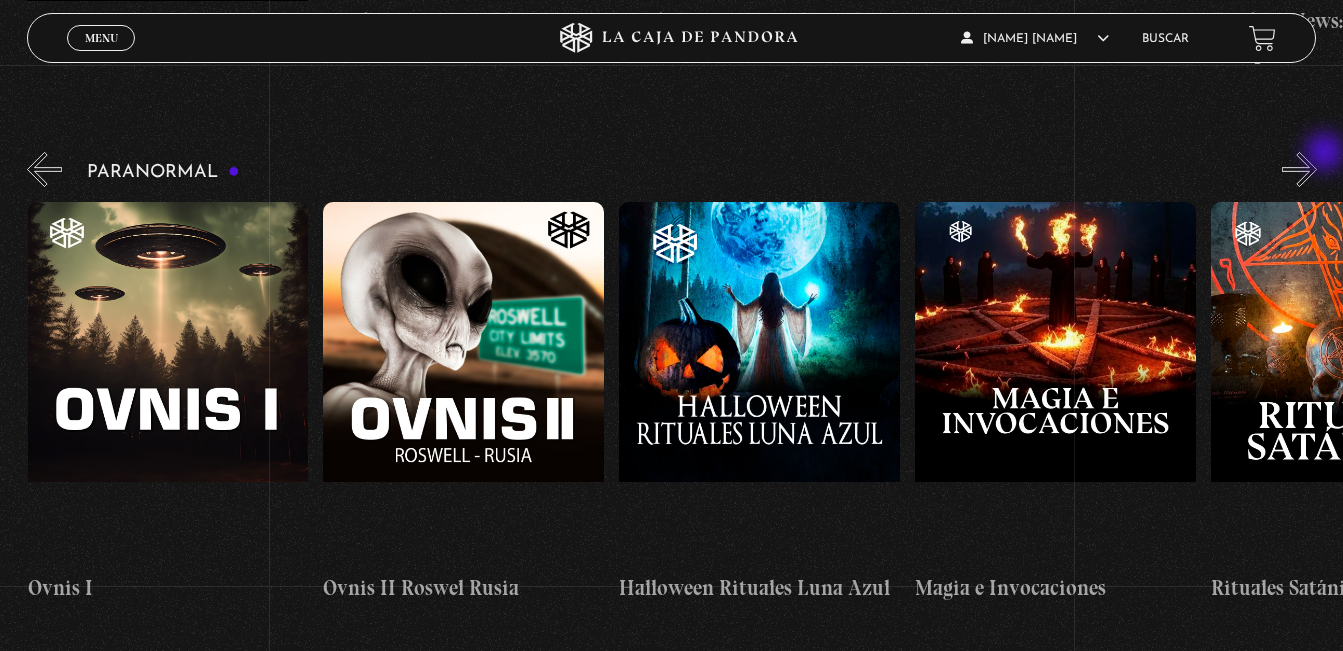 click on "»" at bounding box center (1299, 169) 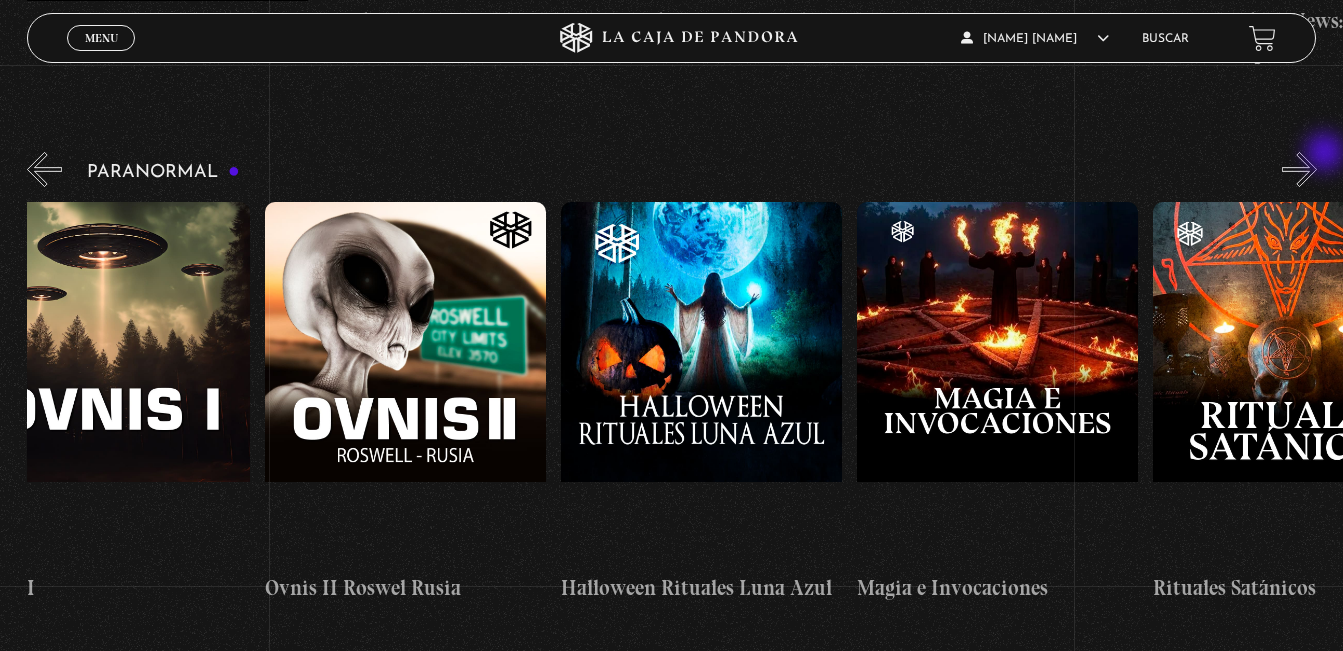 scroll, scrollTop: 0, scrollLeft: 1923, axis: horizontal 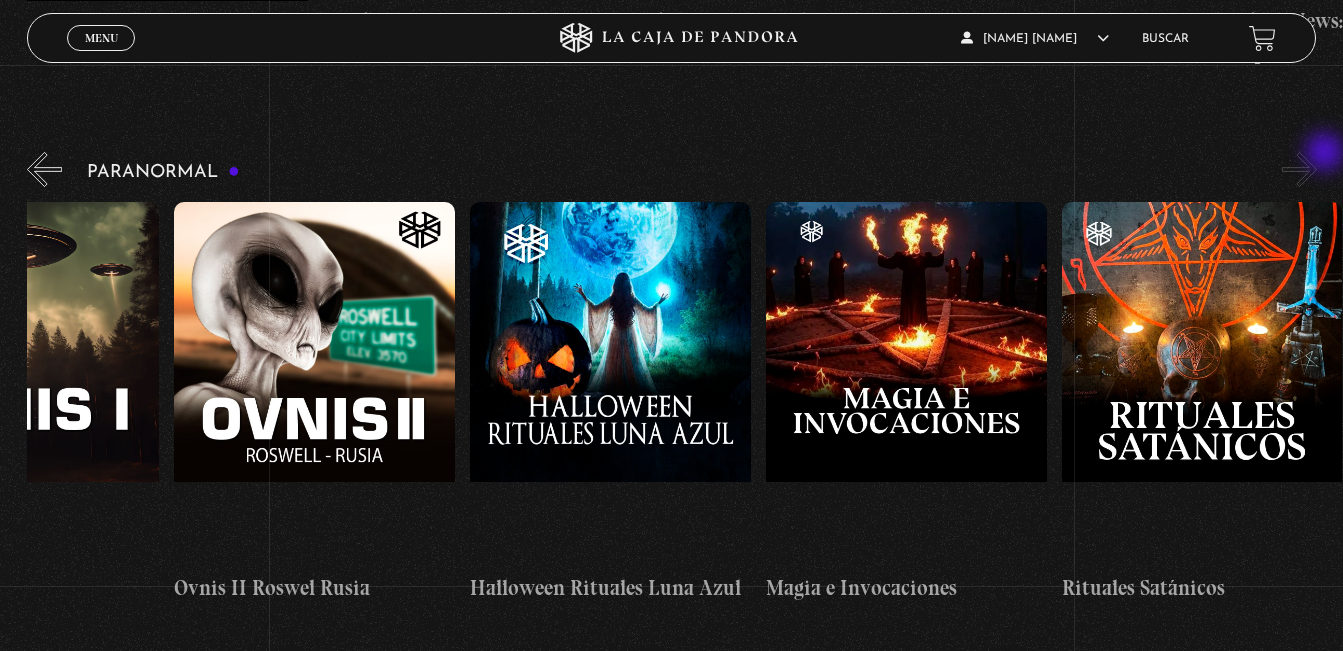 click on "»" at bounding box center [1299, 169] 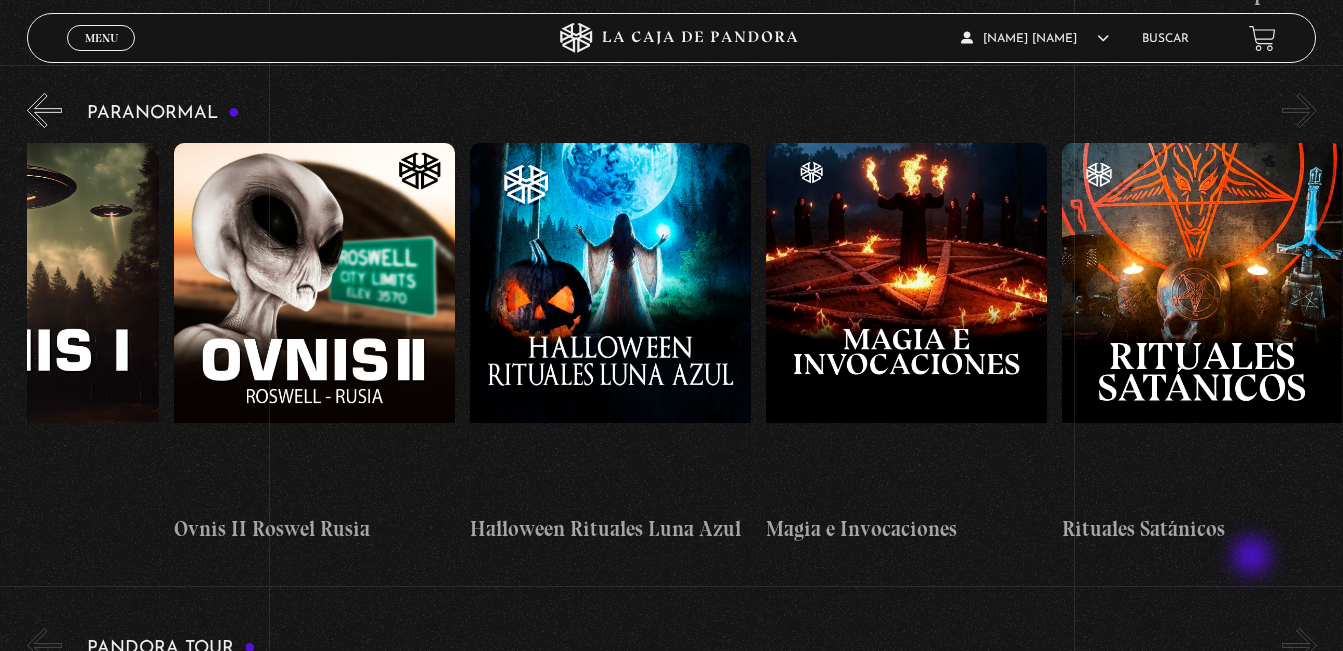 scroll, scrollTop: 840, scrollLeft: 0, axis: vertical 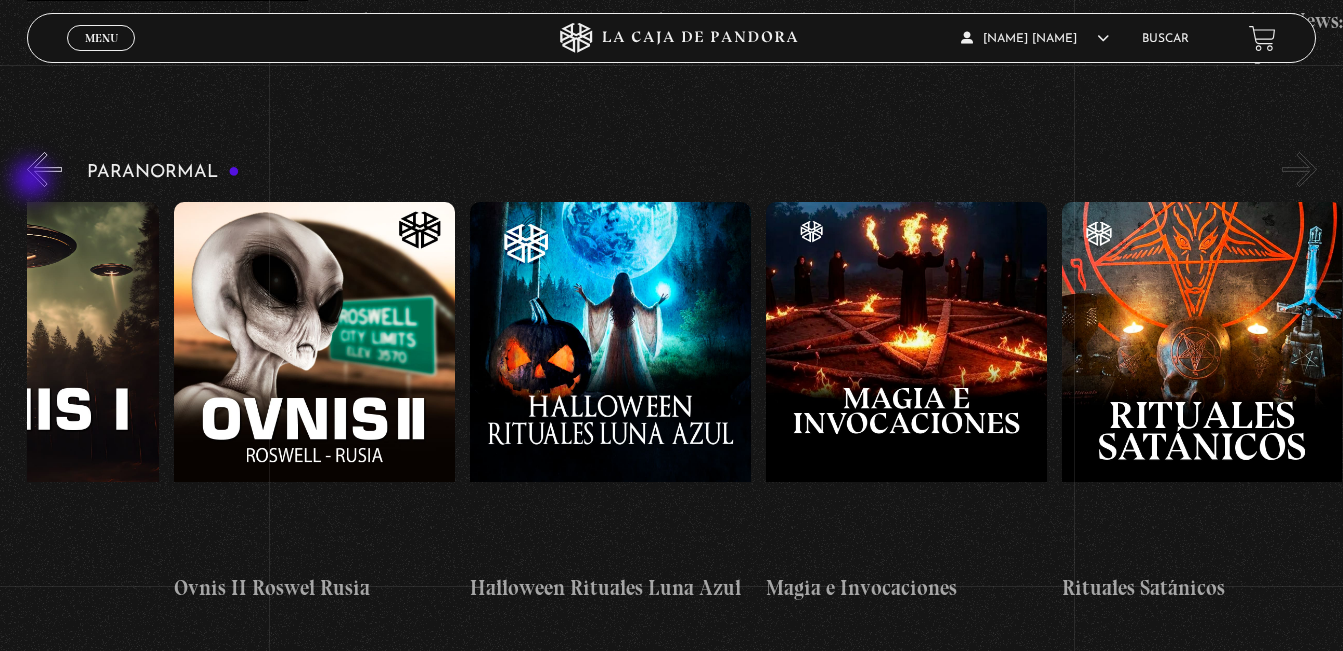 click on "«" at bounding box center (44, 169) 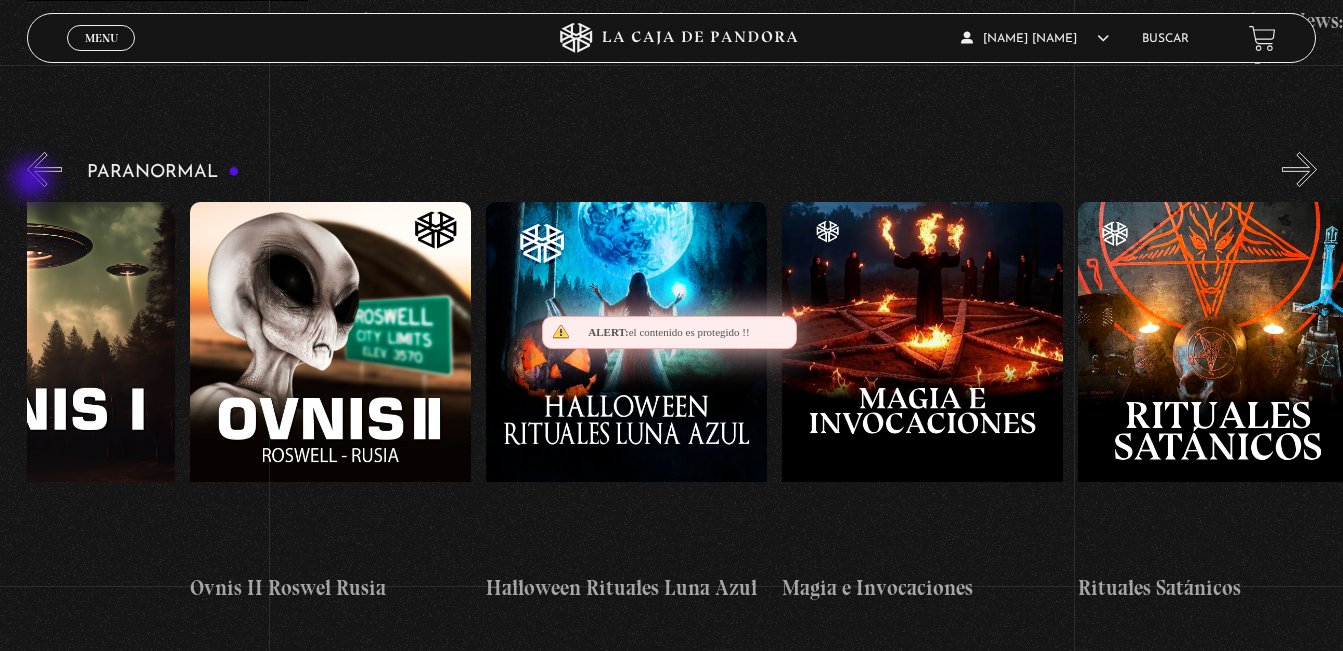 click on "«" at bounding box center (44, 169) 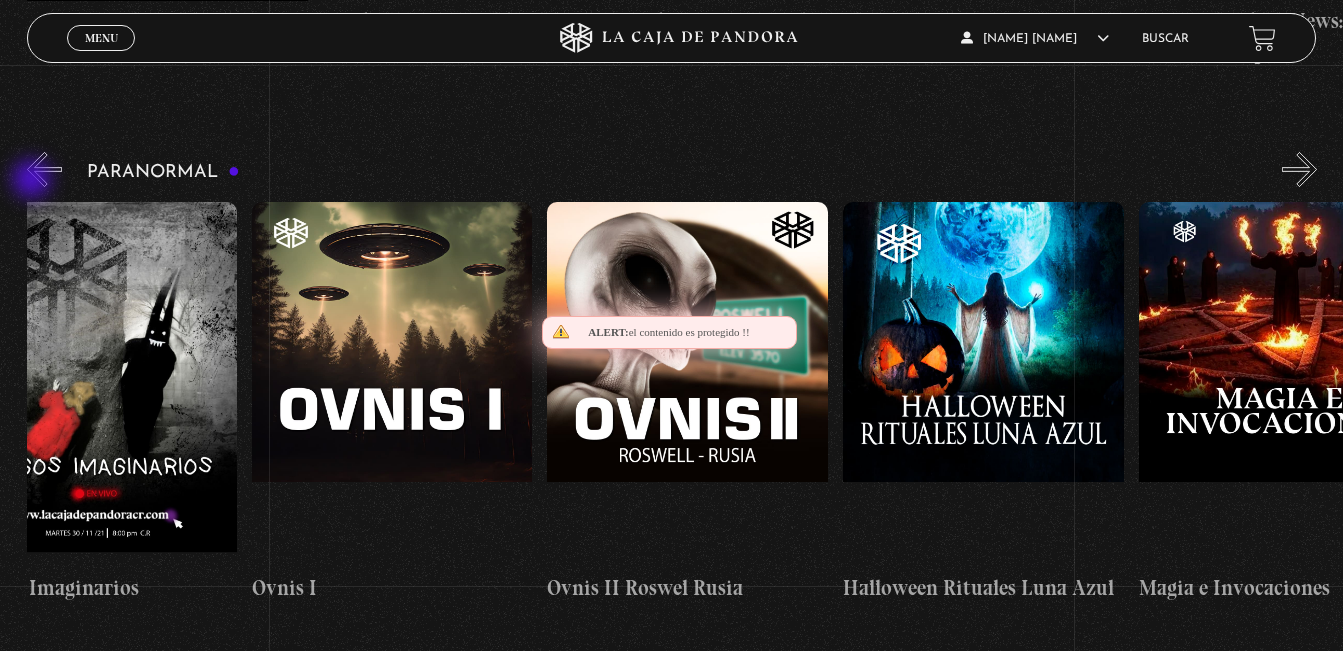click on "«" at bounding box center (44, 169) 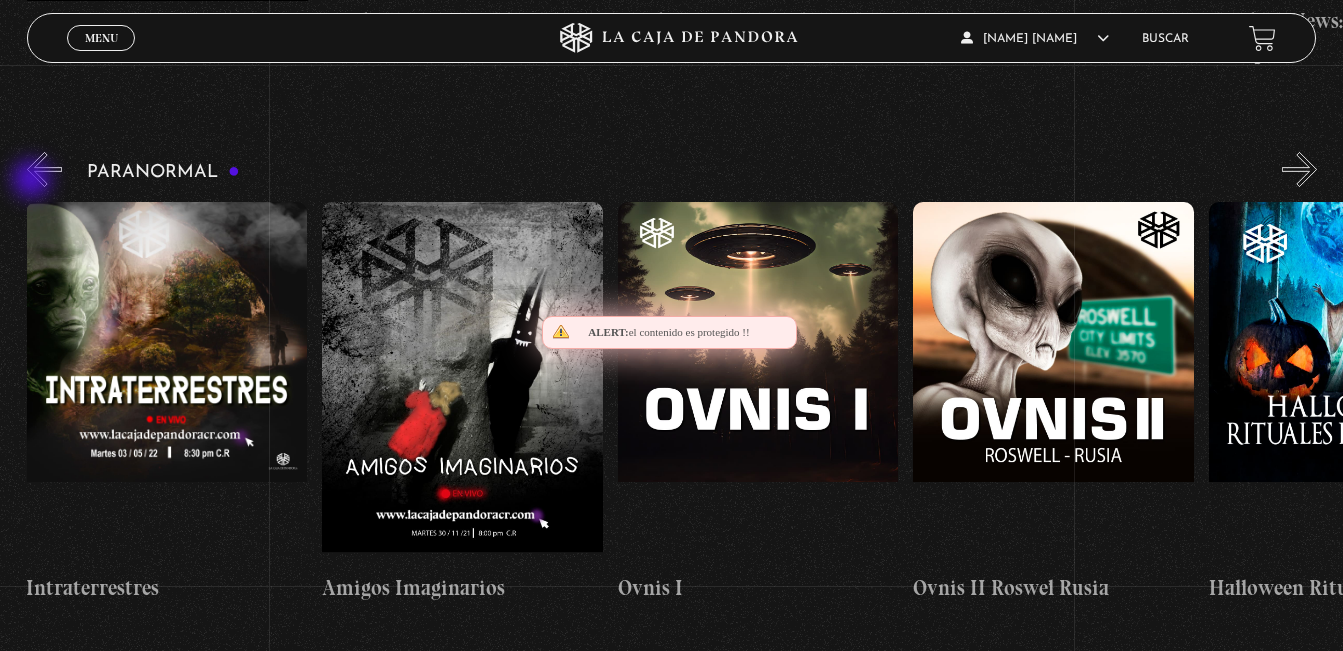 scroll, scrollTop: 0, scrollLeft: 1183, axis: horizontal 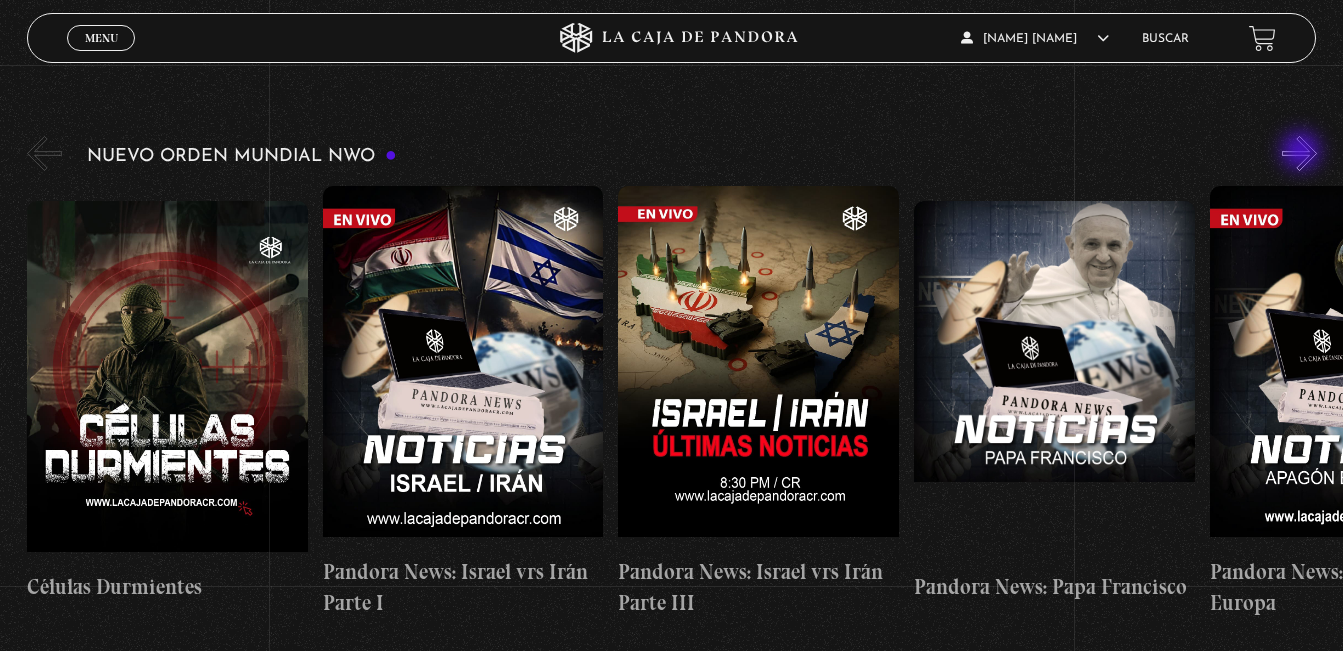 click on "»" at bounding box center [1299, 153] 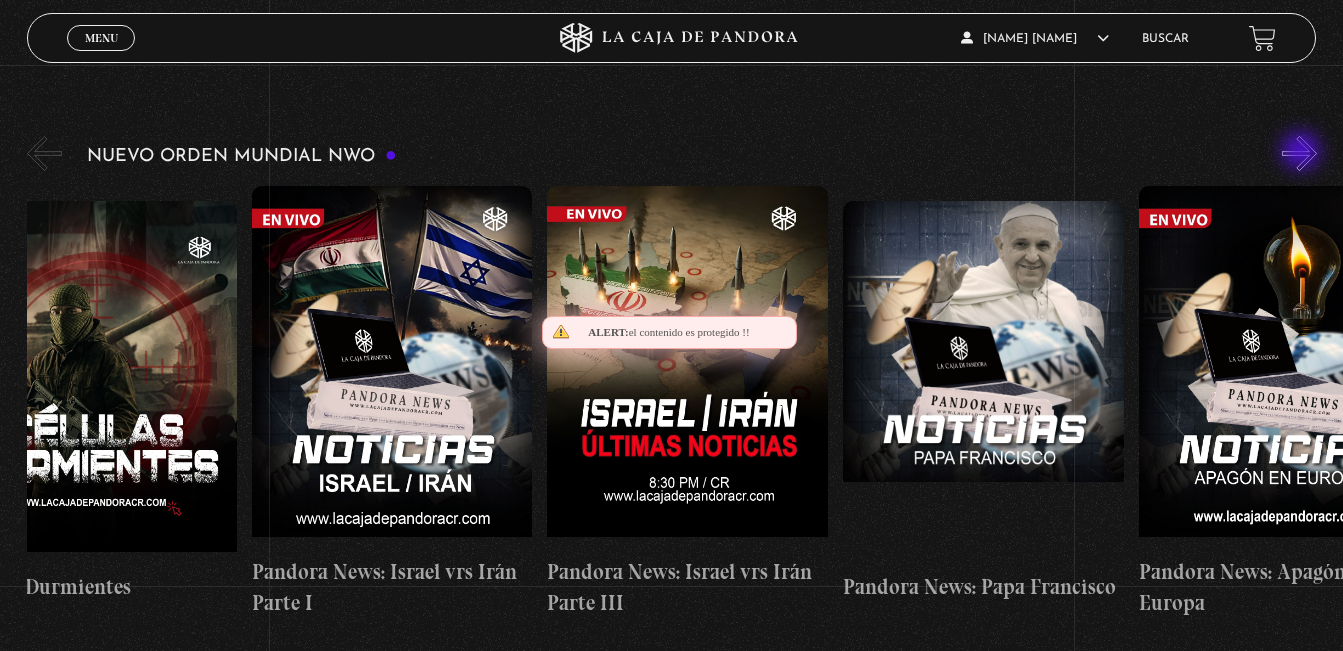 click on "»" at bounding box center (1299, 153) 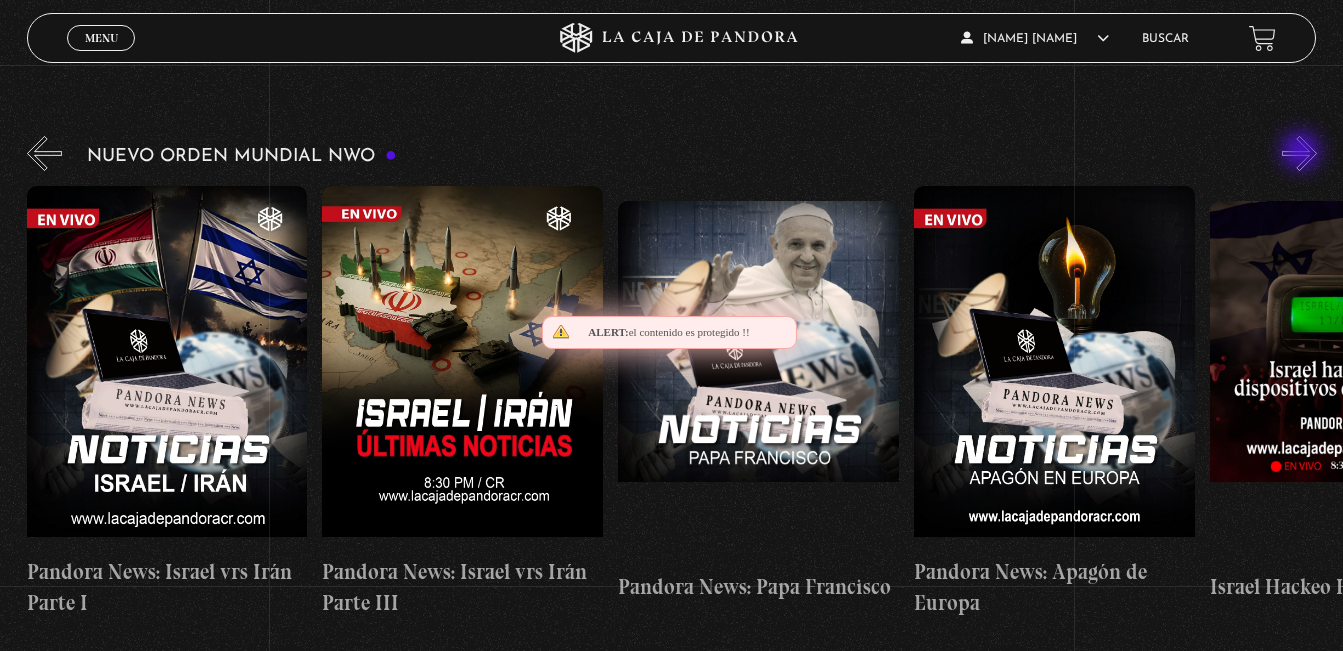 click on "»" at bounding box center [1299, 153] 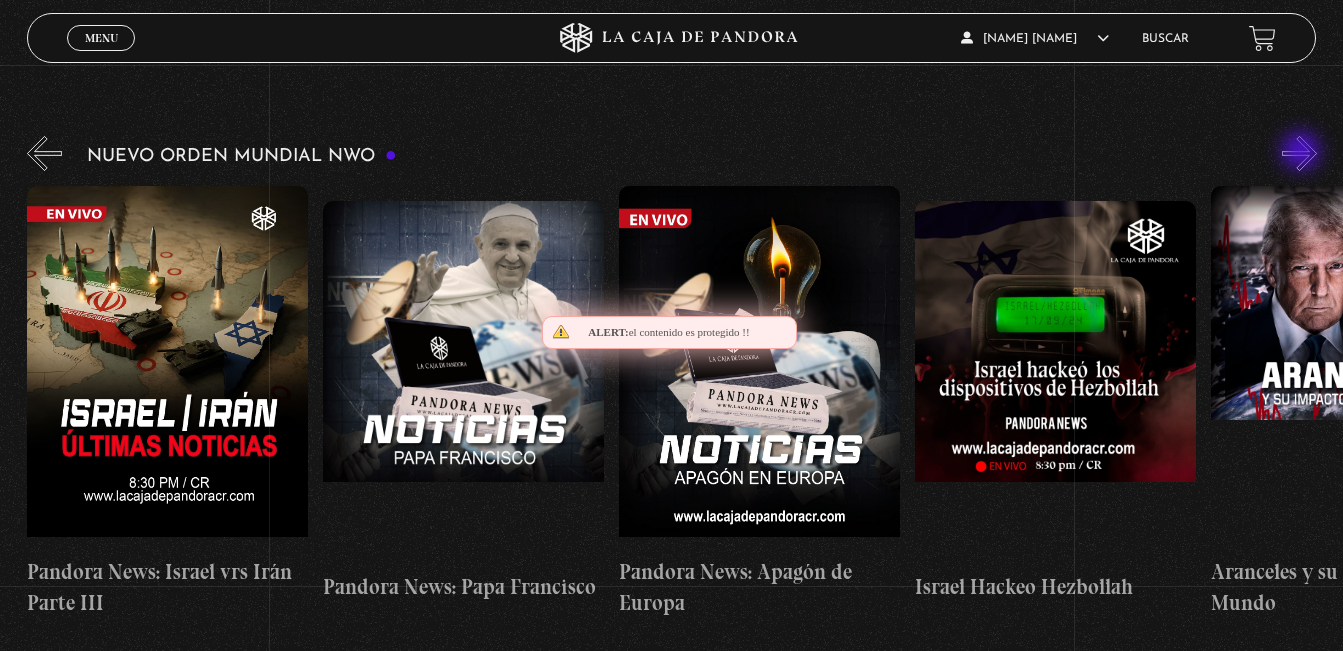 click on "»" at bounding box center [1299, 153] 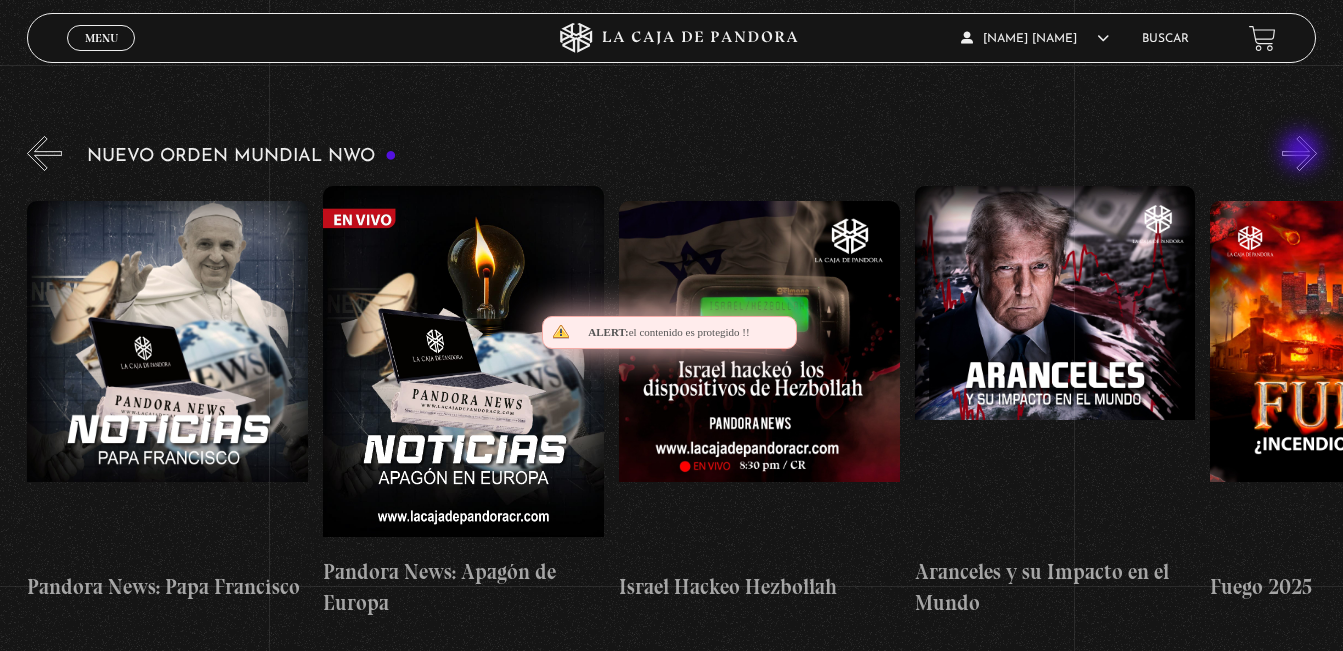 click on "»" at bounding box center [1299, 153] 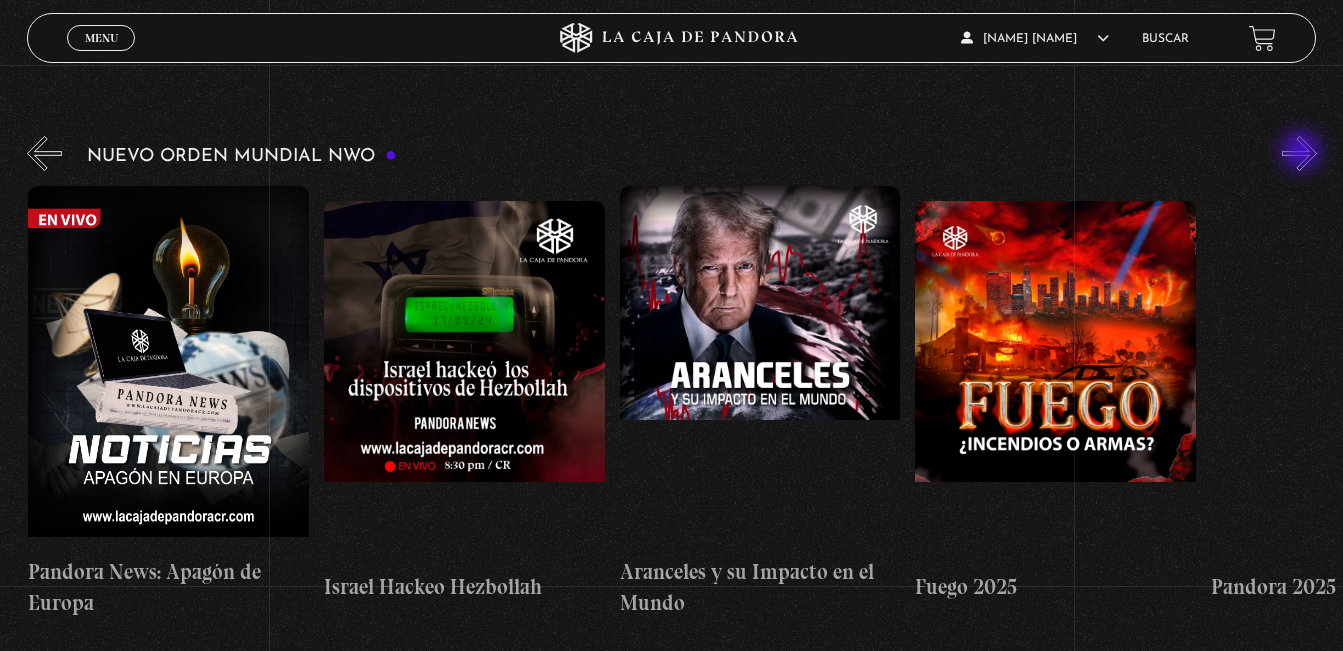 click on "»" at bounding box center (1299, 153) 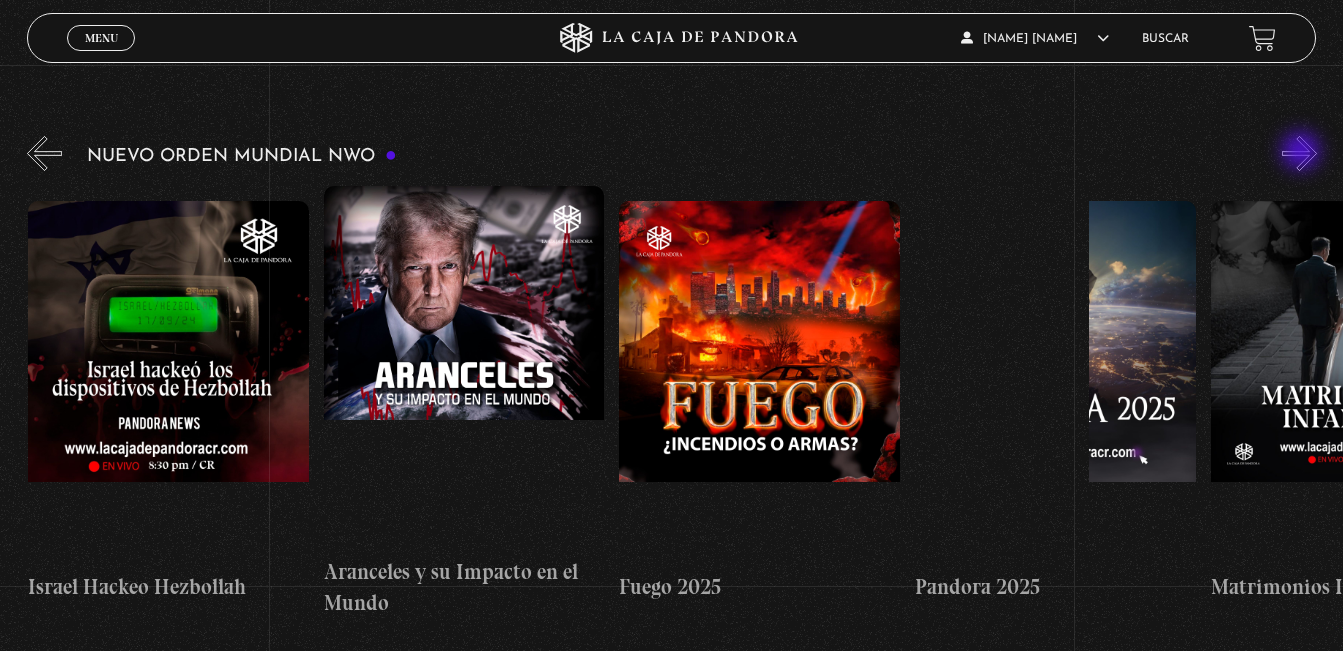 click on "»" at bounding box center (1299, 153) 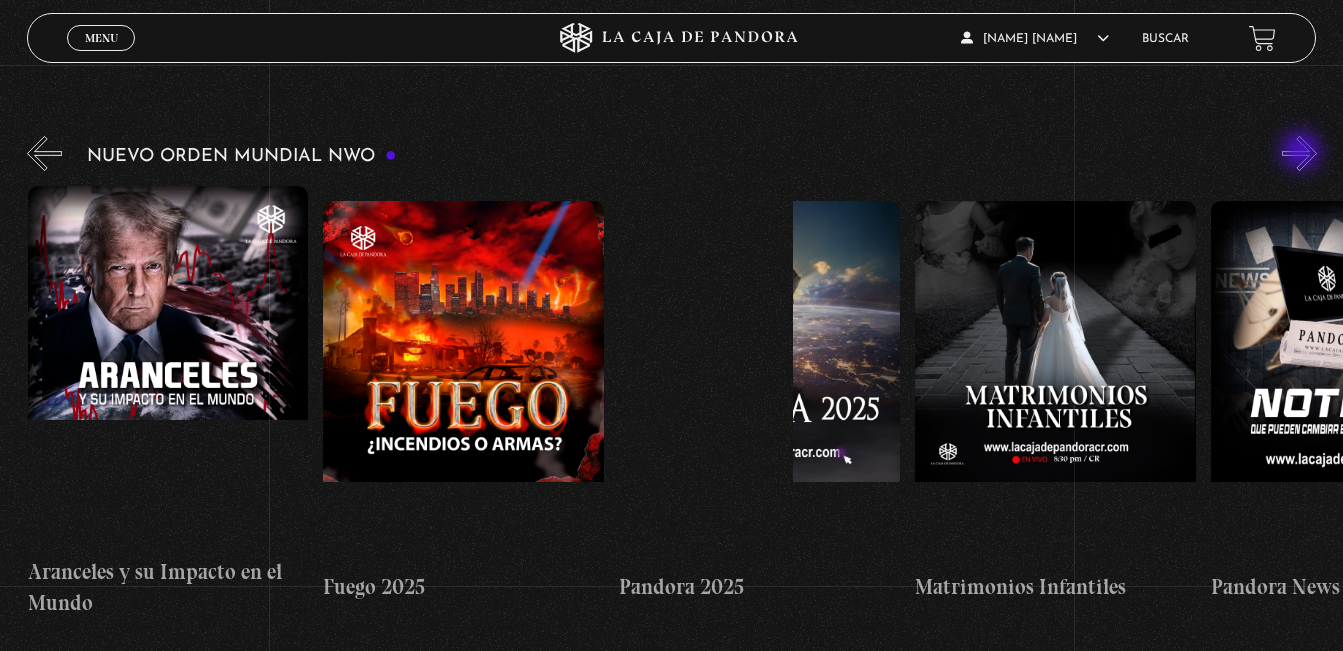 click on "»" at bounding box center [1299, 153] 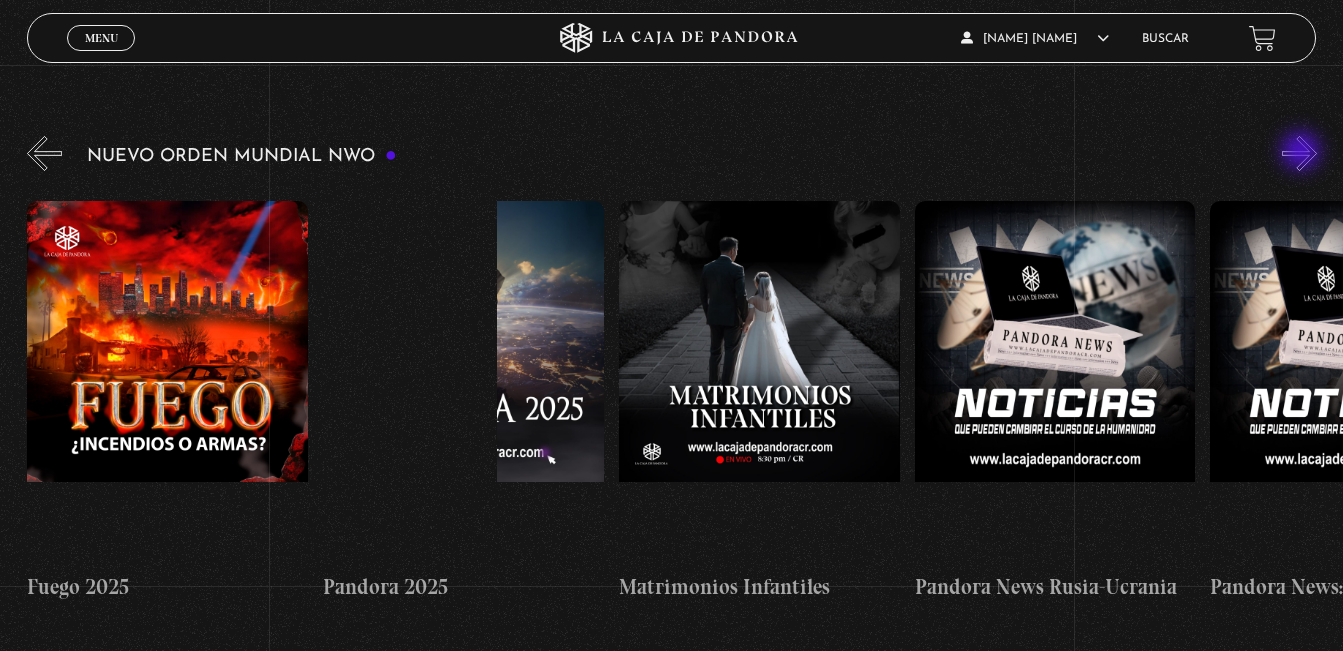 click on "»" at bounding box center [1299, 153] 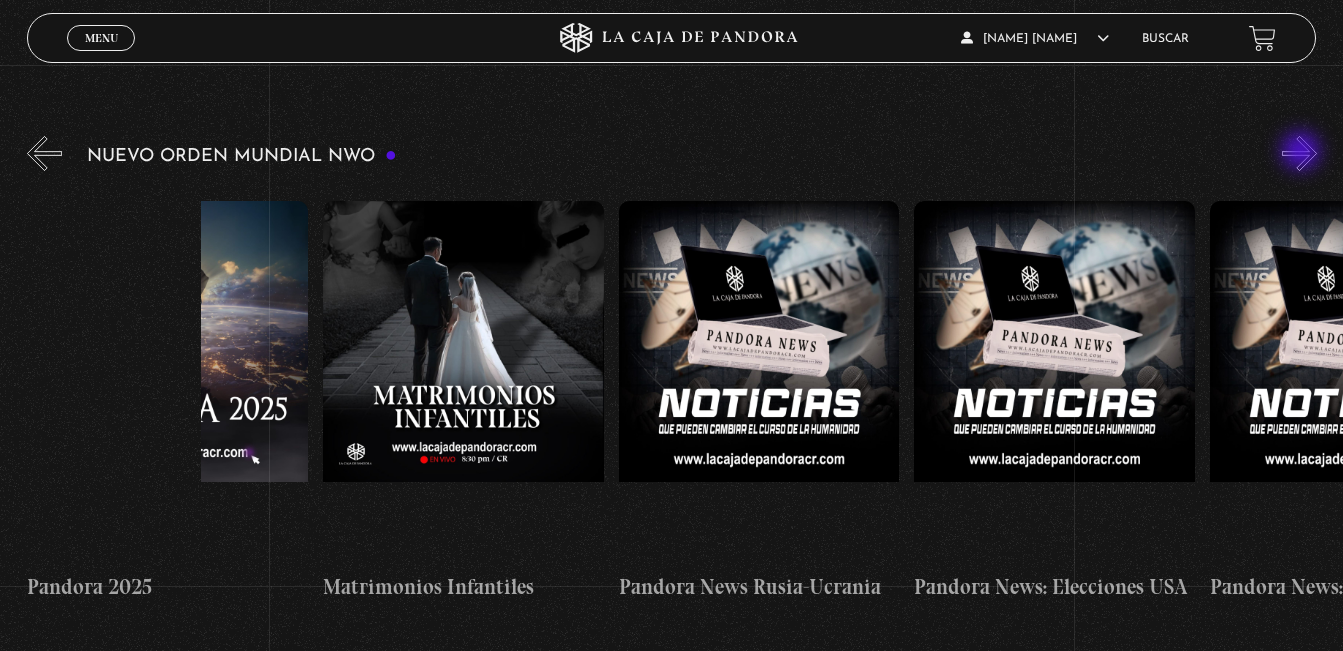 click on "»" at bounding box center [1299, 153] 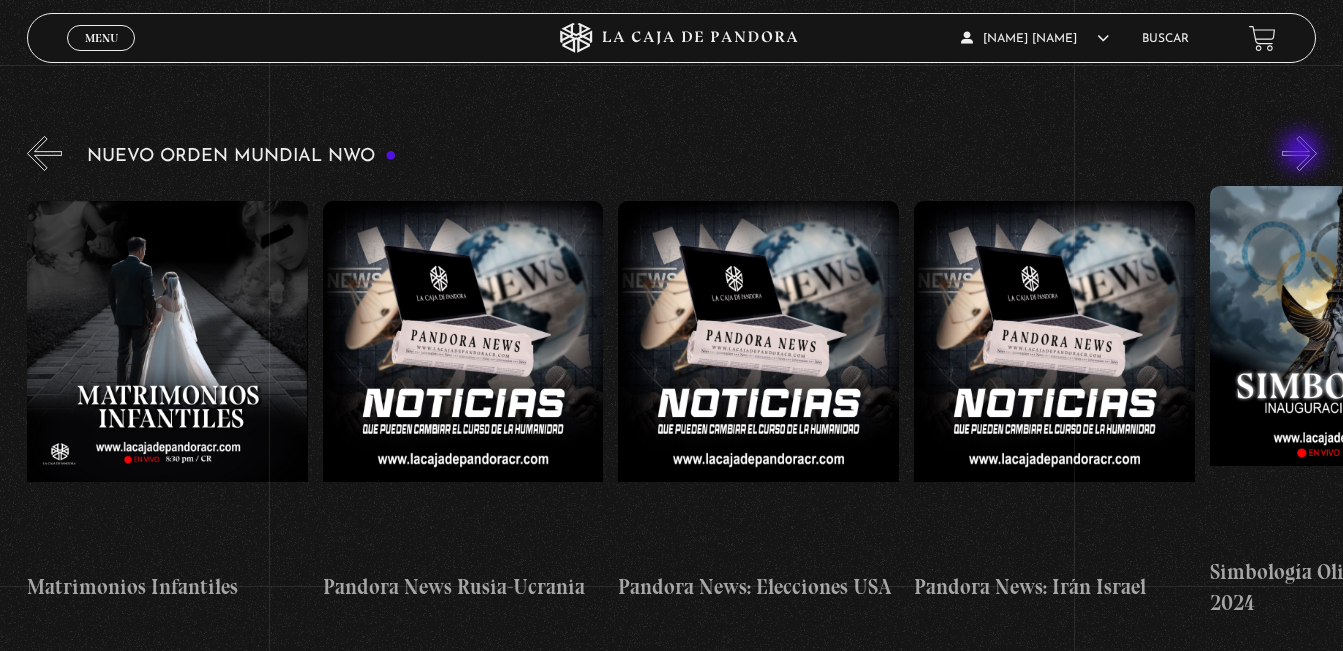 click on "»" at bounding box center (1299, 153) 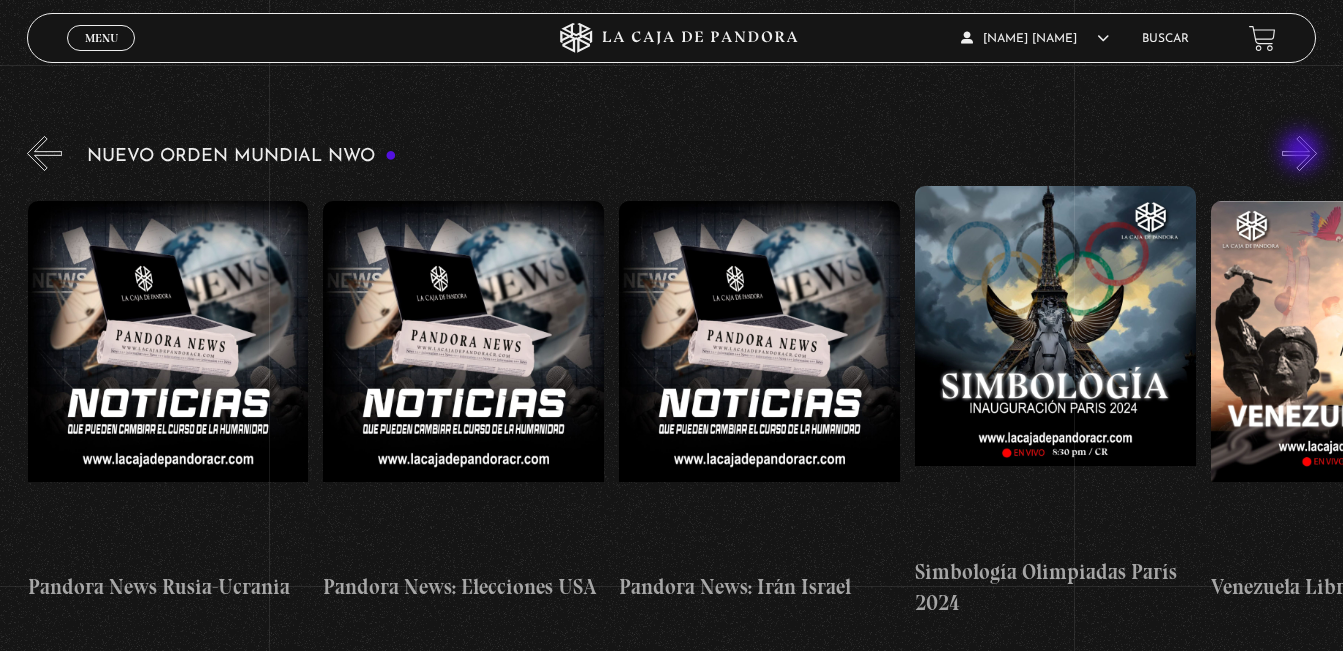 scroll, scrollTop: 0, scrollLeft: 2958, axis: horizontal 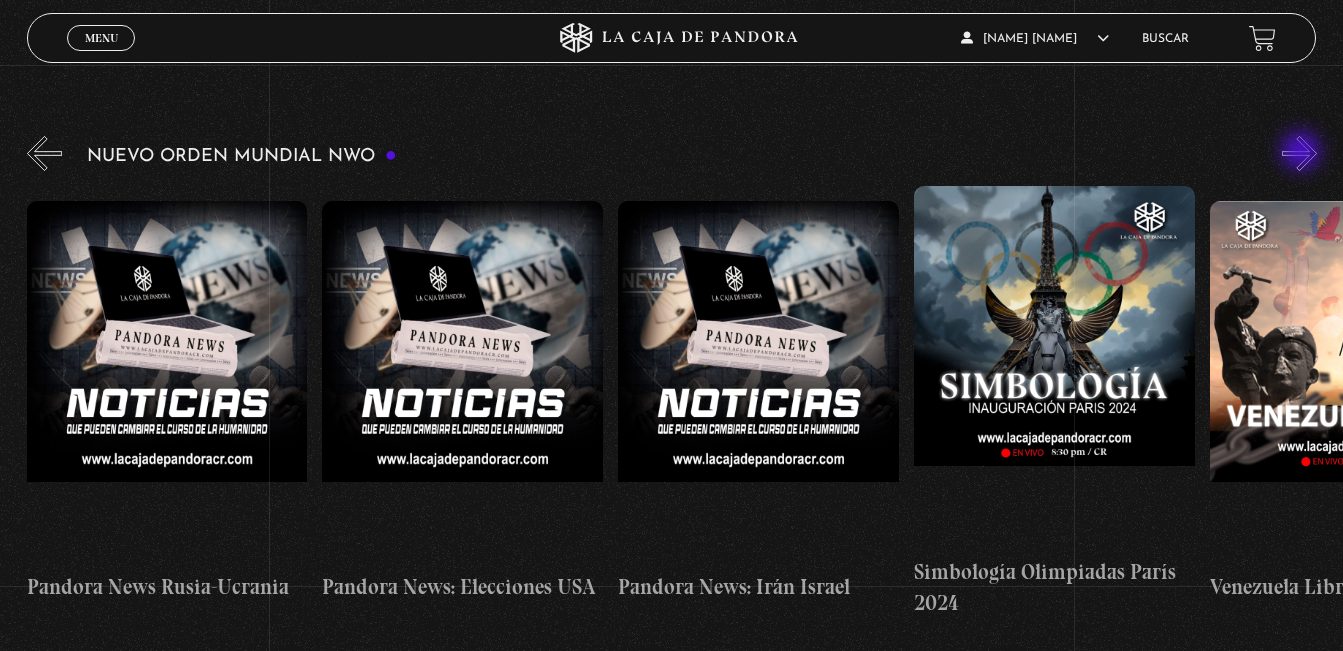 click on "»" at bounding box center (1299, 153) 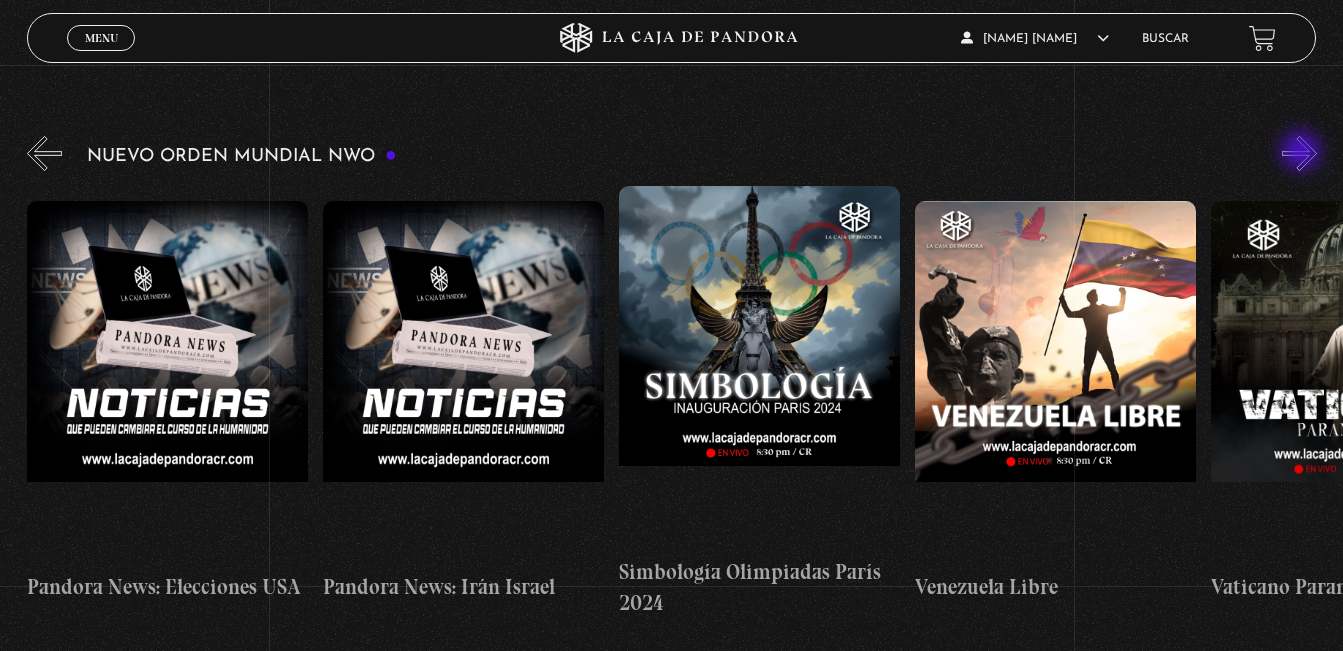 scroll, scrollTop: 0, scrollLeft: 3254, axis: horizontal 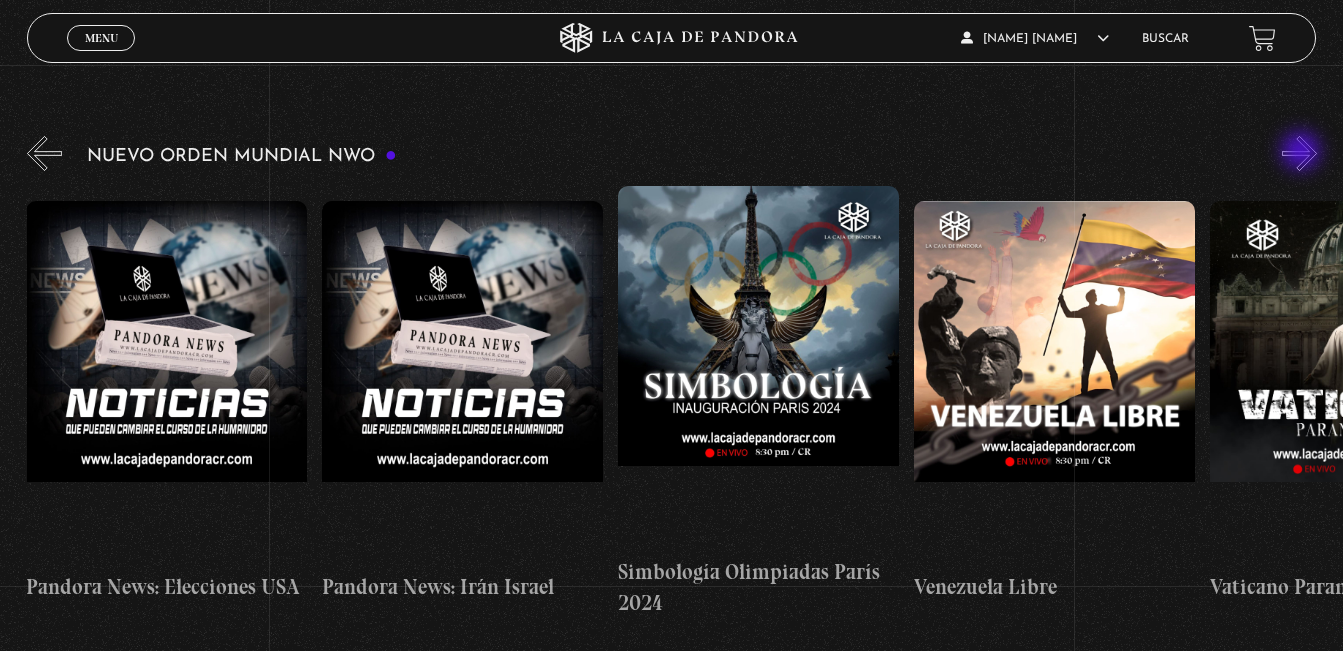 click on "»" at bounding box center (1299, 153) 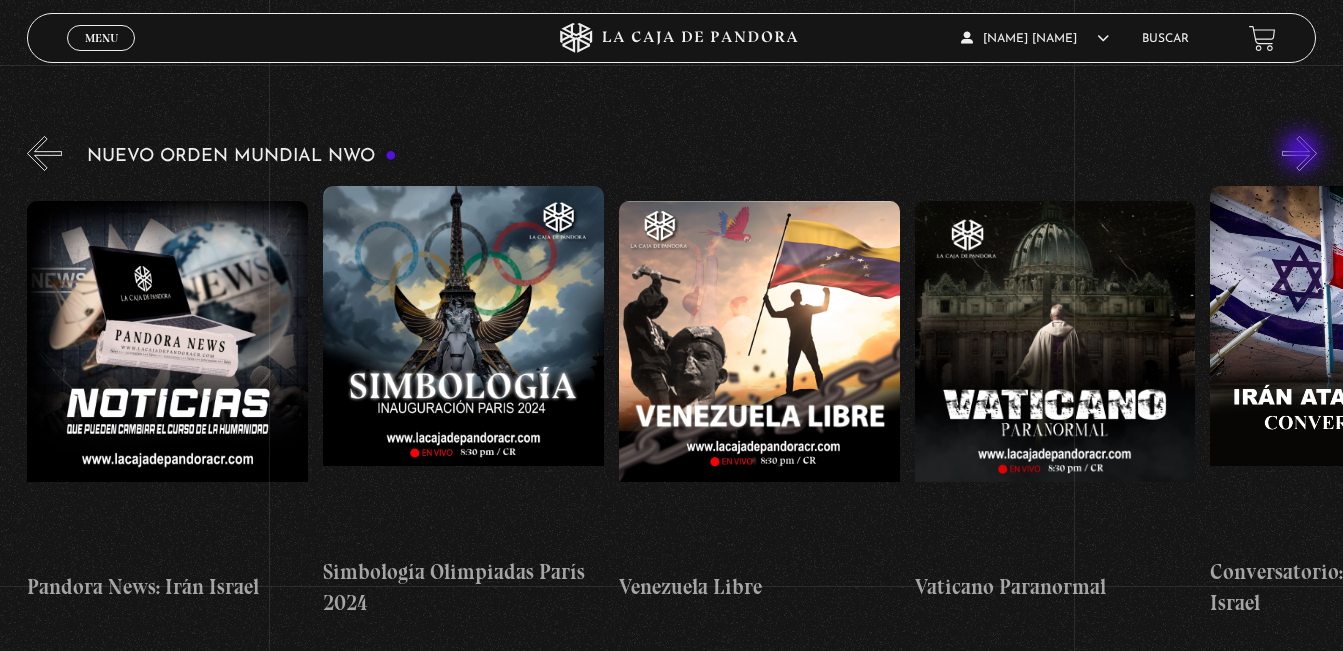 click on "»" at bounding box center (1299, 153) 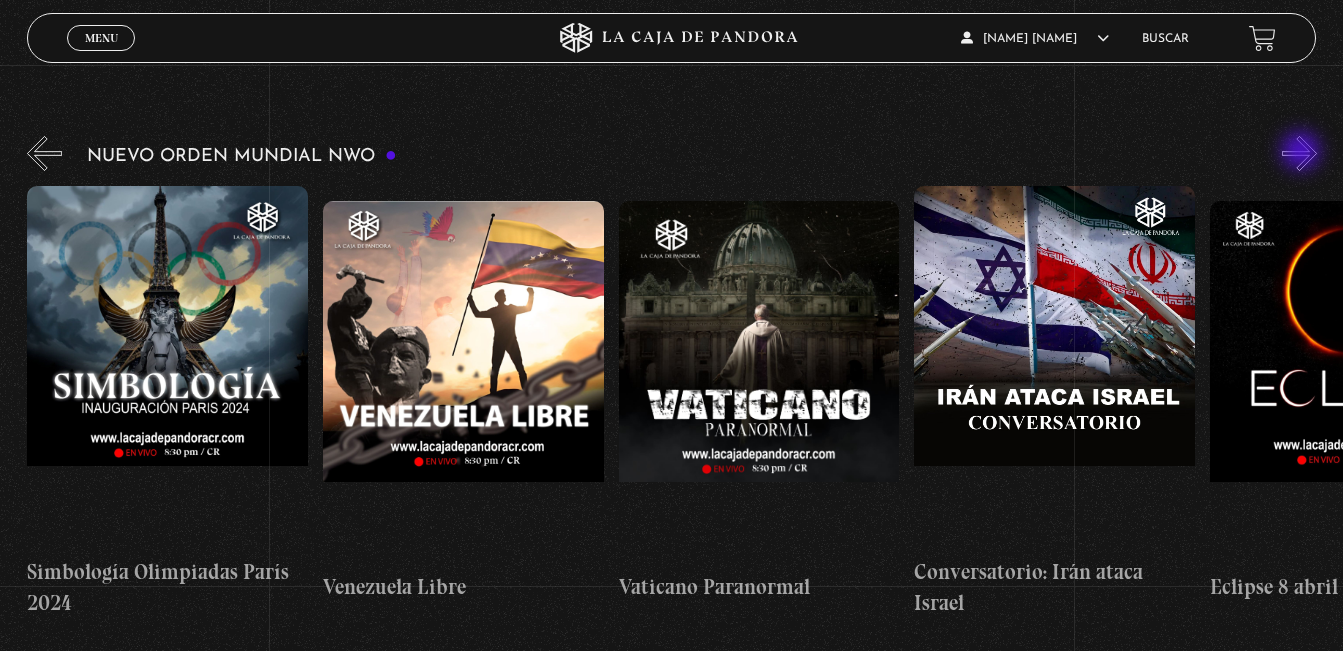 click on "»" at bounding box center [1299, 153] 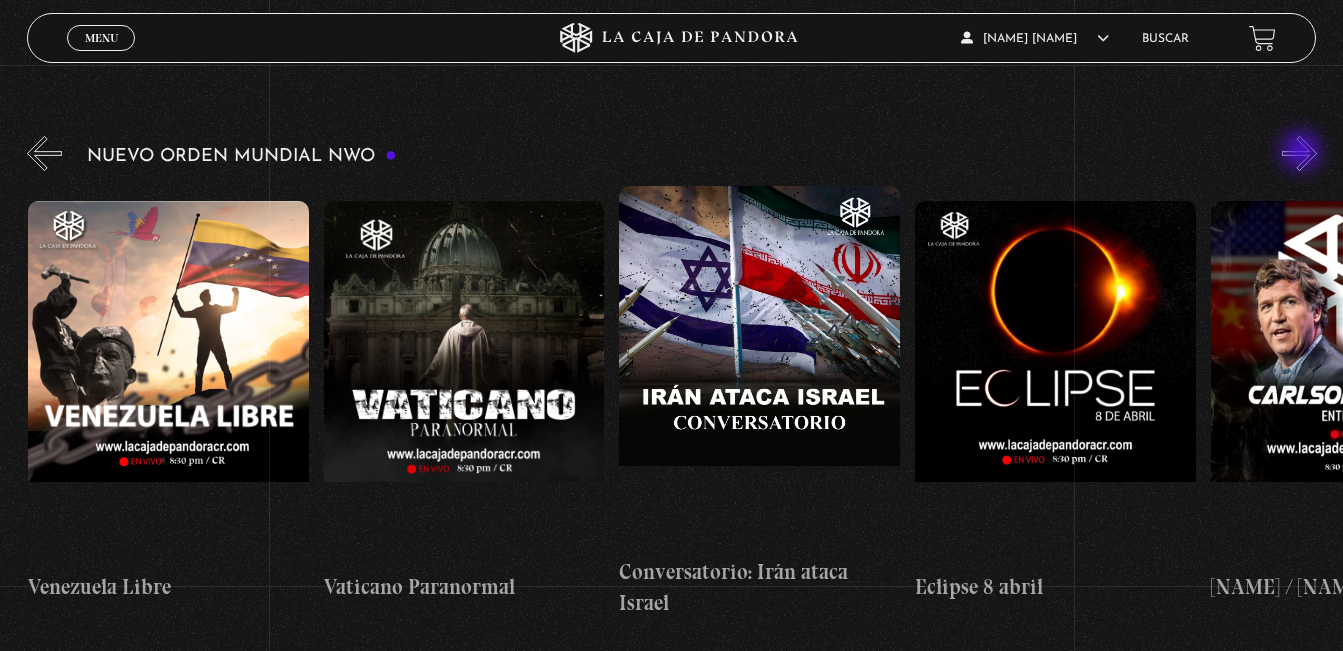 click on "»" at bounding box center (1299, 153) 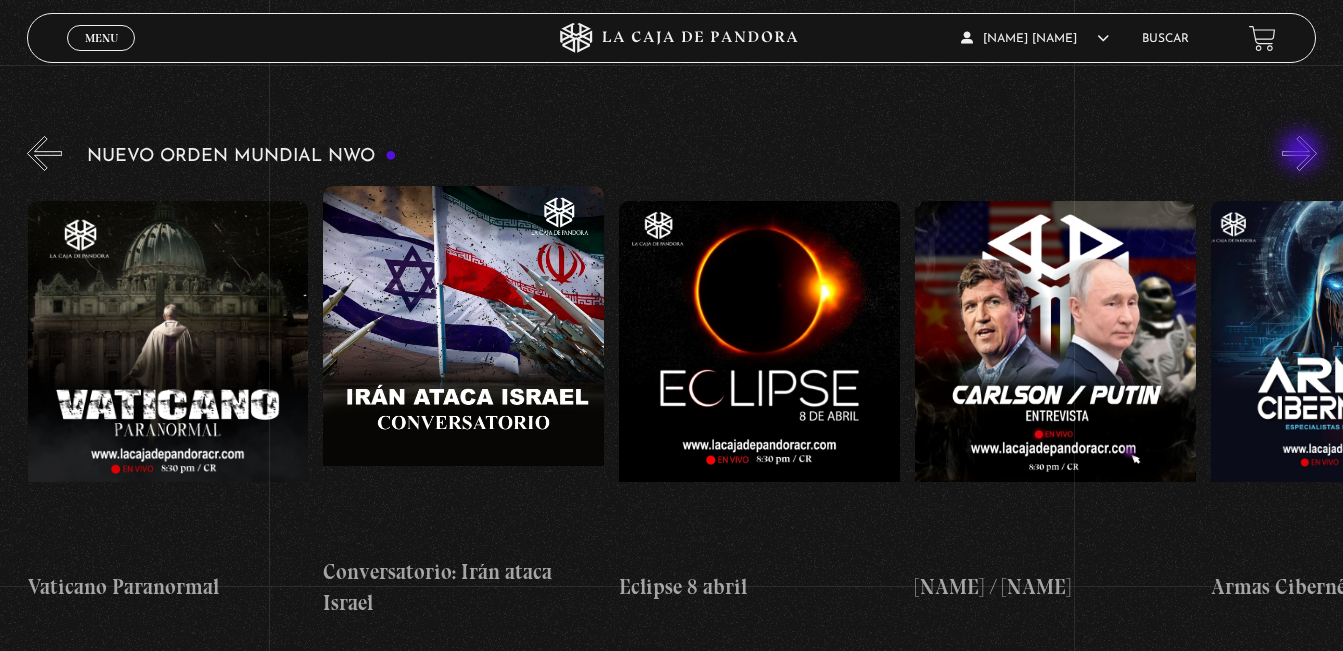 click on "»" at bounding box center (1299, 153) 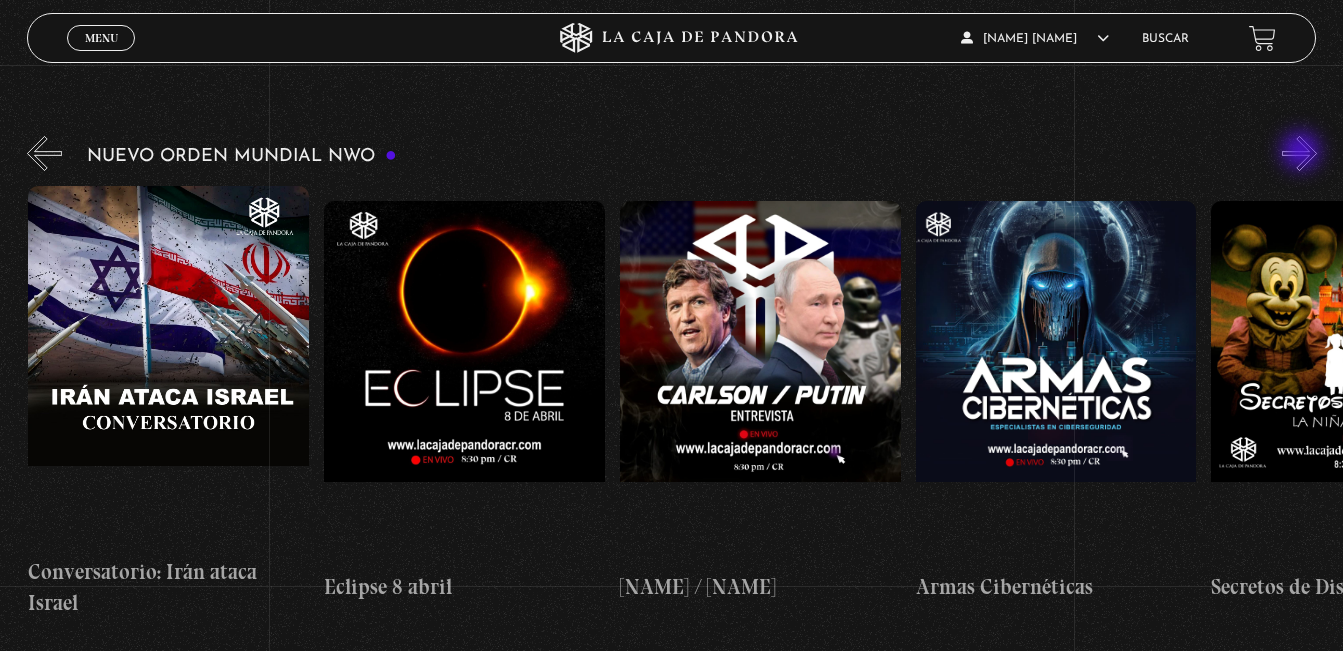 click on "»" at bounding box center (1299, 153) 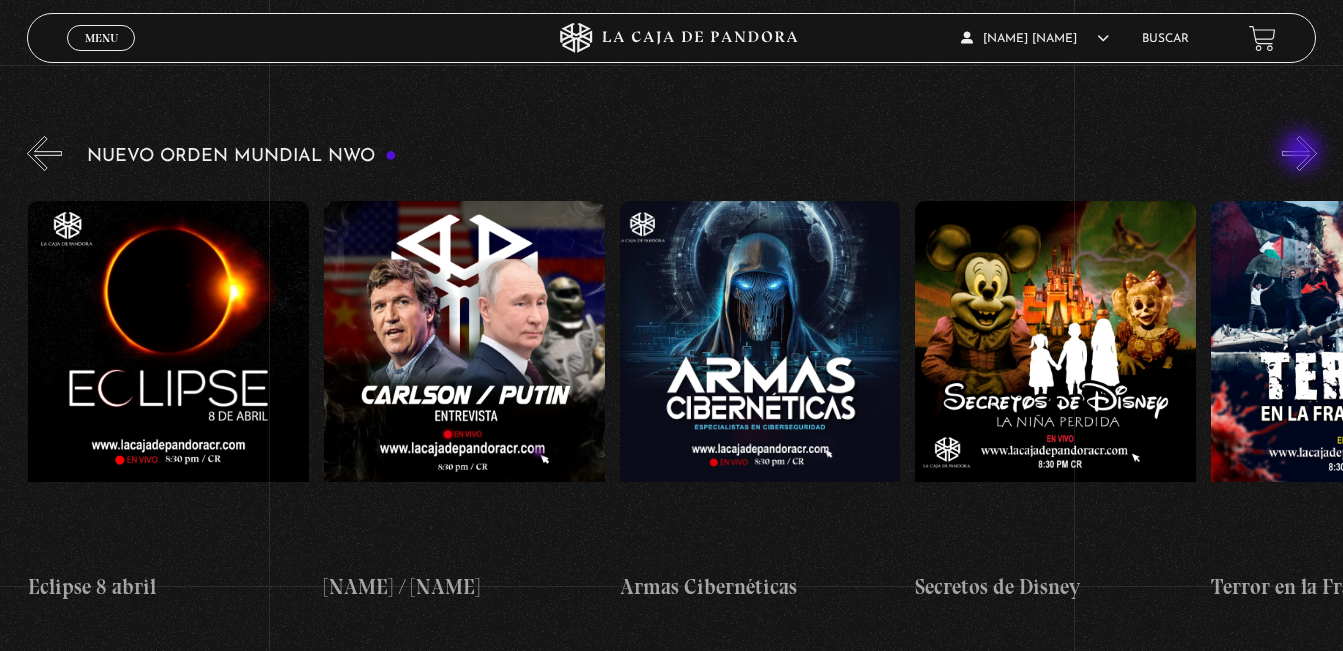 scroll, scrollTop: 0, scrollLeft: 5028, axis: horizontal 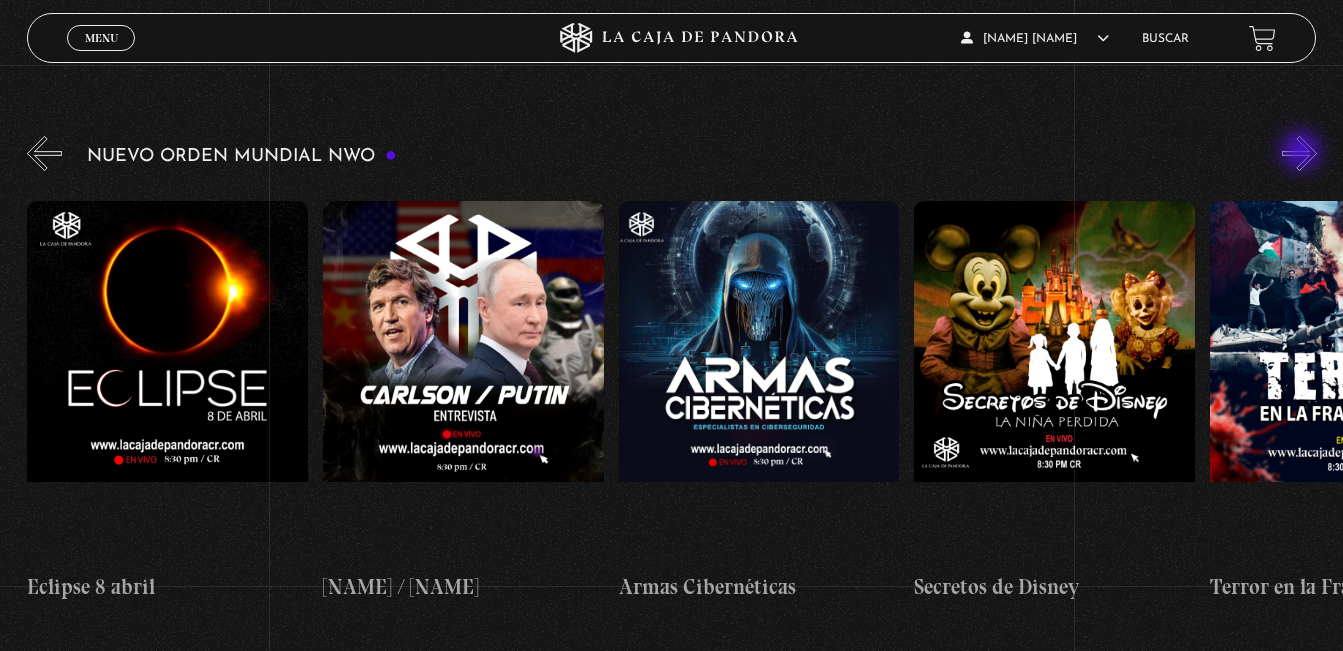 click on "»" at bounding box center (1299, 153) 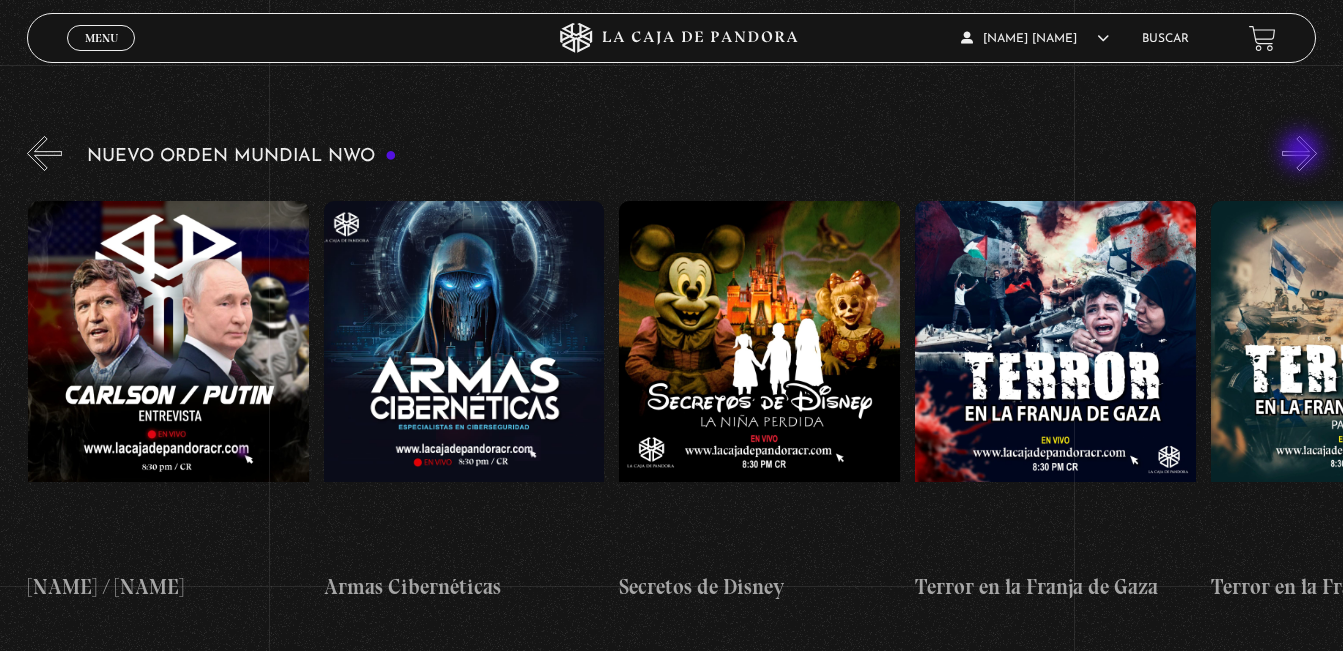 scroll, scrollTop: 0, scrollLeft: 5324, axis: horizontal 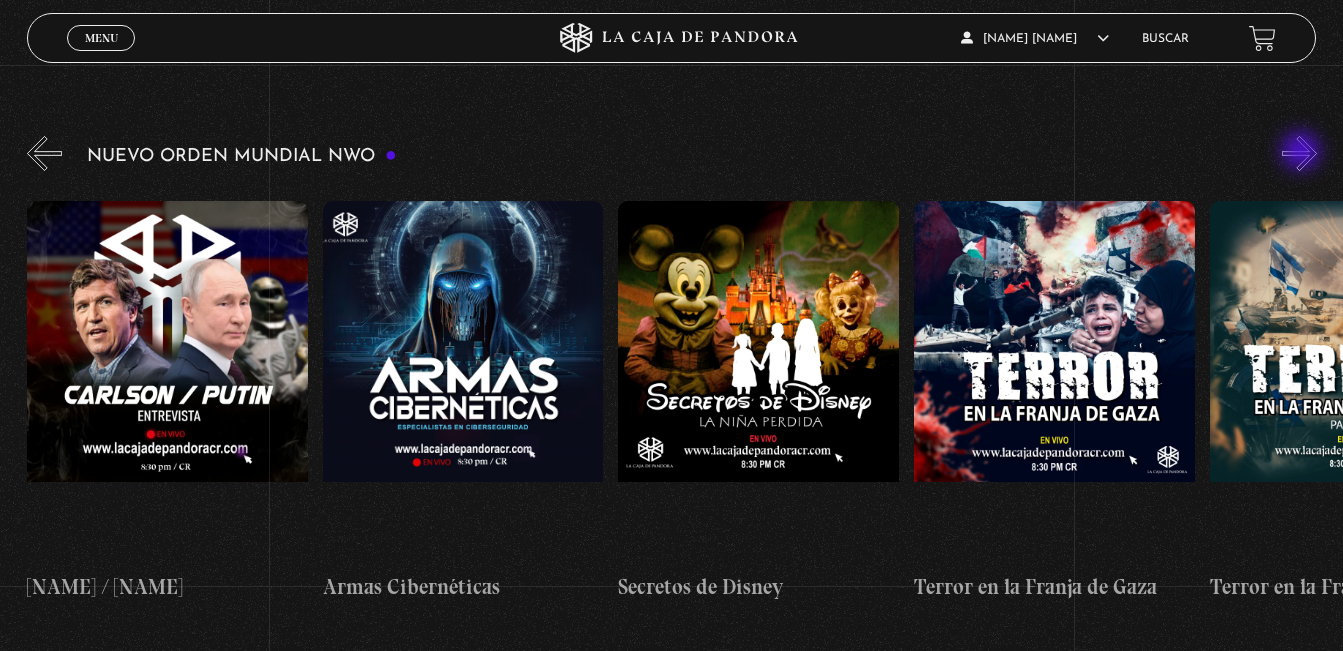 click on "»" at bounding box center (1299, 153) 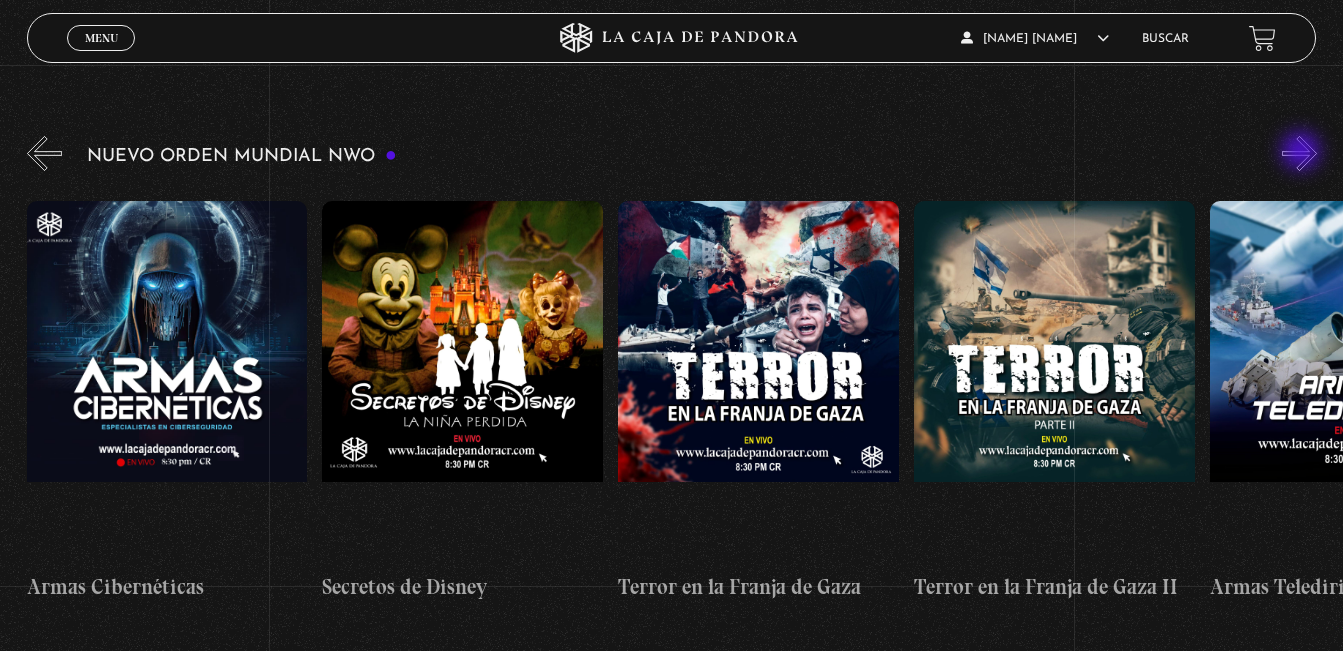 click on "»" at bounding box center (1299, 153) 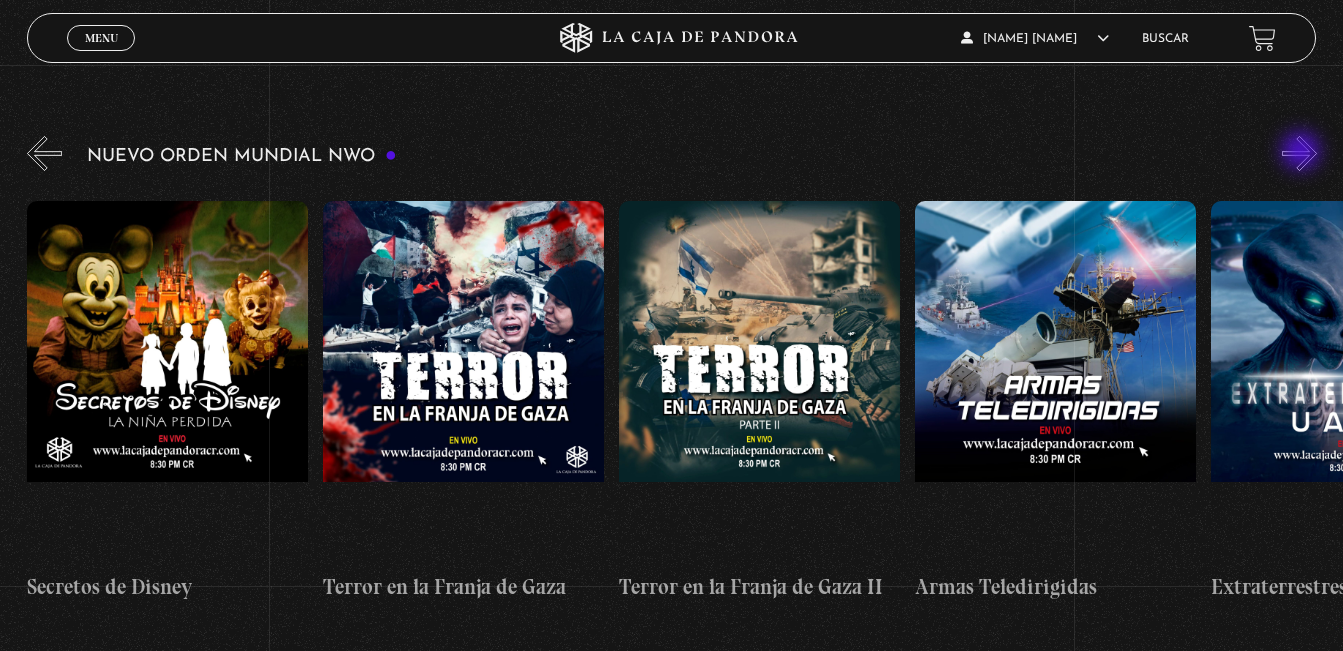 scroll, scrollTop: 0, scrollLeft: 5916, axis: horizontal 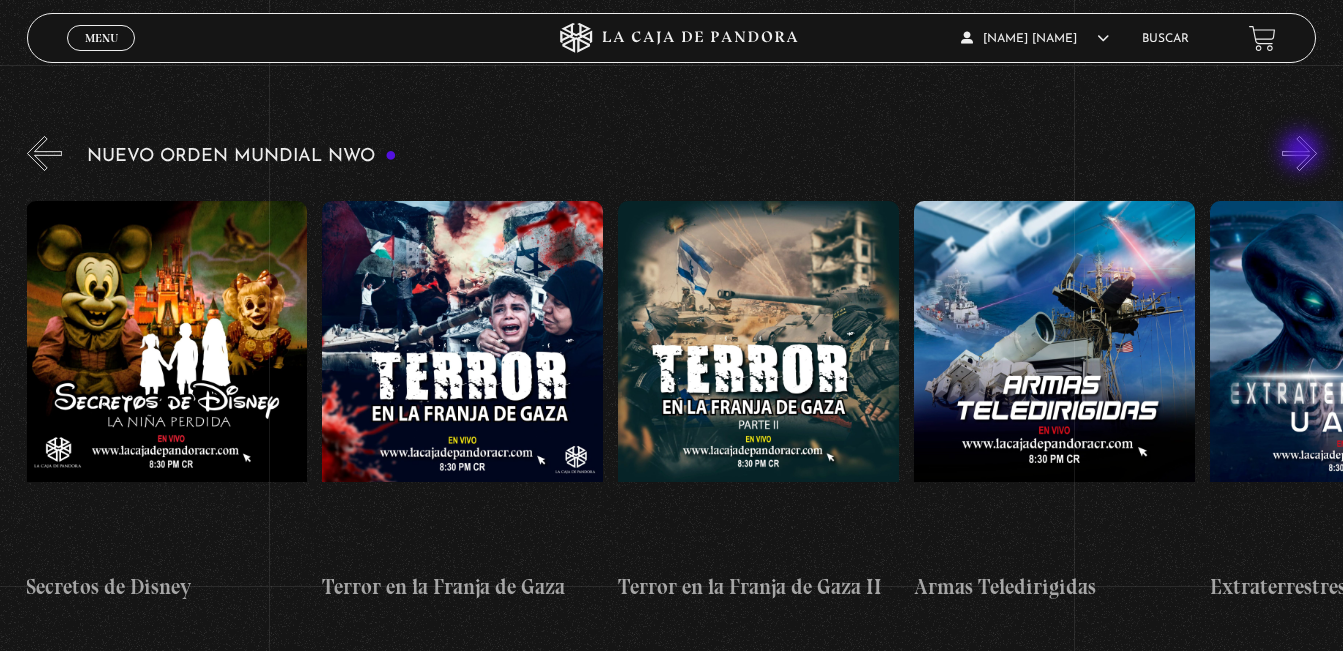click on "»" at bounding box center (1299, 153) 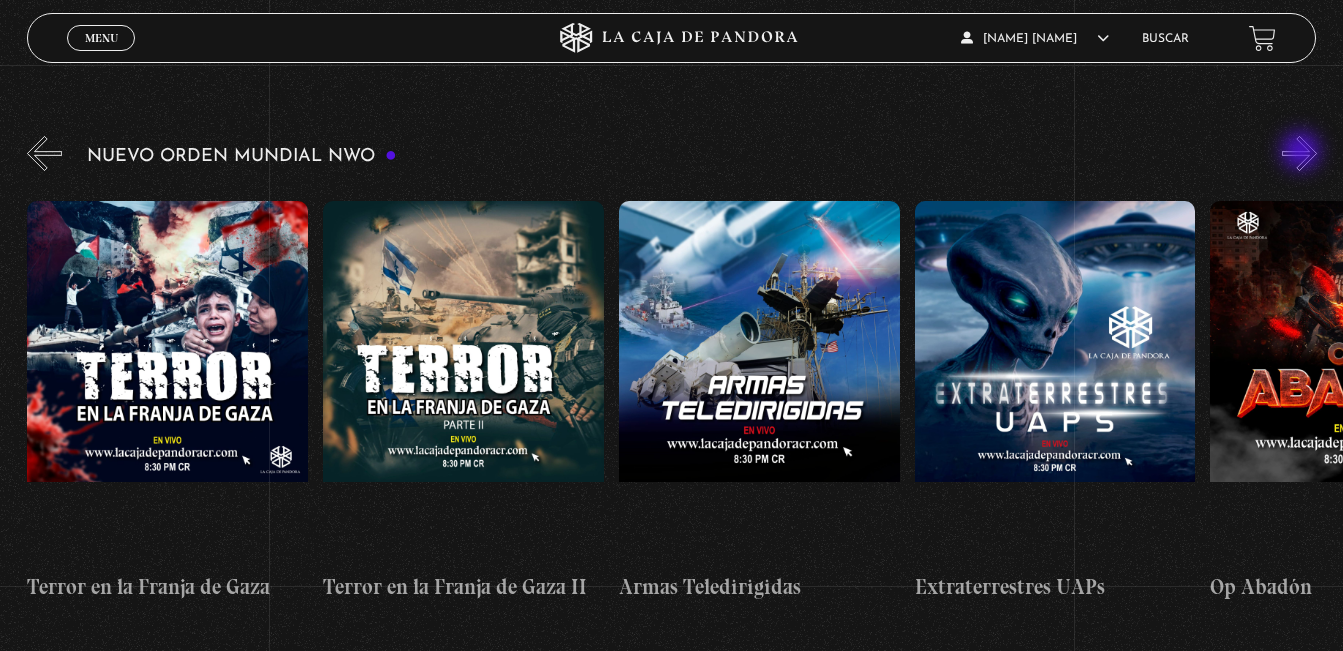click on "»" at bounding box center (1299, 153) 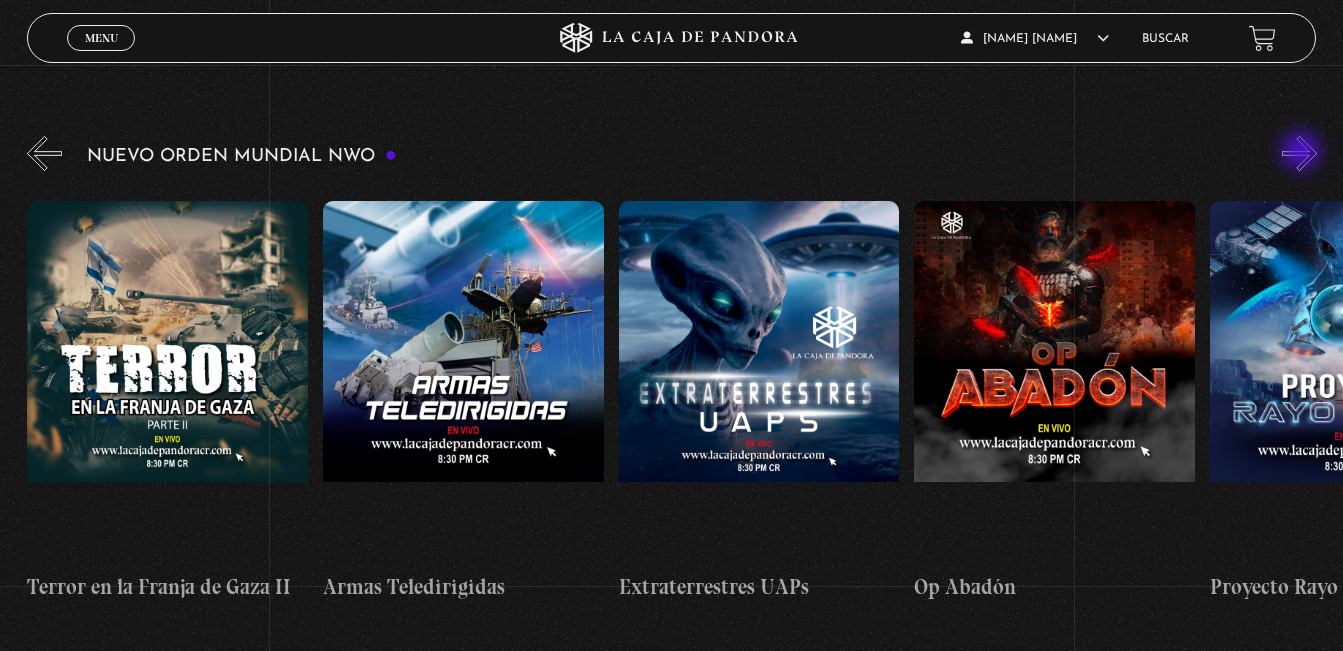 click on "»" at bounding box center [1299, 153] 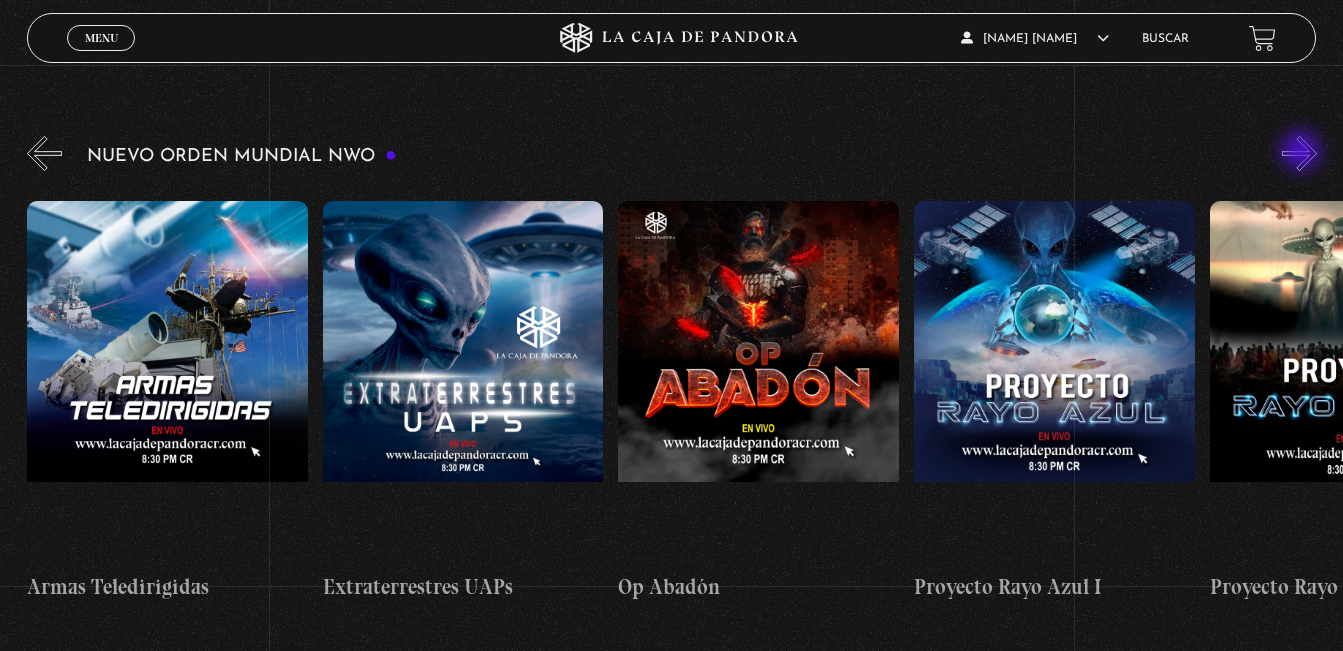 click on "»" at bounding box center [1299, 153] 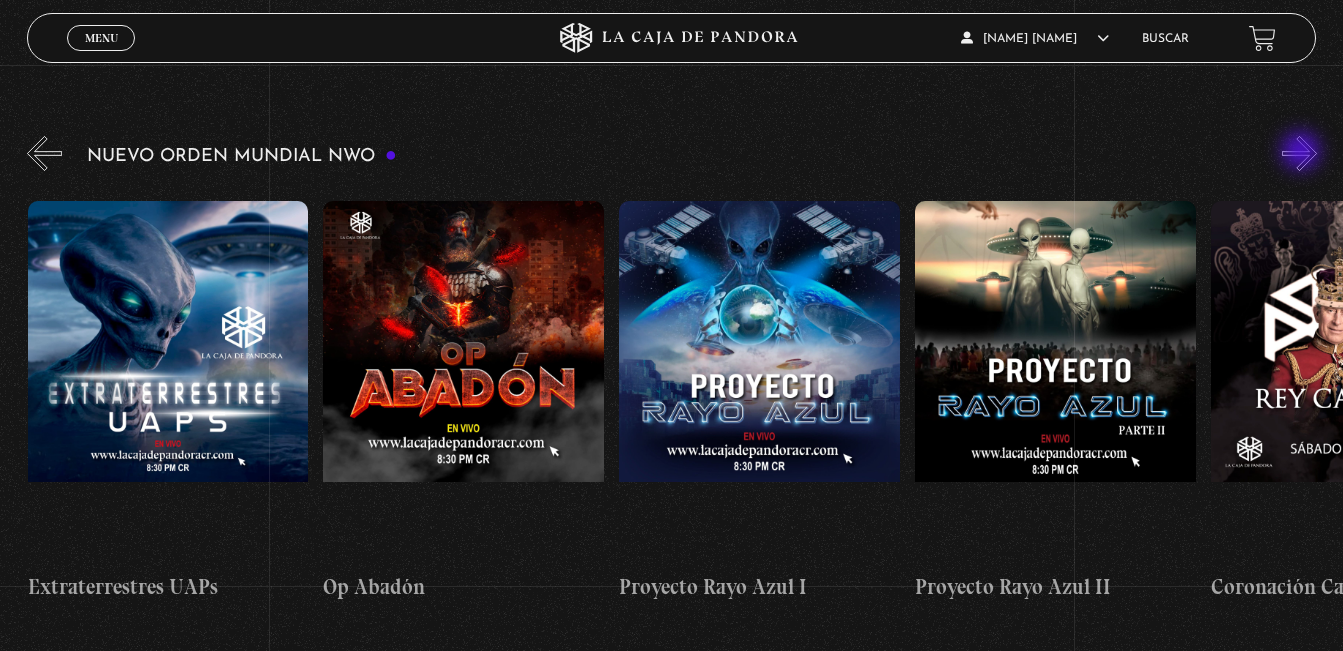 scroll, scrollTop: 0, scrollLeft: 7099, axis: horizontal 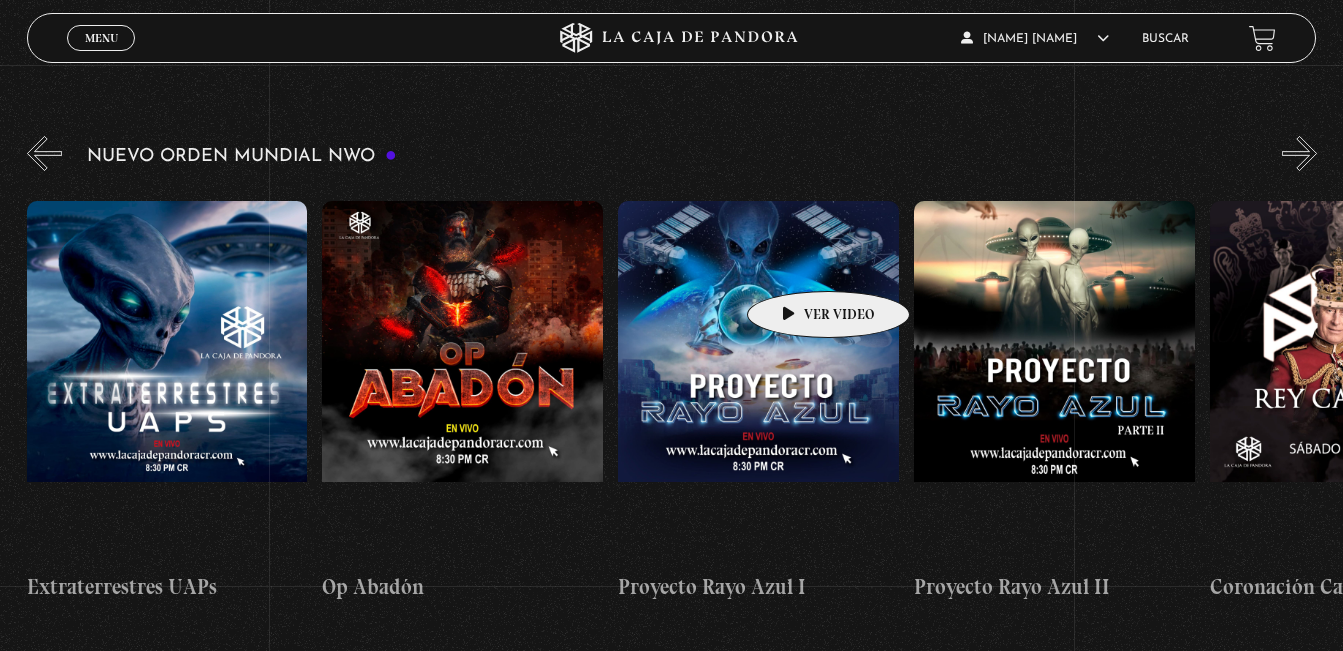 click at bounding box center [758, 381] 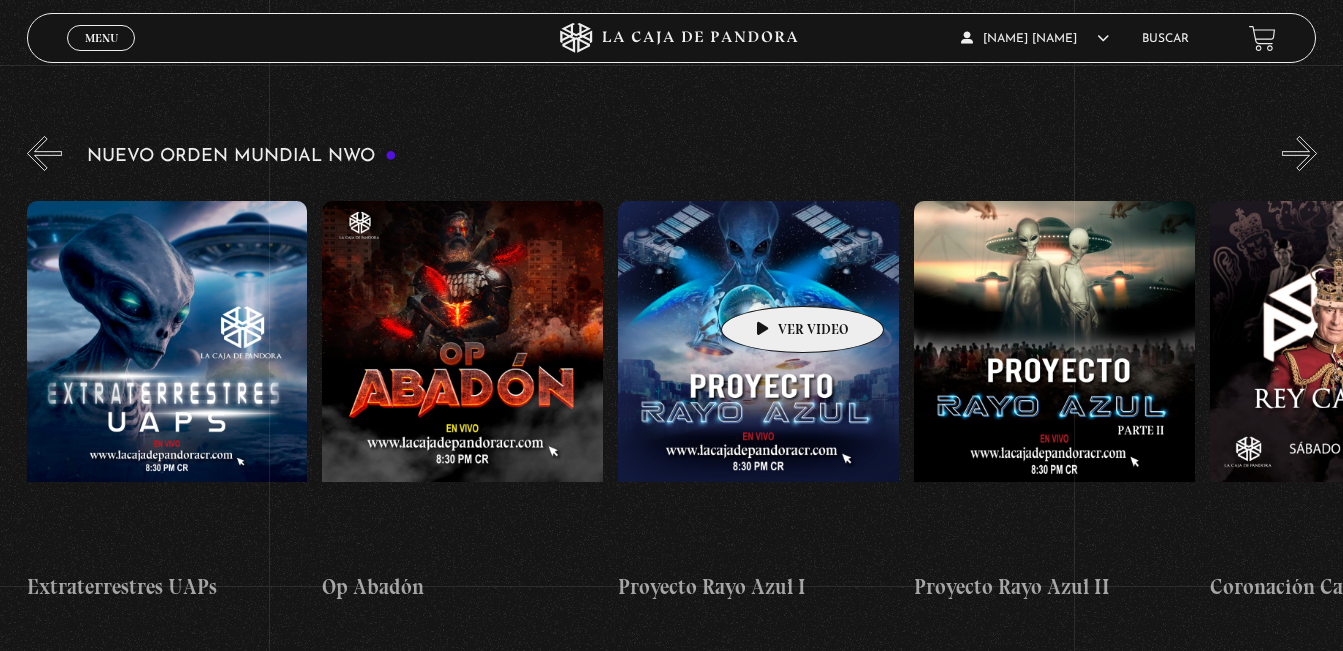 click at bounding box center (758, 381) 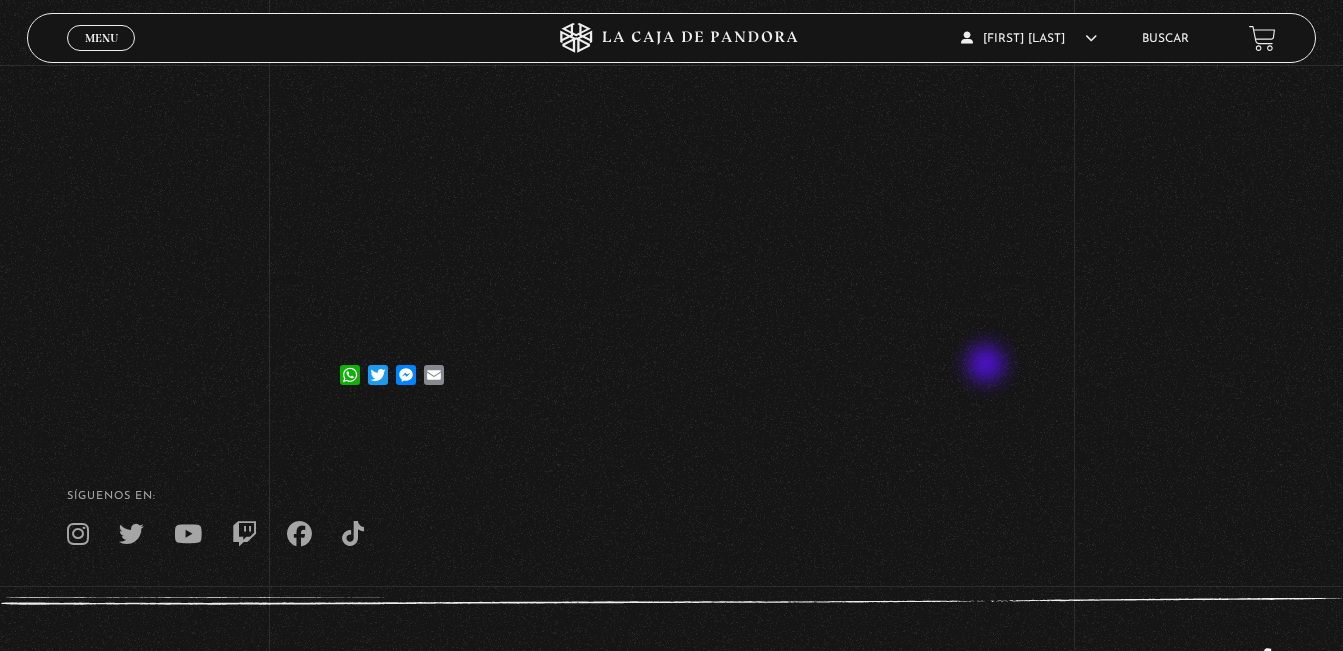 scroll, scrollTop: 421, scrollLeft: 0, axis: vertical 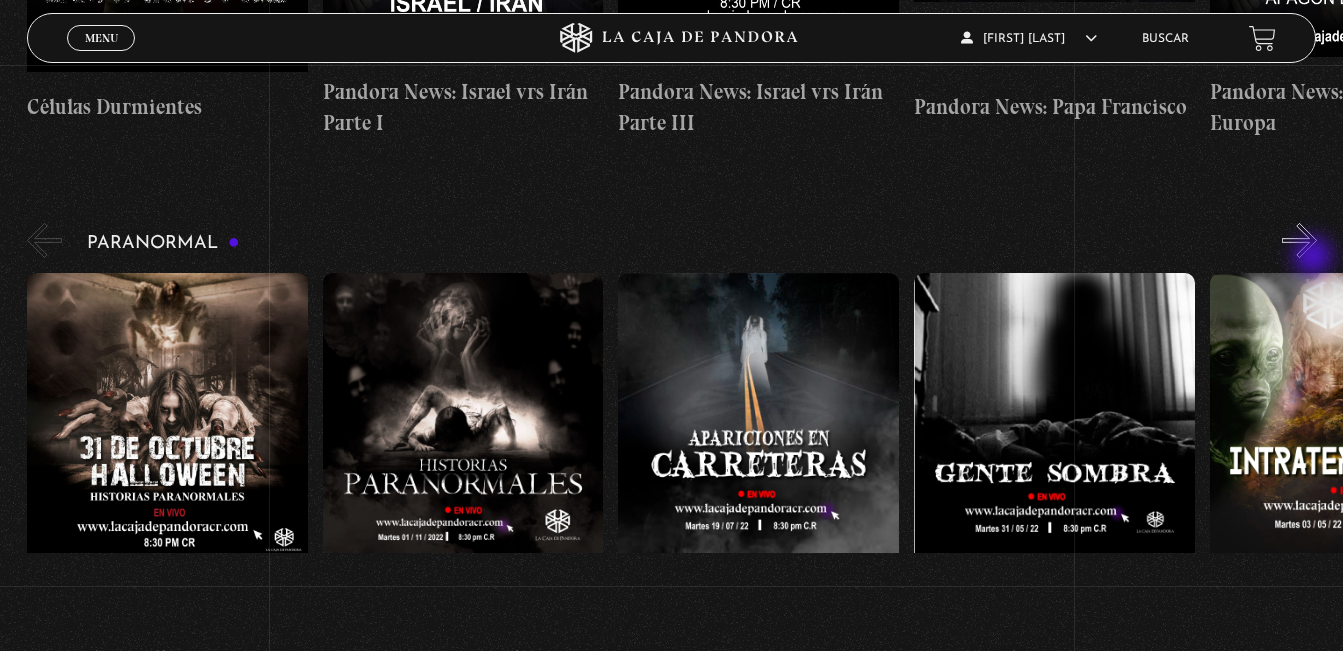 click on "»" at bounding box center (1299, 240) 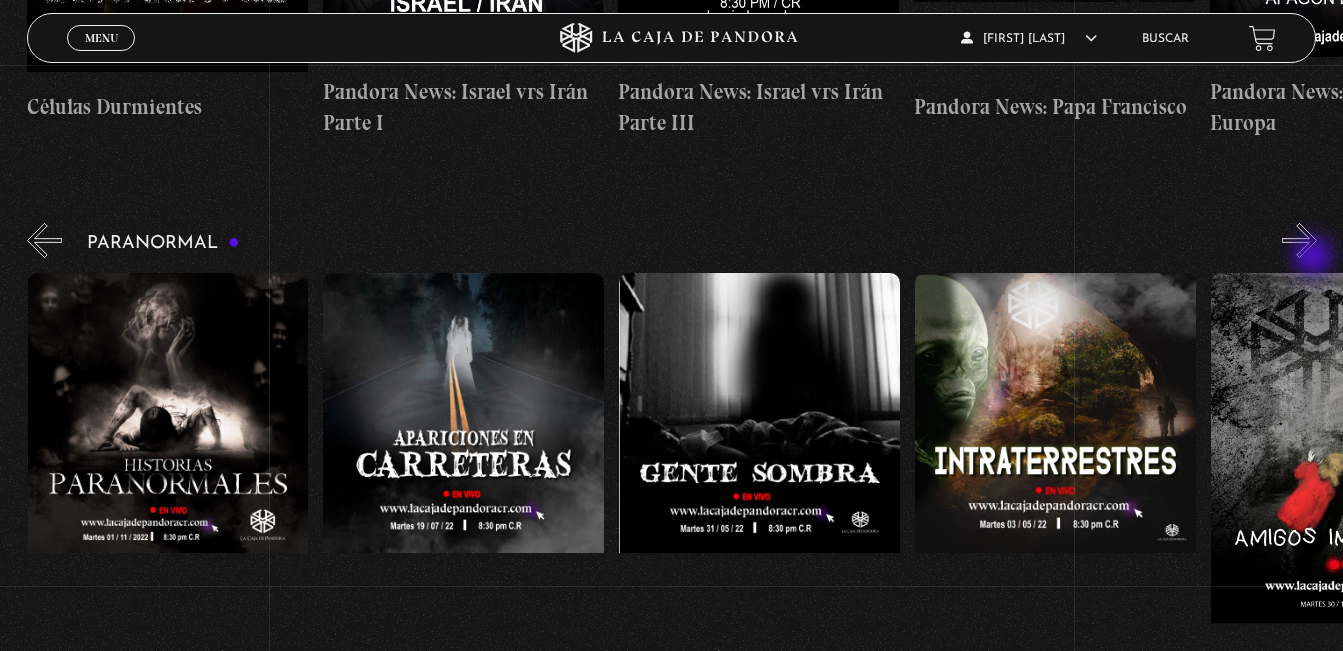 click on "»" at bounding box center [1299, 240] 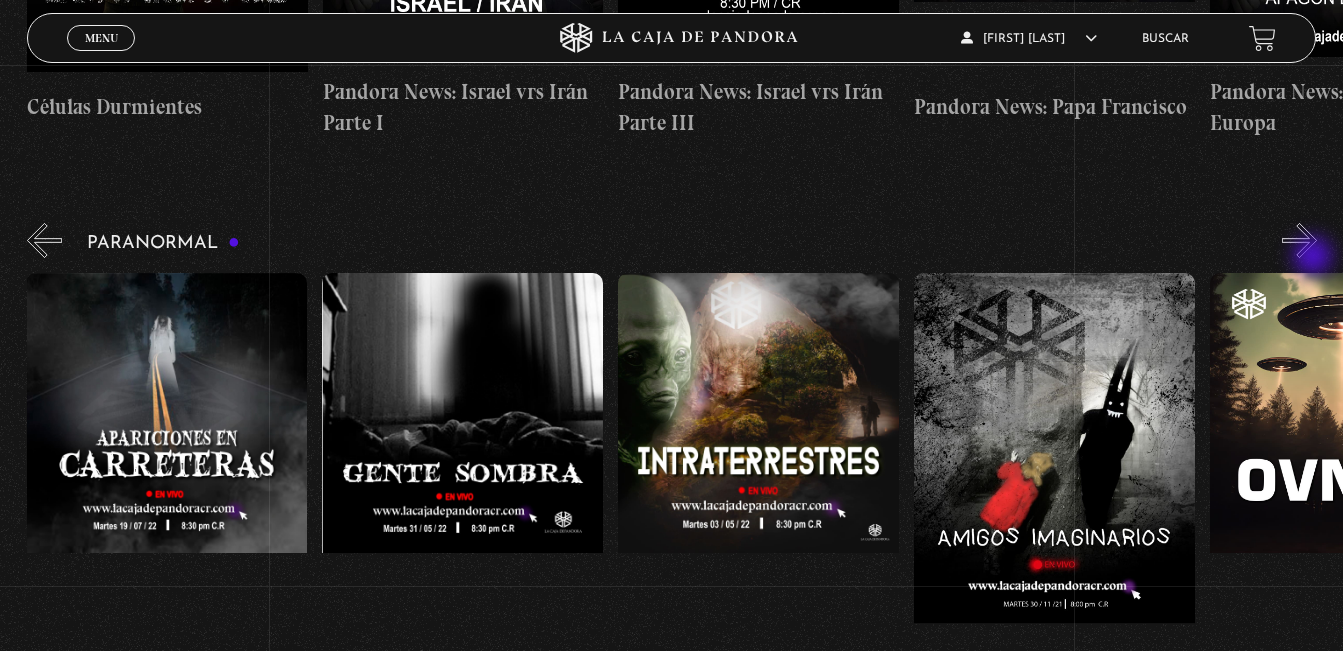 click on "»" at bounding box center (1299, 240) 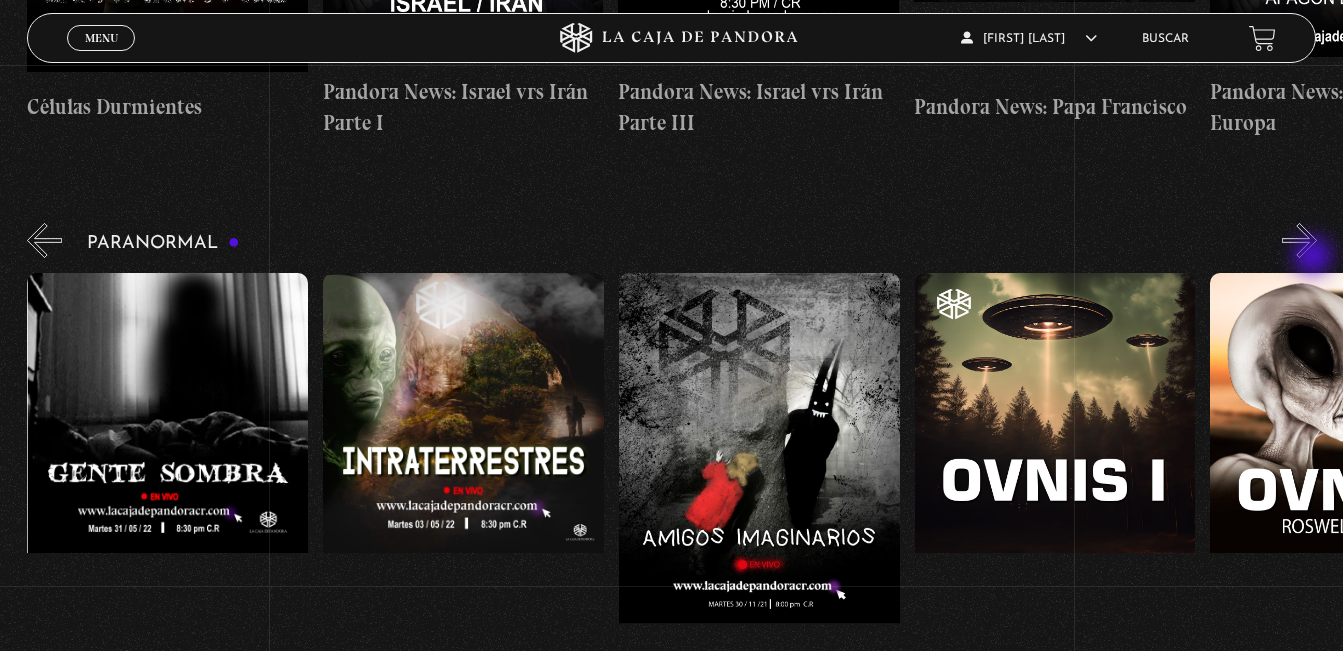 click on "»" at bounding box center [1299, 240] 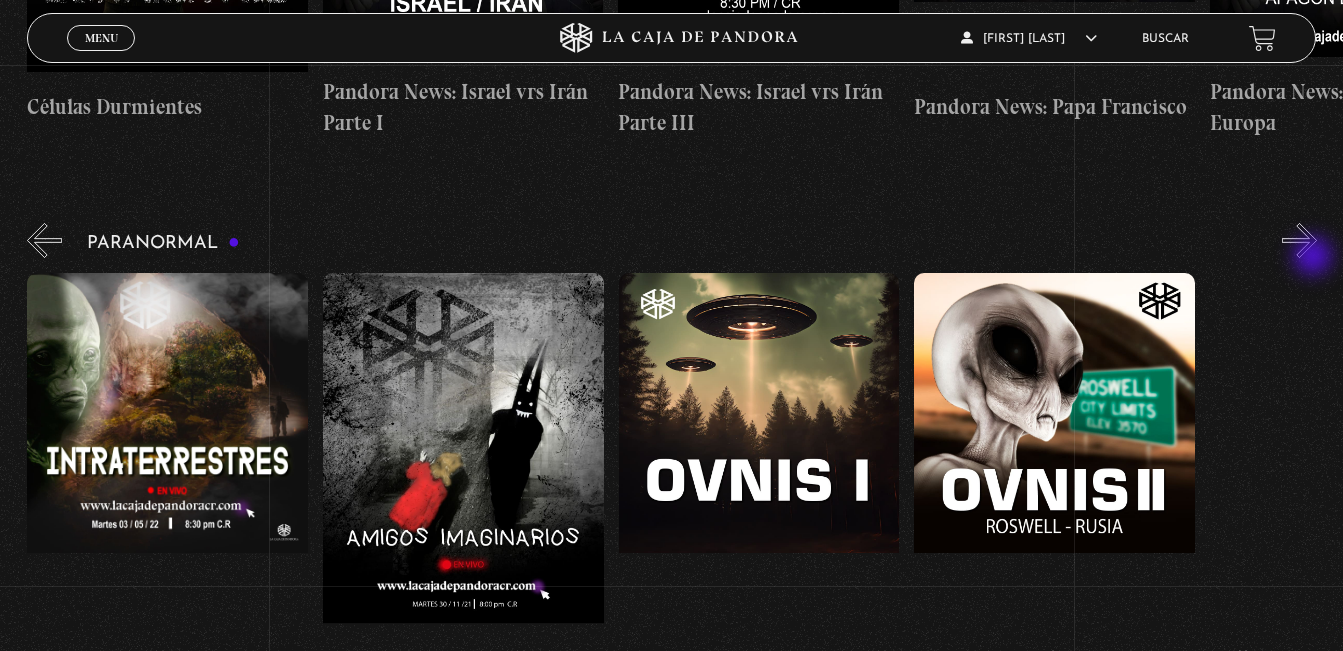 click on "»" at bounding box center (1299, 240) 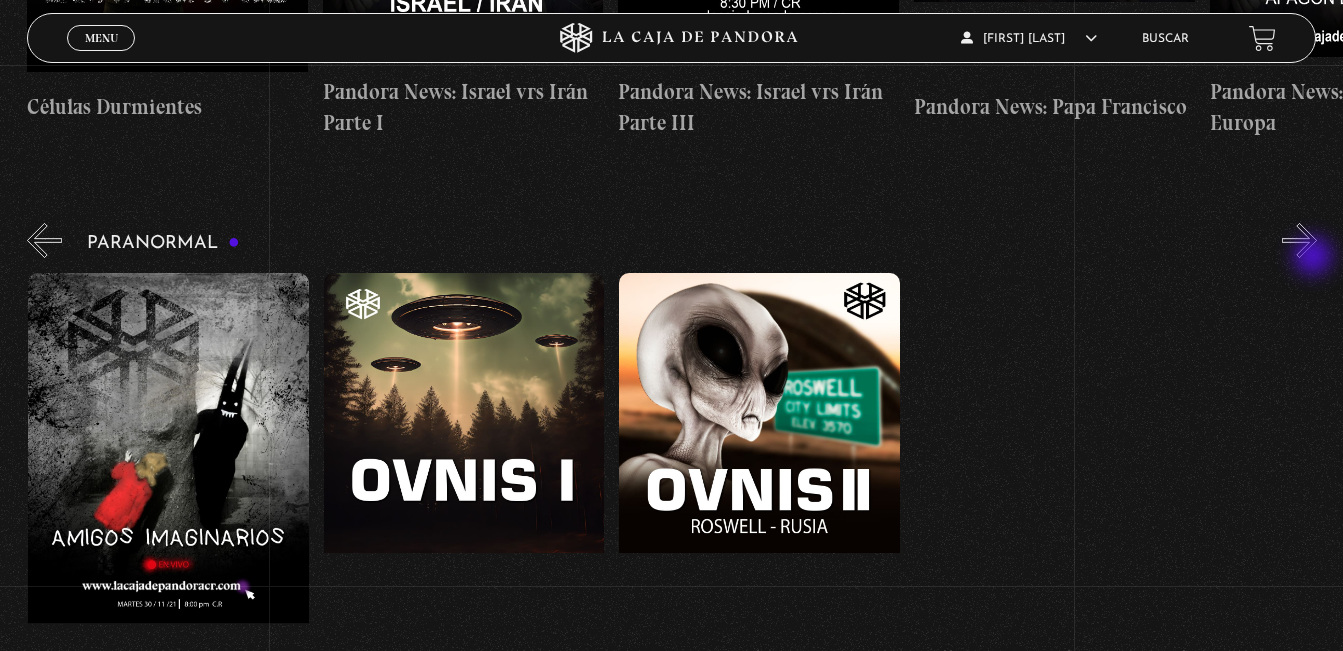click on "»" at bounding box center [1299, 240] 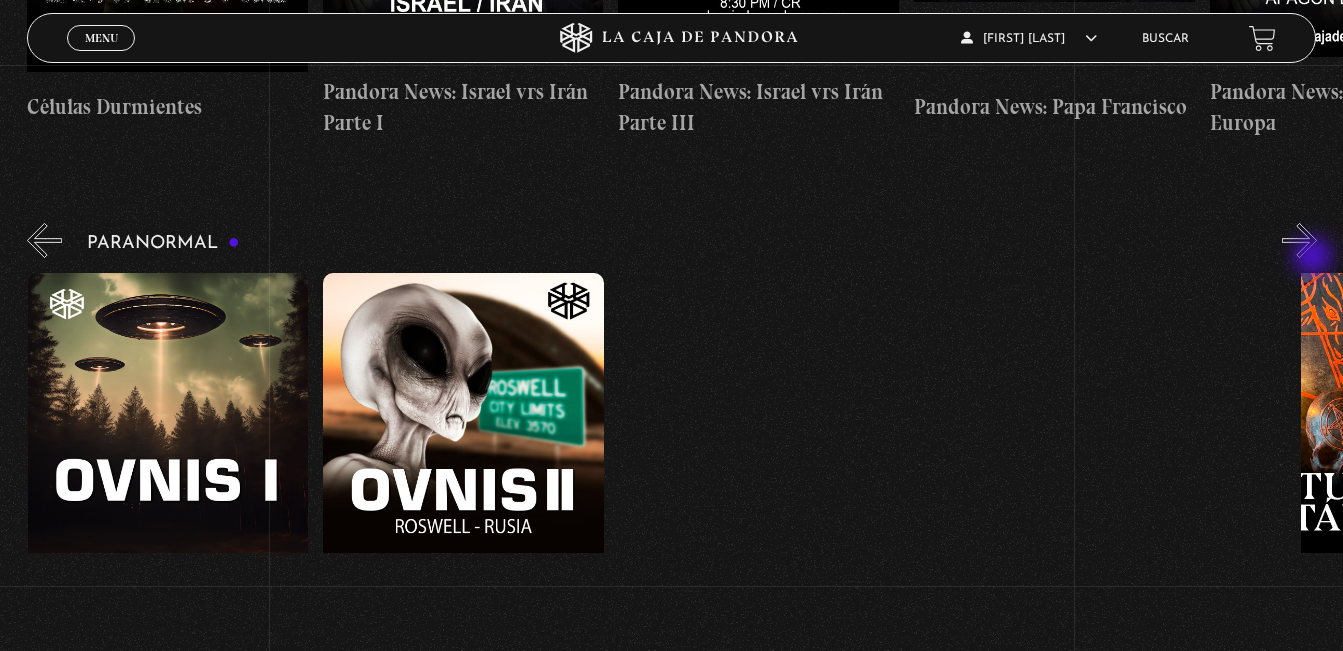 click on "»" at bounding box center (1299, 240) 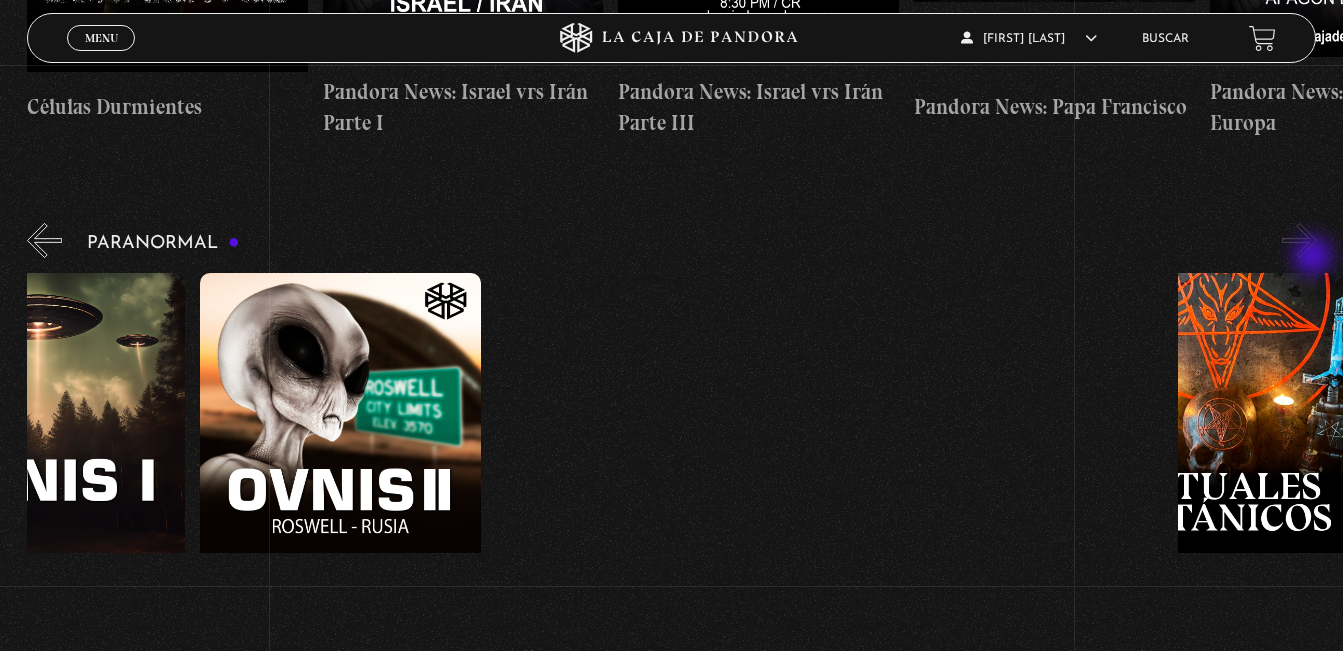 scroll, scrollTop: 0, scrollLeft: 1923, axis: horizontal 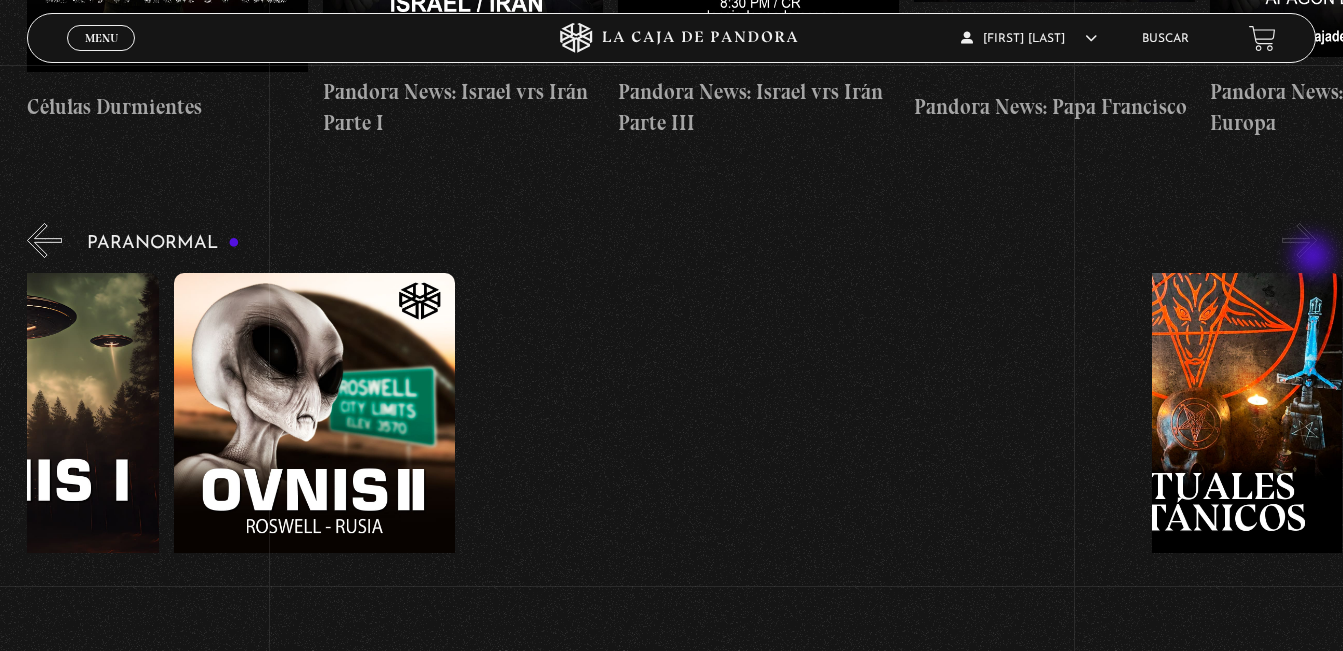 click on "»" at bounding box center (1299, 240) 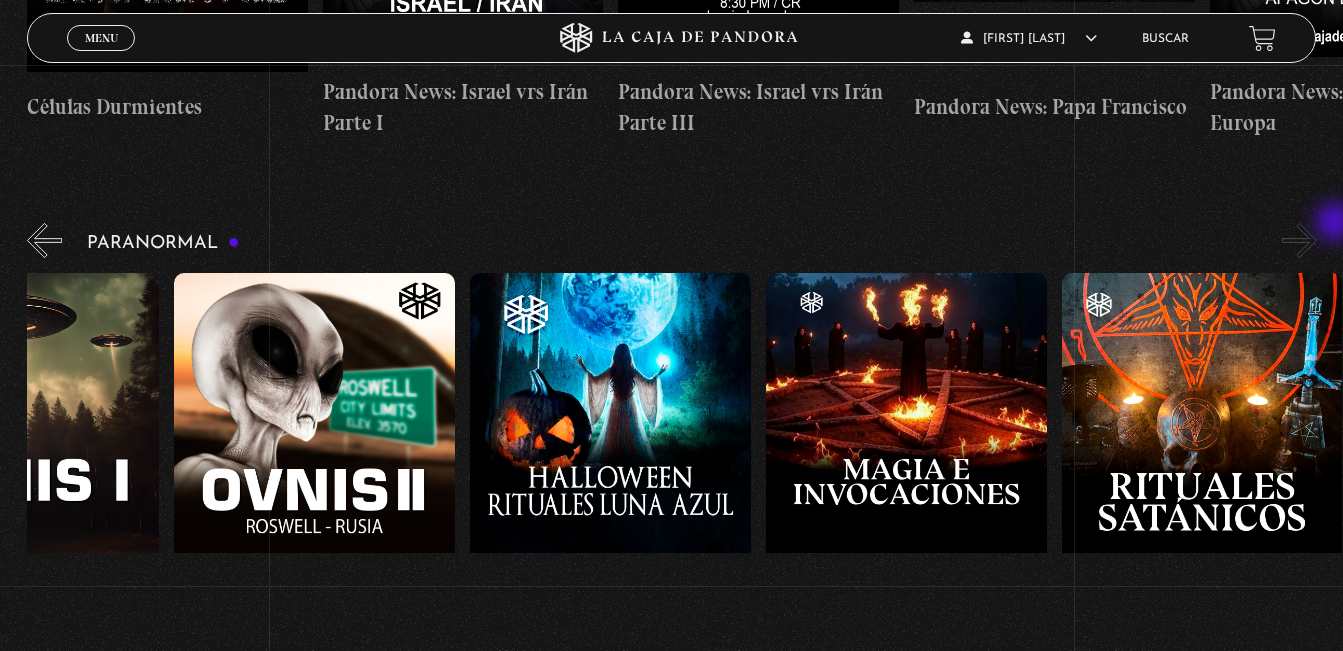 click on "Paranormal
31 Octubre Halloween
Historias Paranormales
Apariciones en Carretera
Ovnis I «" at bounding box center [685, 447] 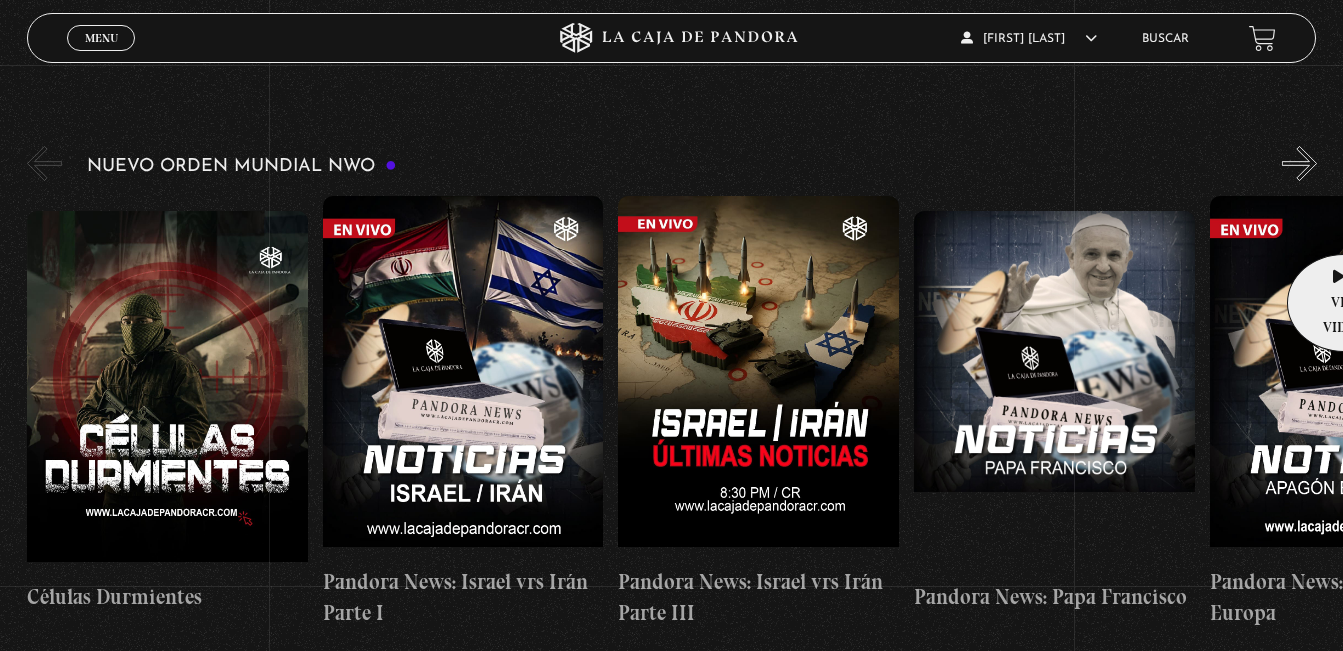 scroll, scrollTop: 249, scrollLeft: 0, axis: vertical 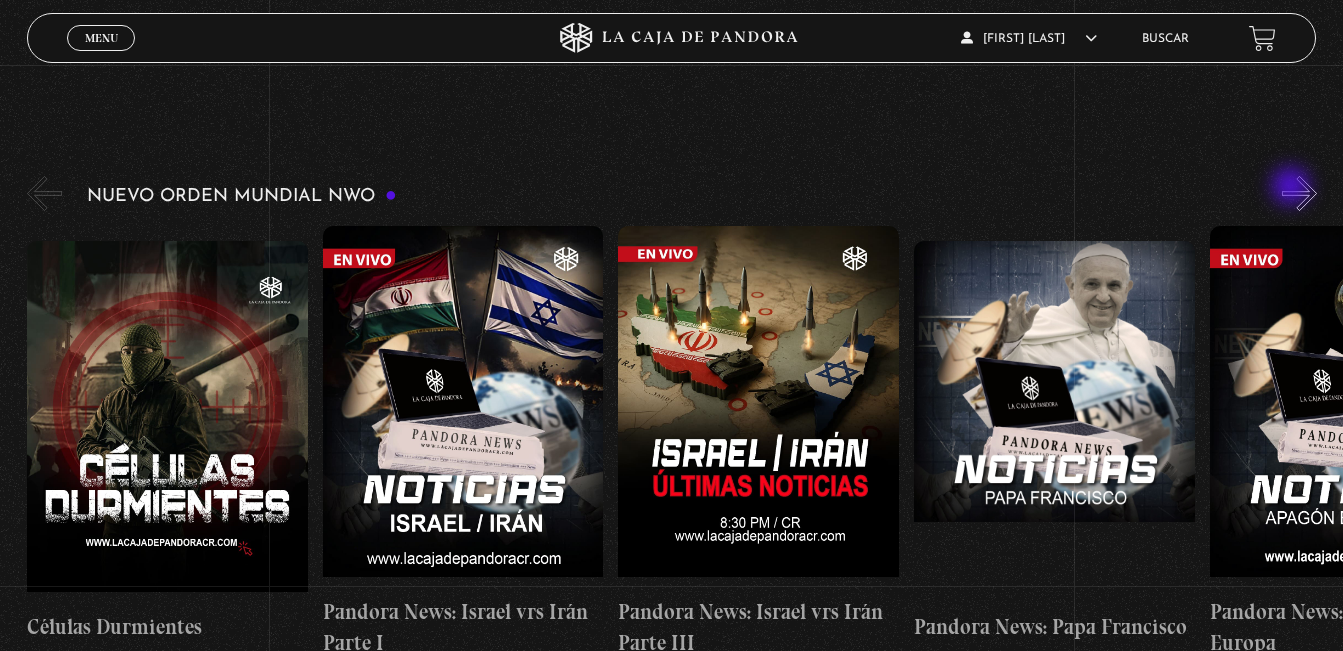 click on "Nuevo Orden Mundial NWO
2023" at bounding box center [685, 415] 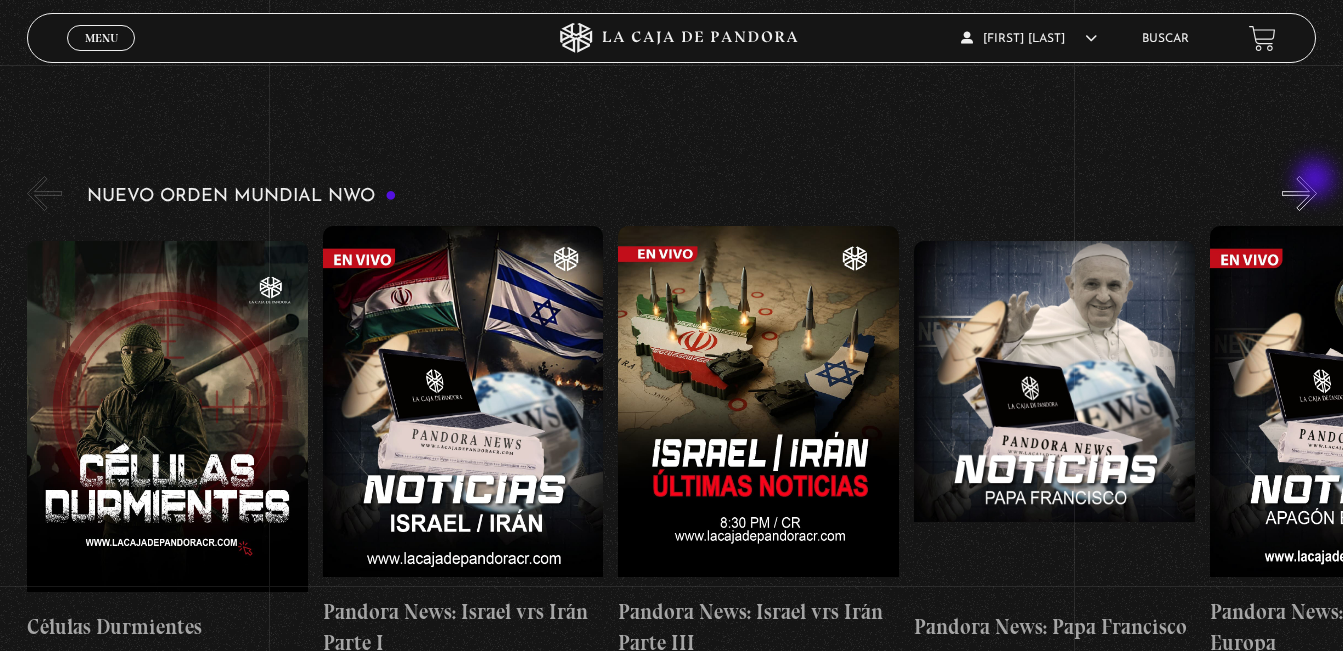click on "»" at bounding box center [1299, 193] 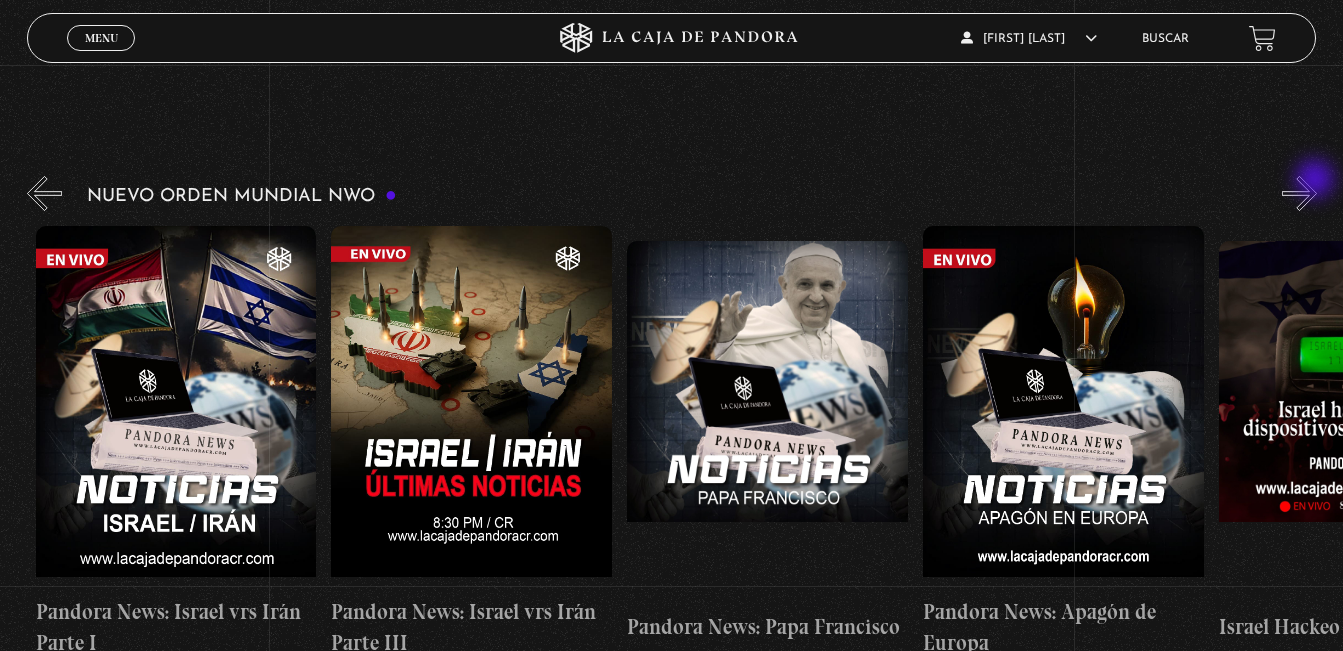 click on "»" at bounding box center (1299, 193) 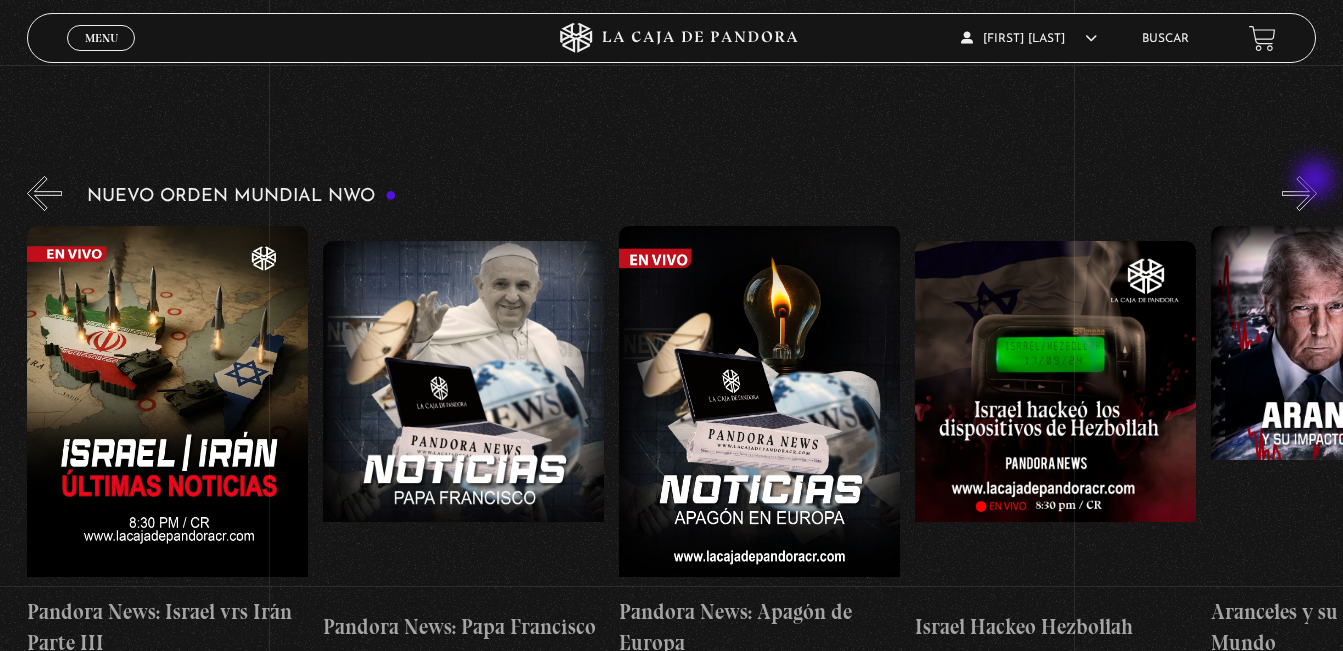 click on "»" at bounding box center (1299, 193) 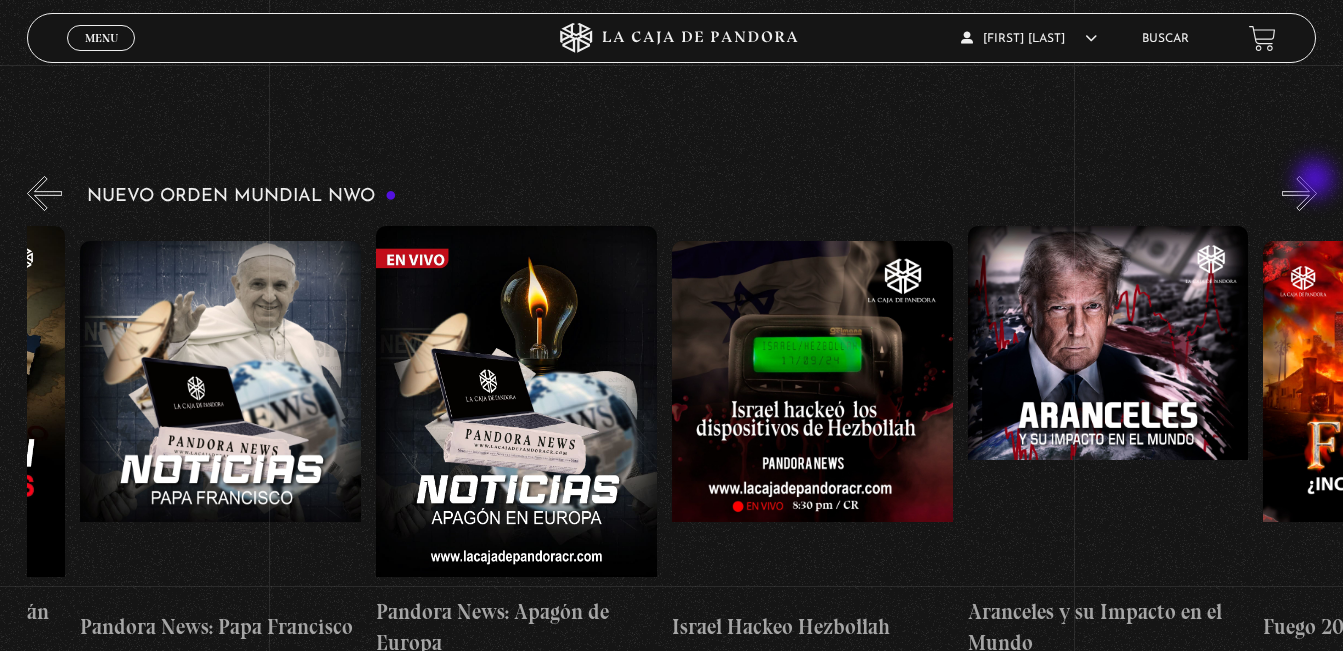 click on "»" at bounding box center (1299, 193) 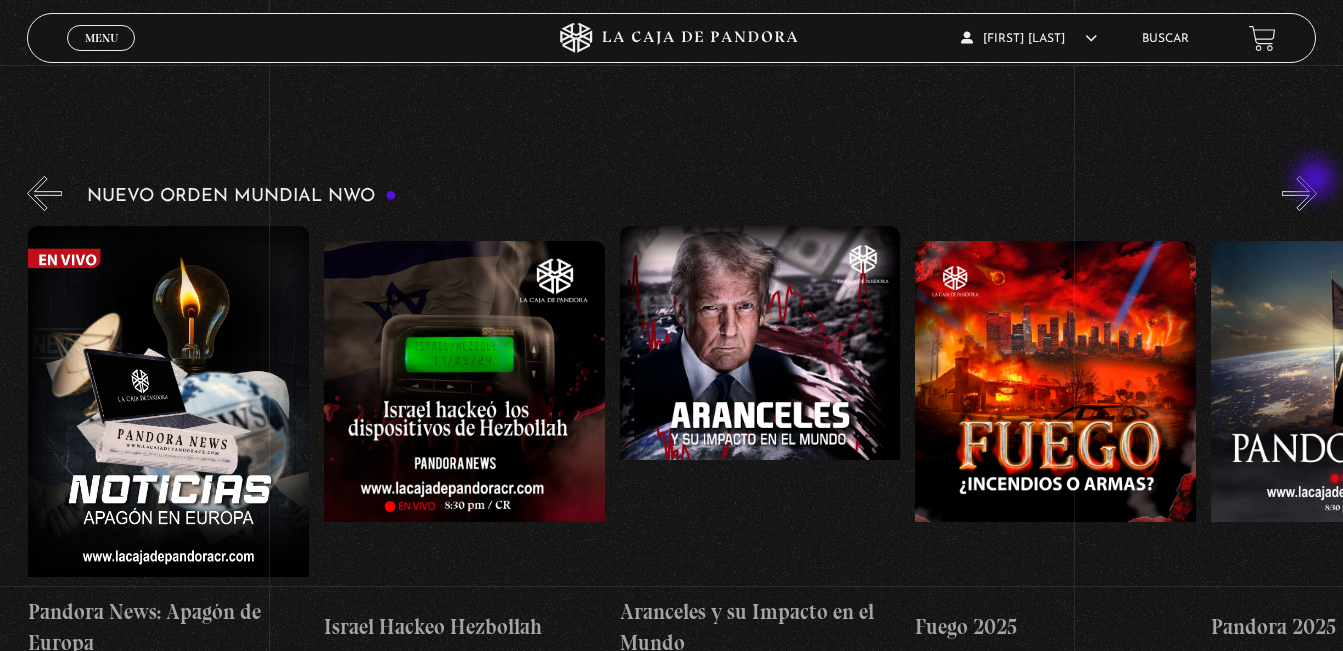 scroll, scrollTop: 0, scrollLeft: 1183, axis: horizontal 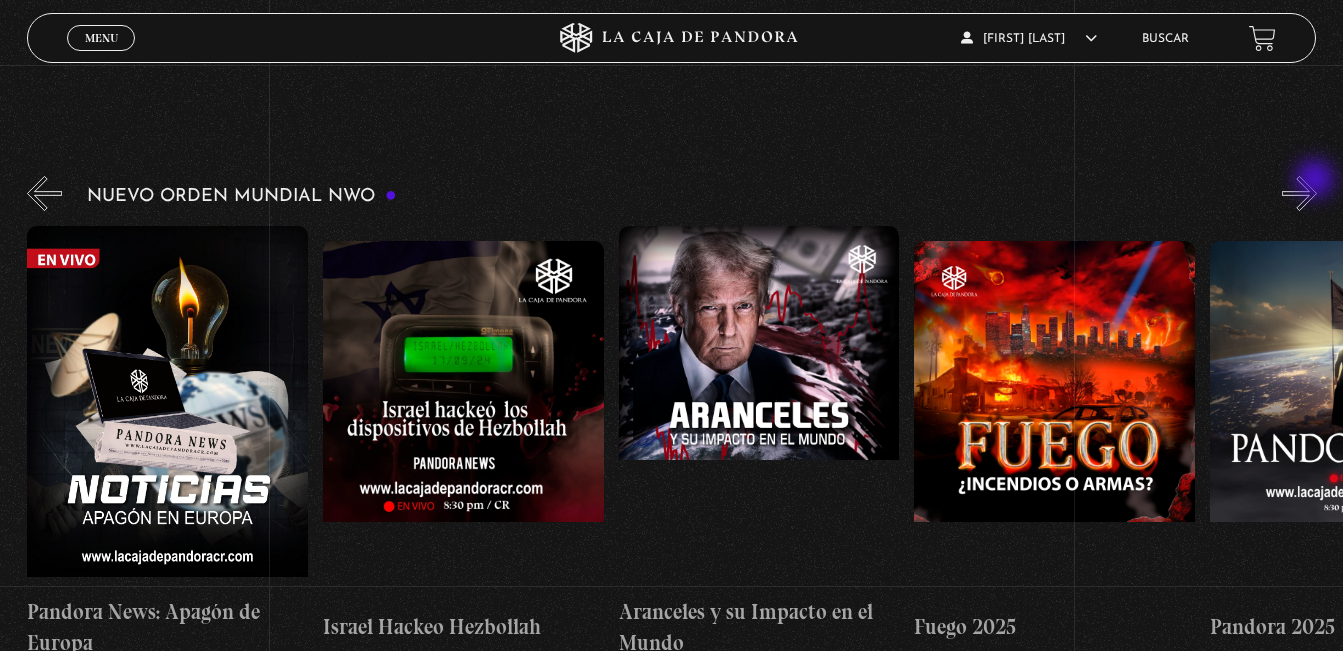 click on "»" at bounding box center [1299, 193] 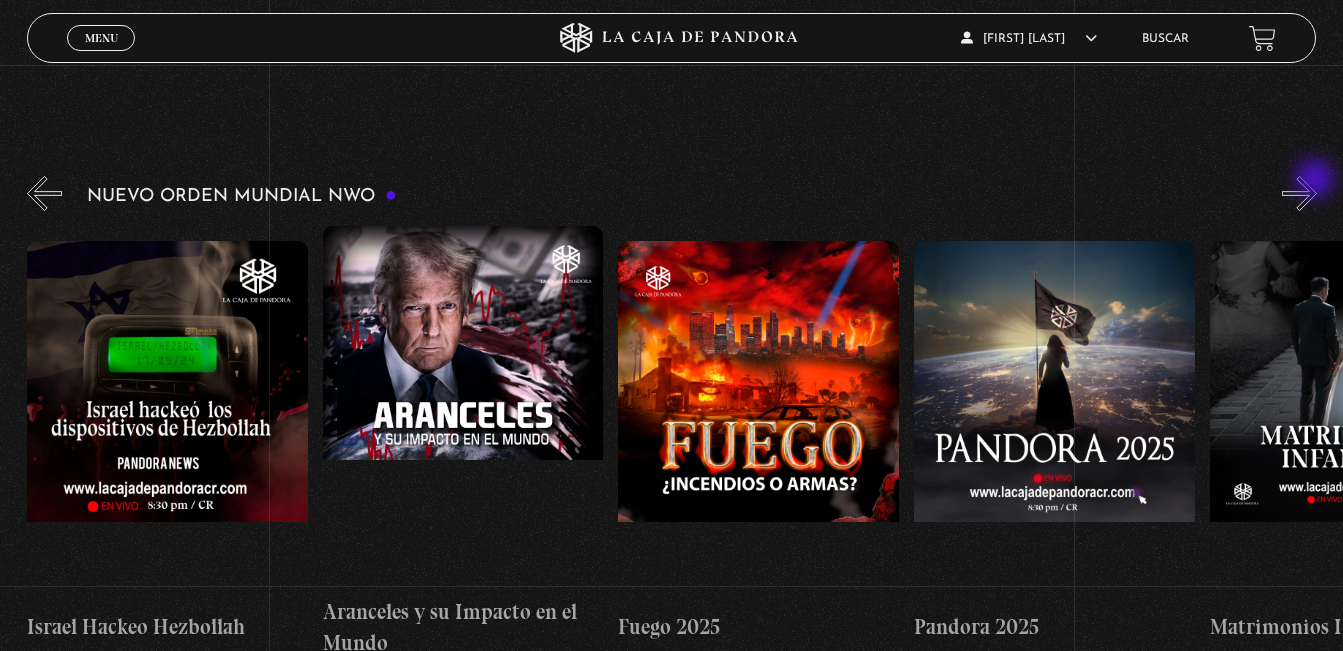 click on "»" at bounding box center [1299, 193] 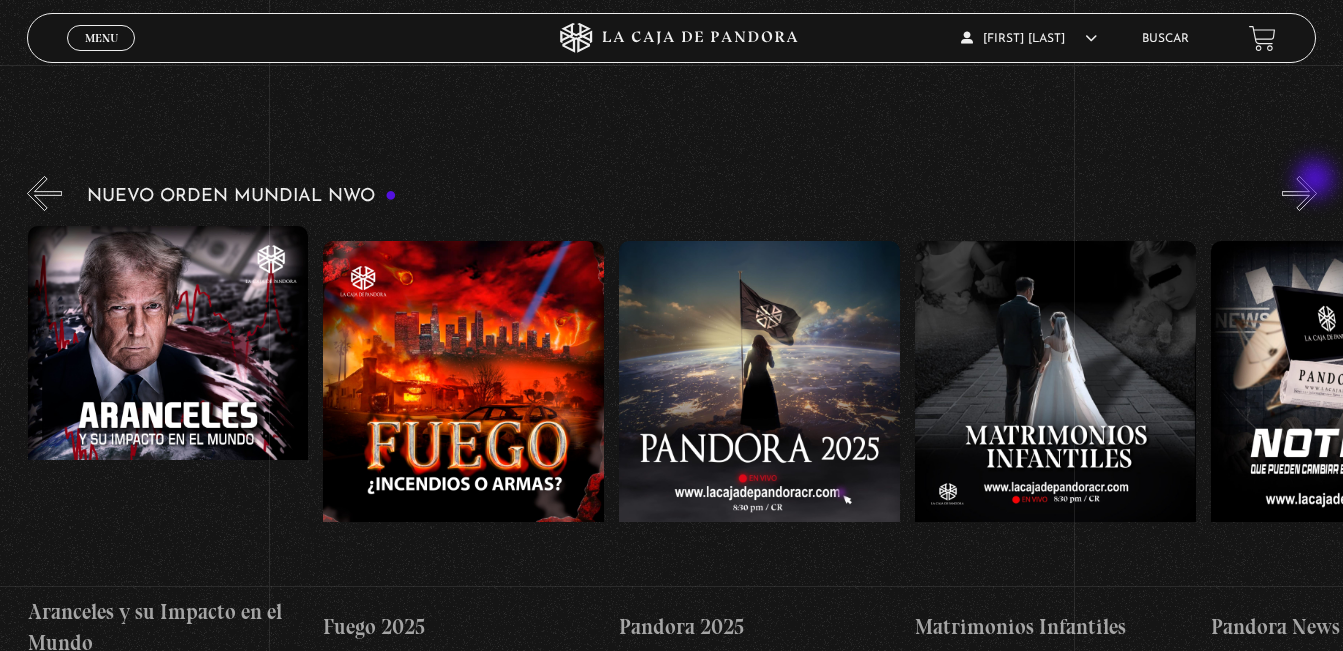 click on "»" at bounding box center [1299, 193] 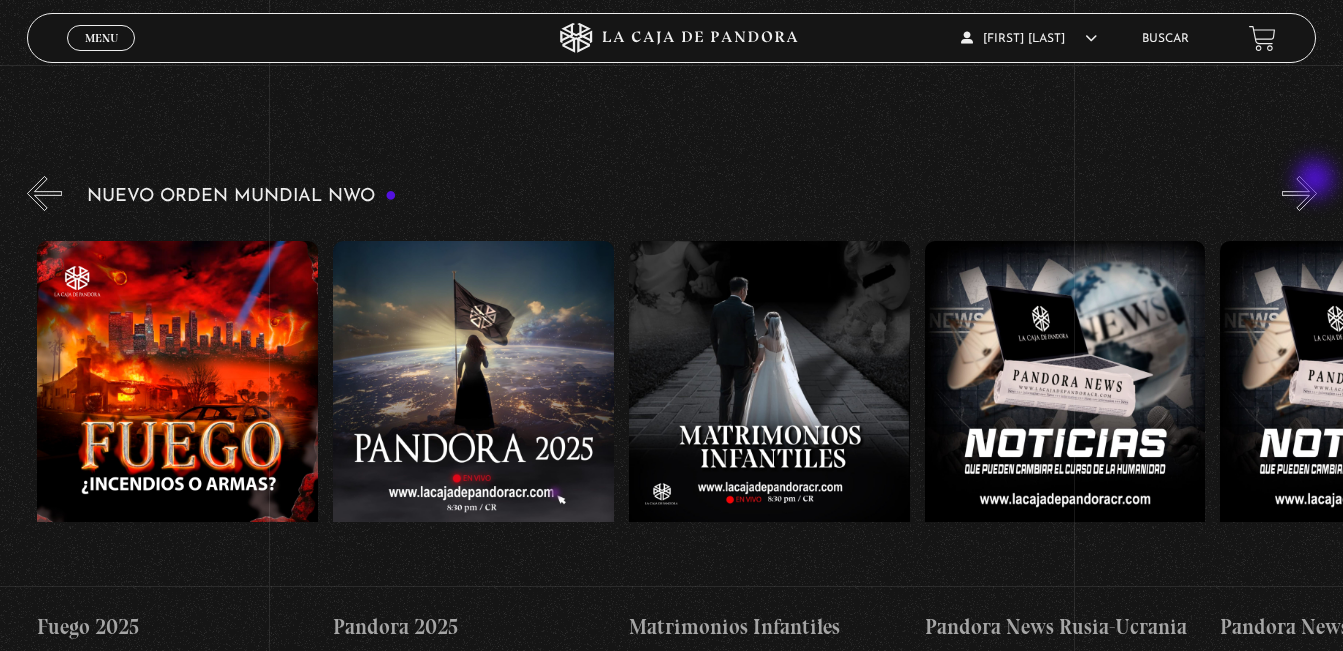scroll, scrollTop: 0, scrollLeft: 2070, axis: horizontal 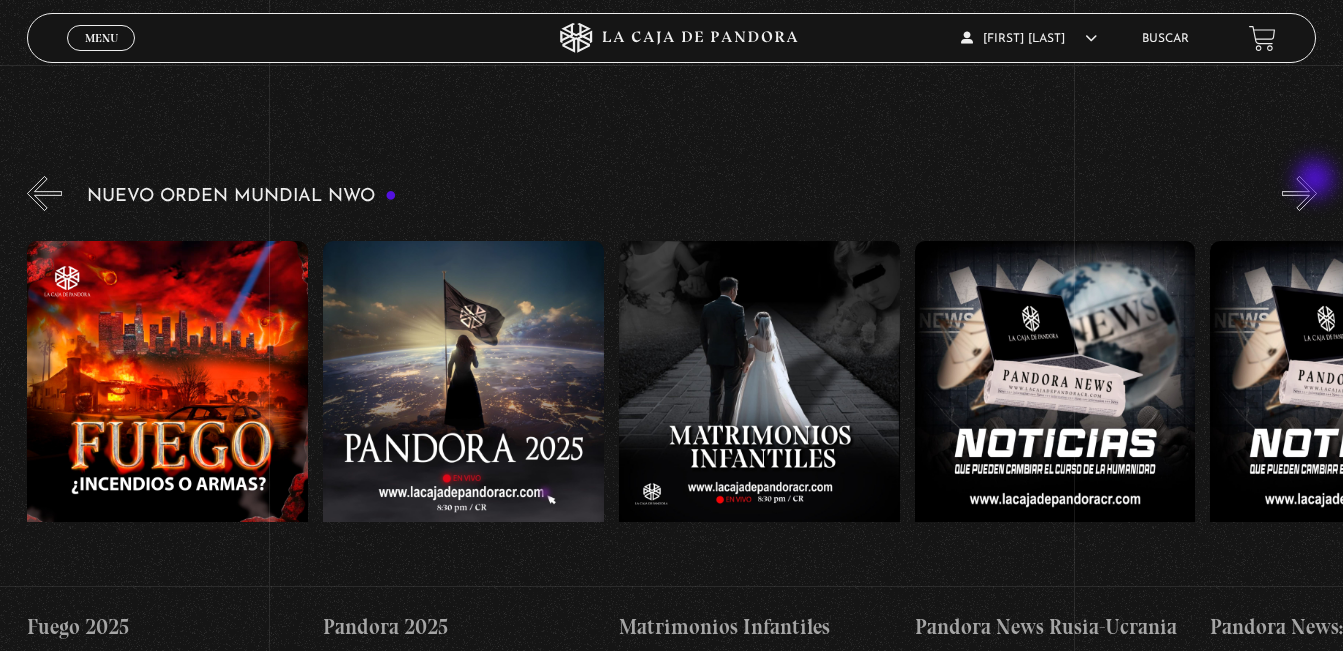 click on "»" at bounding box center (1299, 193) 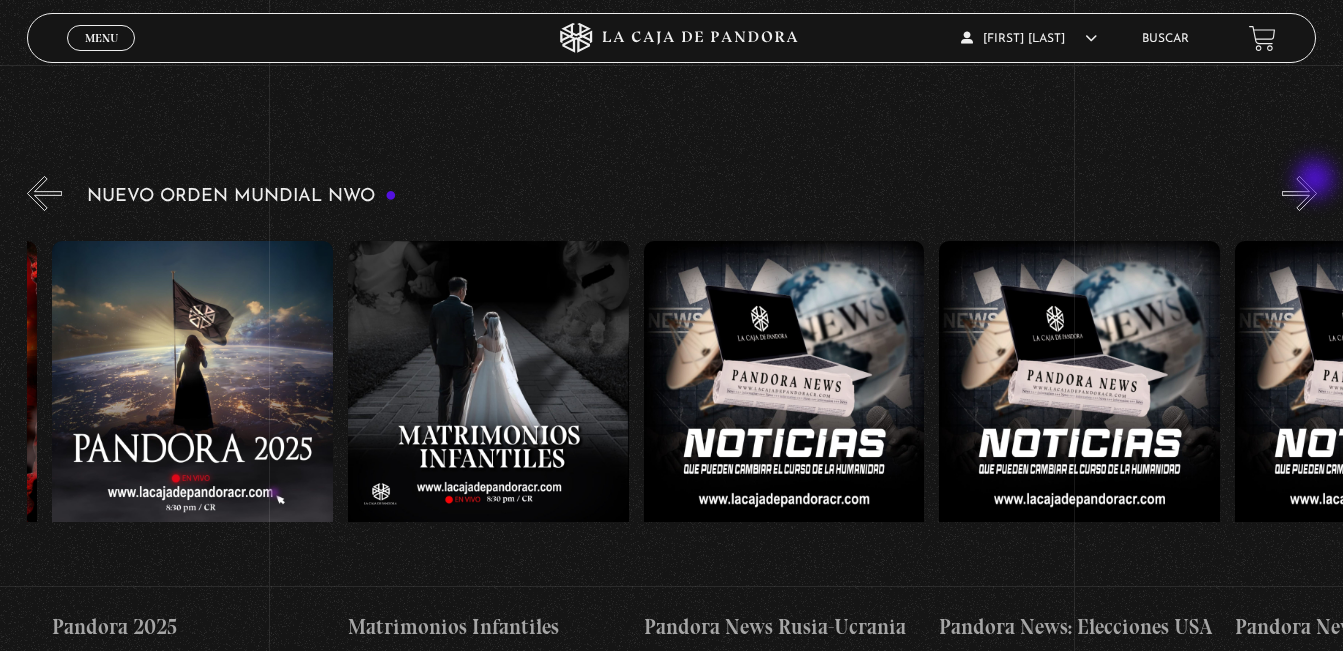 scroll, scrollTop: 0, scrollLeft: 2366, axis: horizontal 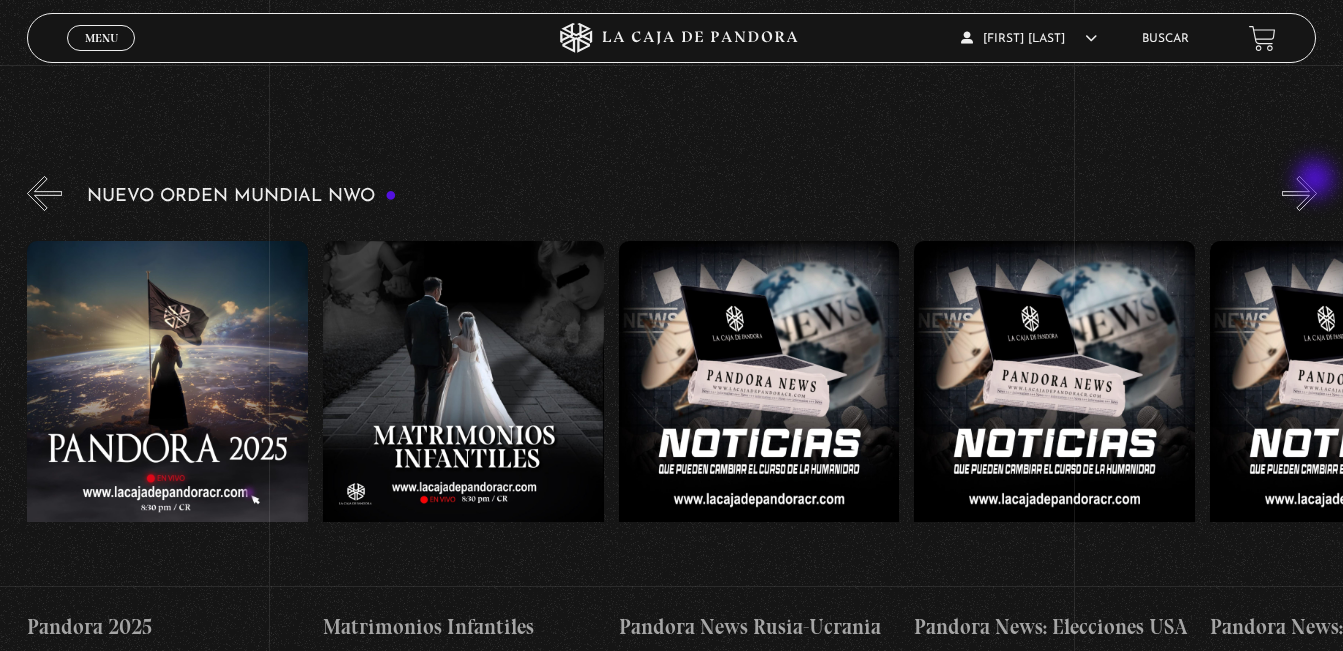 click on "»" at bounding box center [1299, 193] 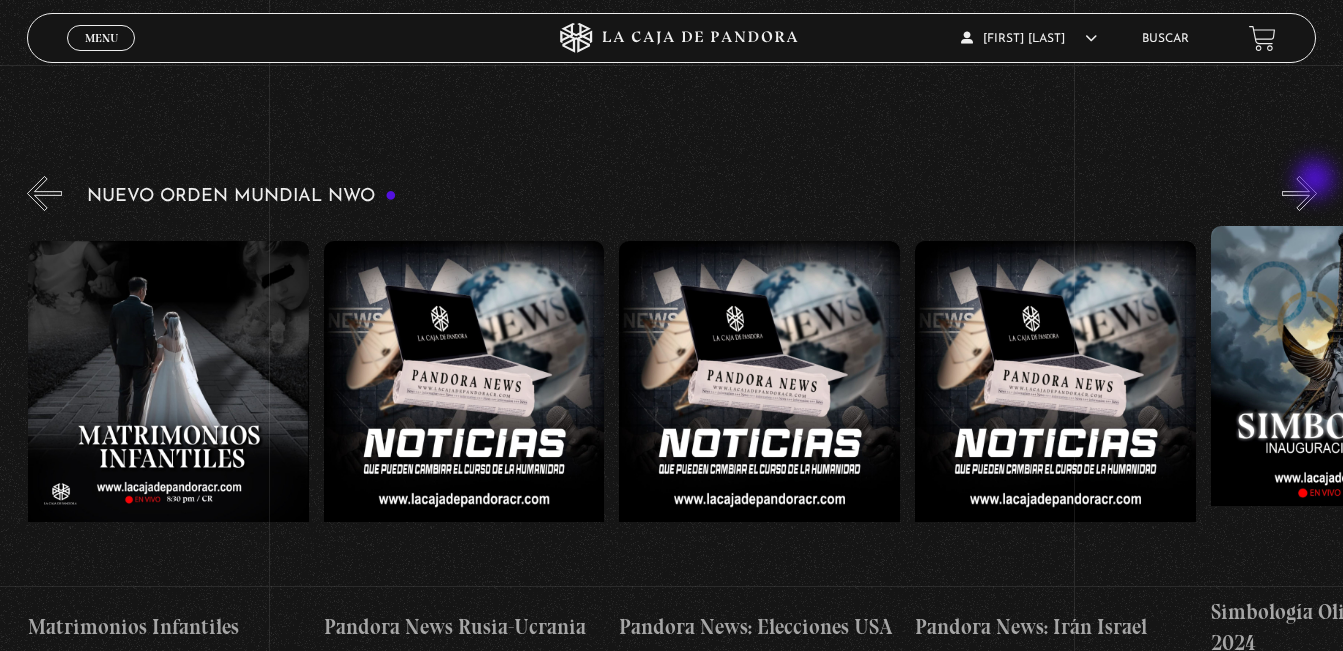 click on "»" at bounding box center (1299, 193) 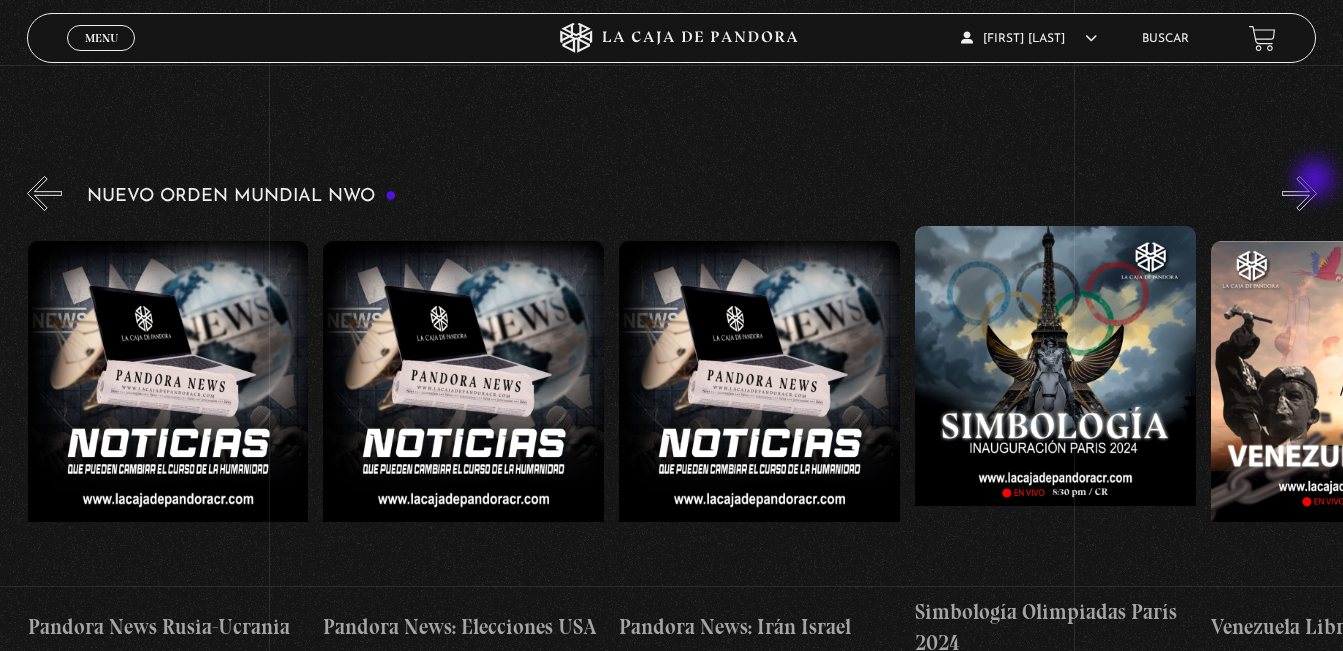 click on "»" at bounding box center (1299, 193) 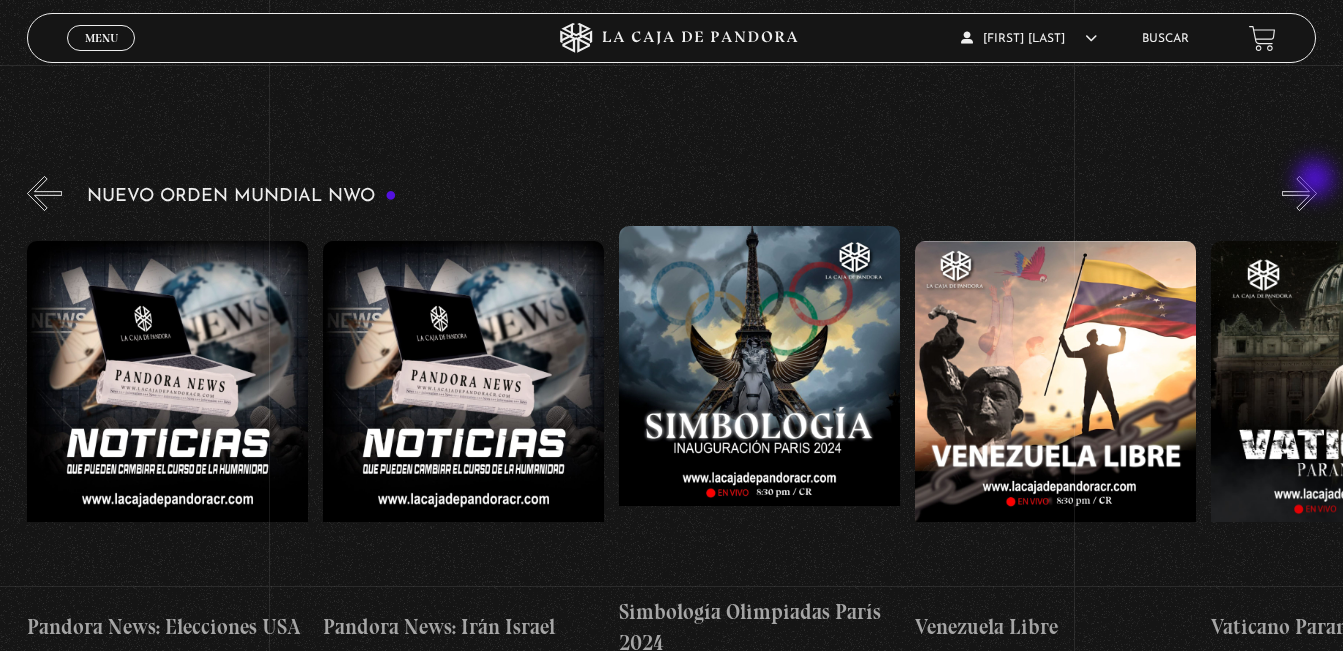 click on "»" at bounding box center (1299, 193) 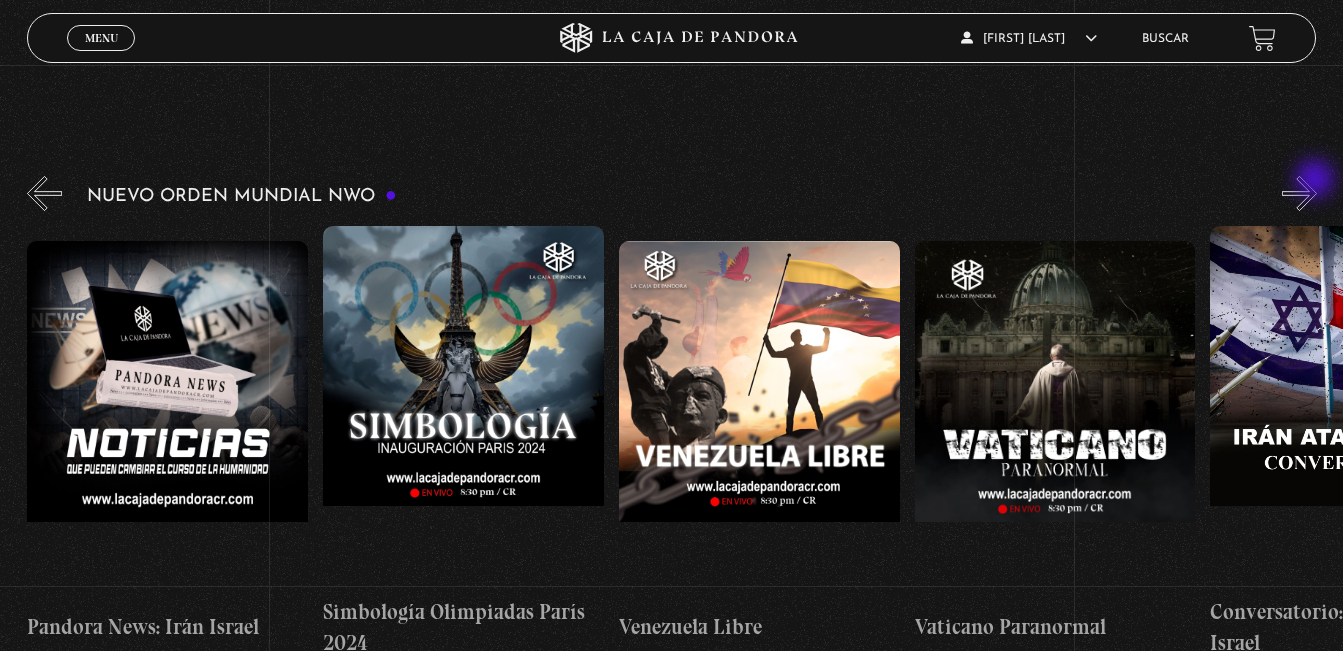 click on "»" at bounding box center (1299, 193) 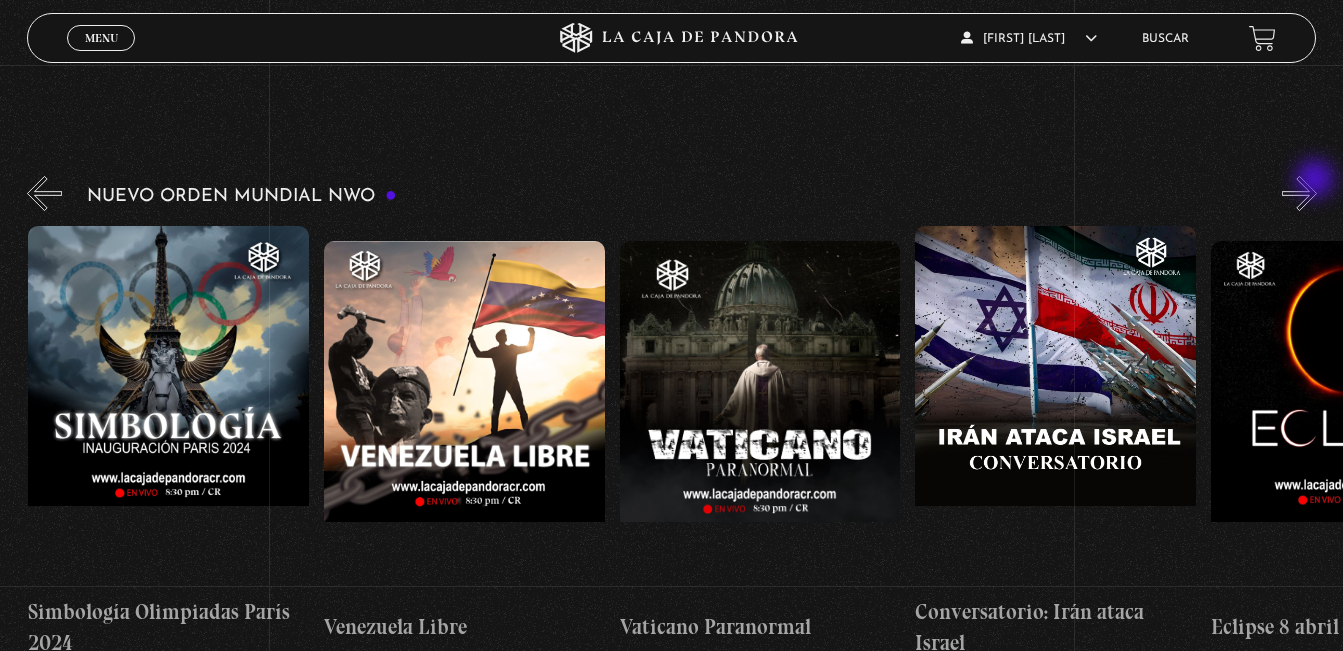 scroll, scrollTop: 0, scrollLeft: 3845, axis: horizontal 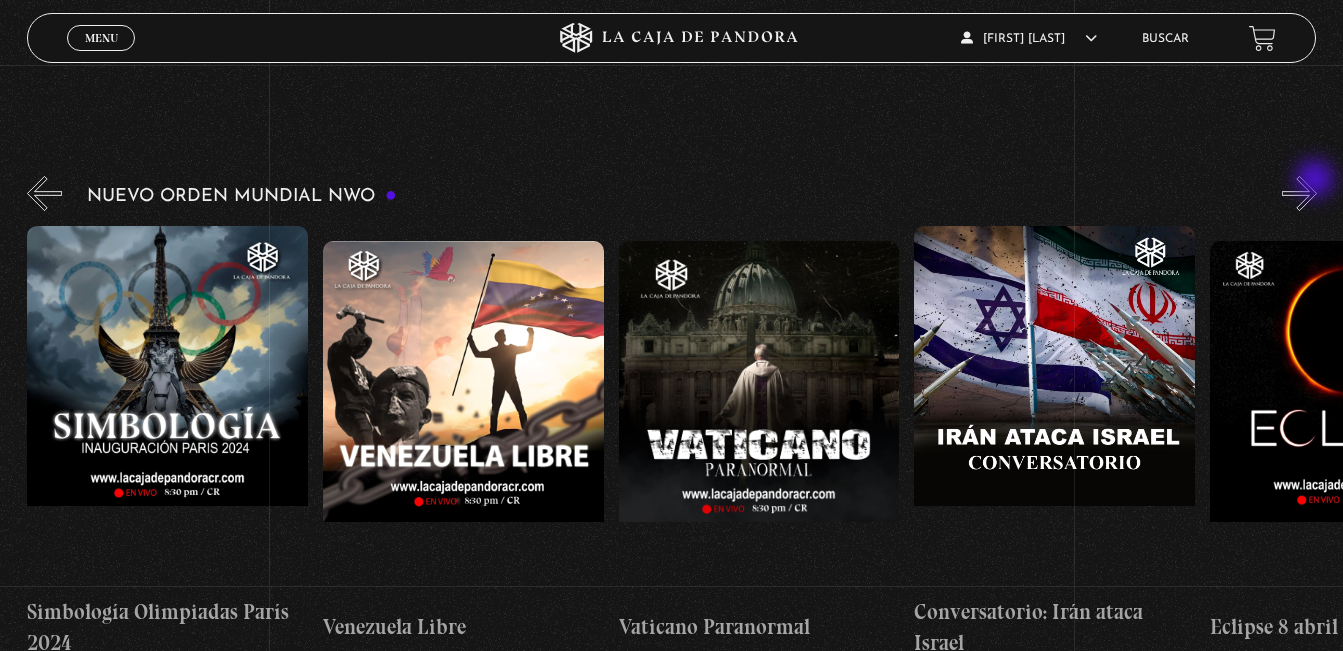 click on "»" at bounding box center [1299, 193] 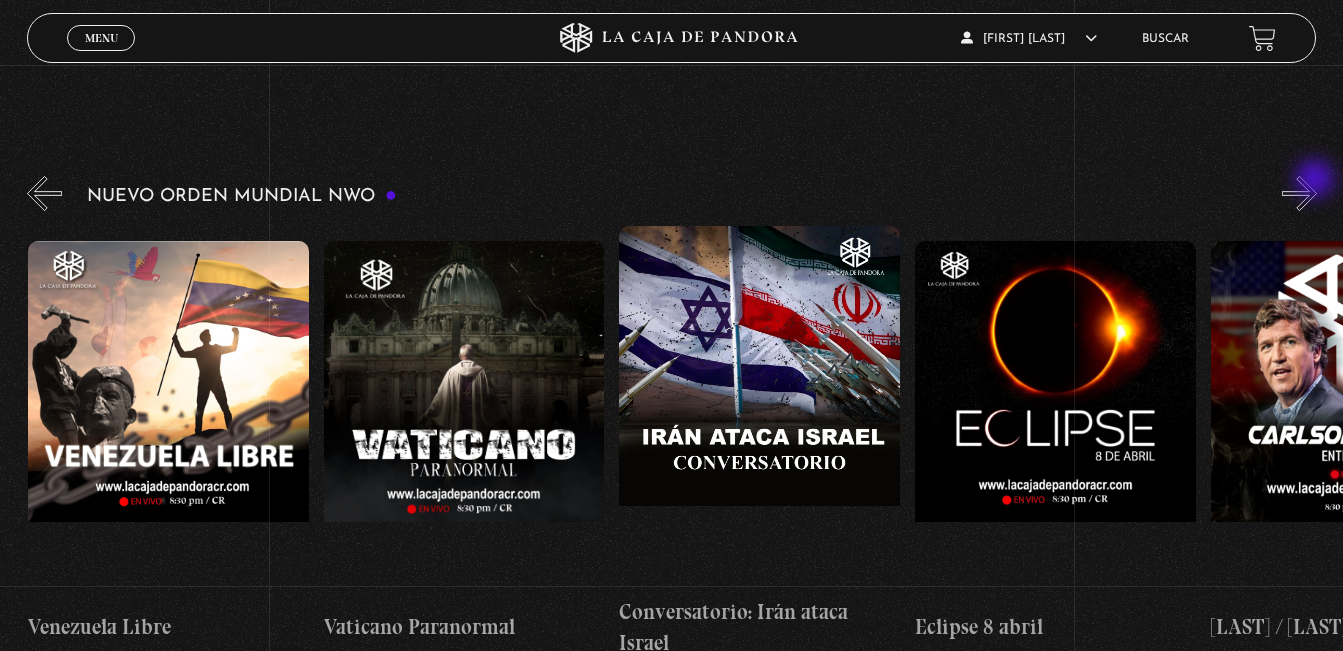 click on "»" at bounding box center [1299, 193] 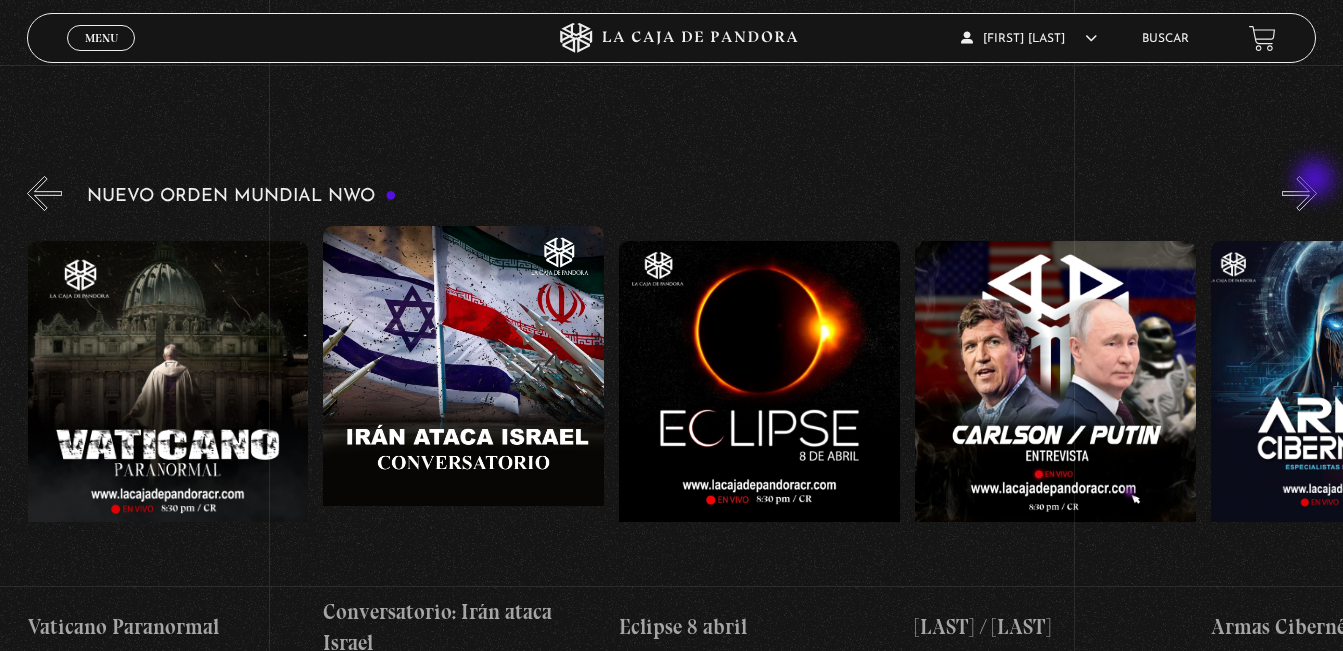click on "»" at bounding box center (1299, 193) 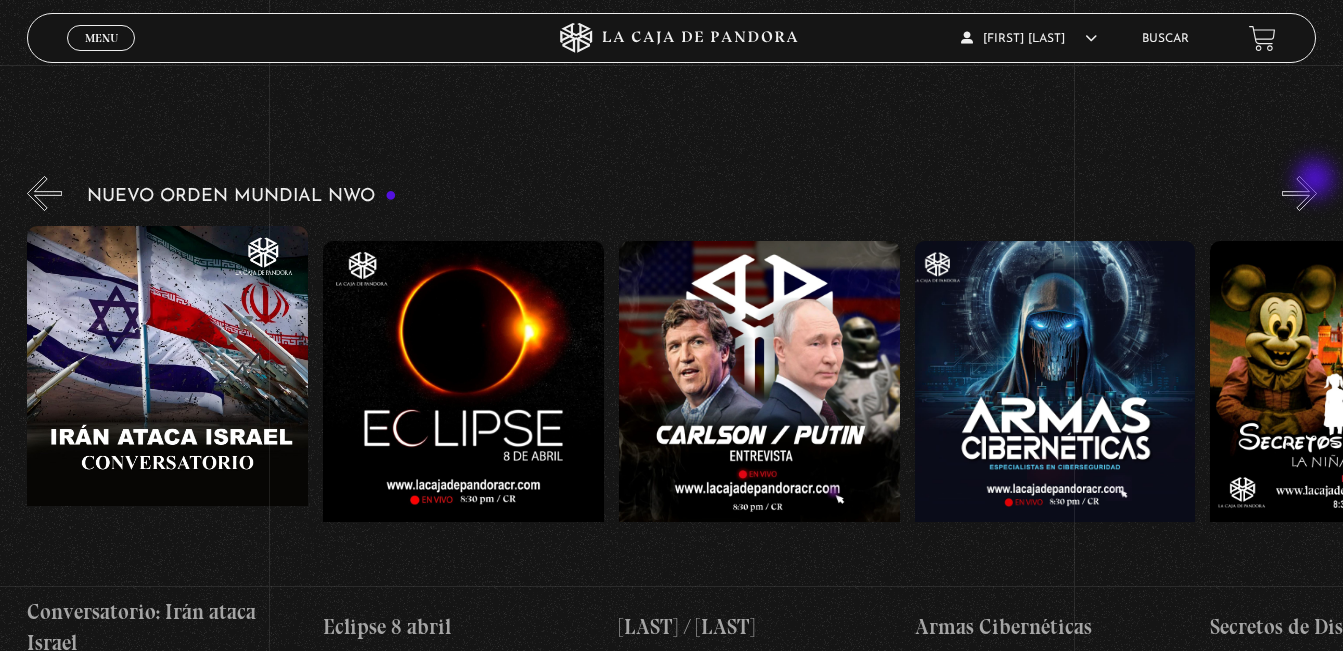 click on "»" at bounding box center [1299, 193] 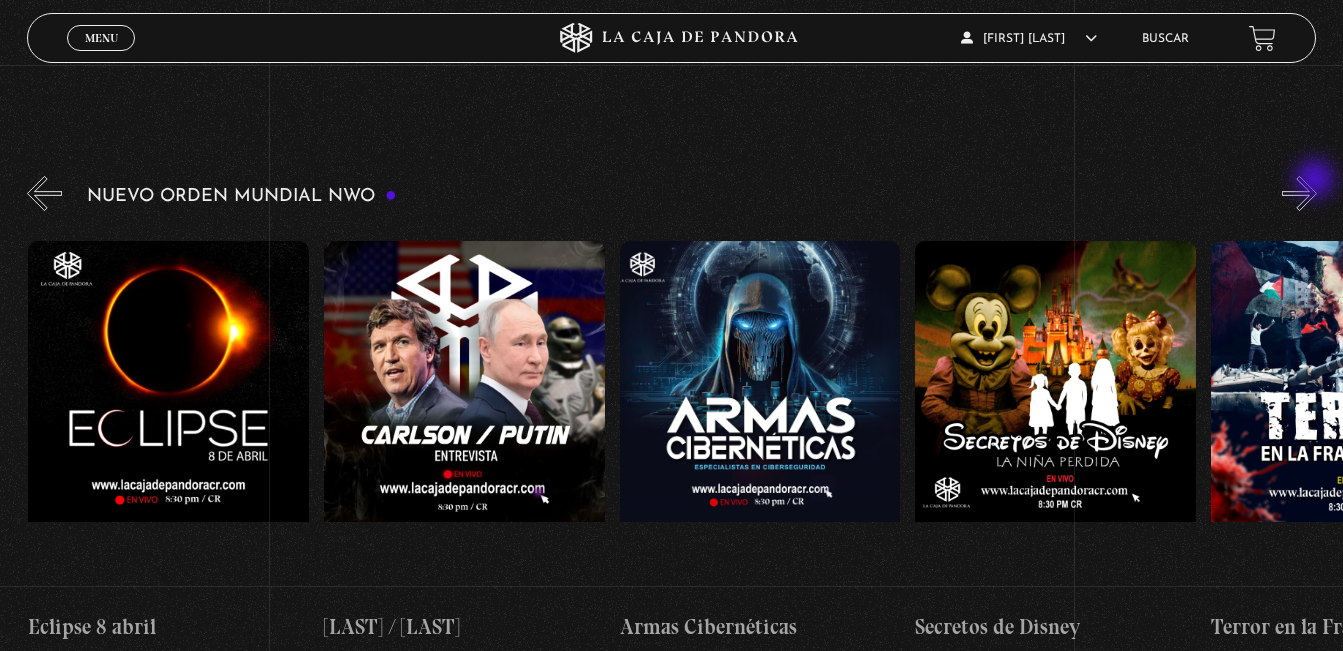 scroll, scrollTop: 0, scrollLeft: 5028, axis: horizontal 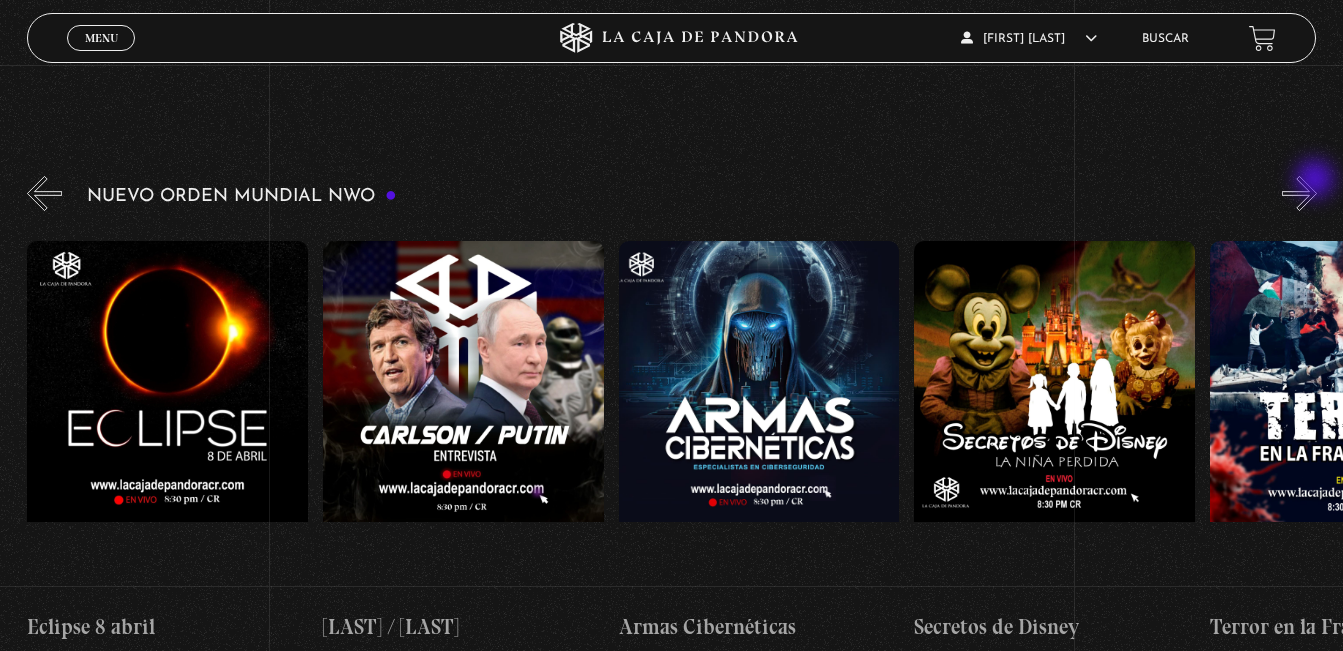 click on "»" at bounding box center [1299, 193] 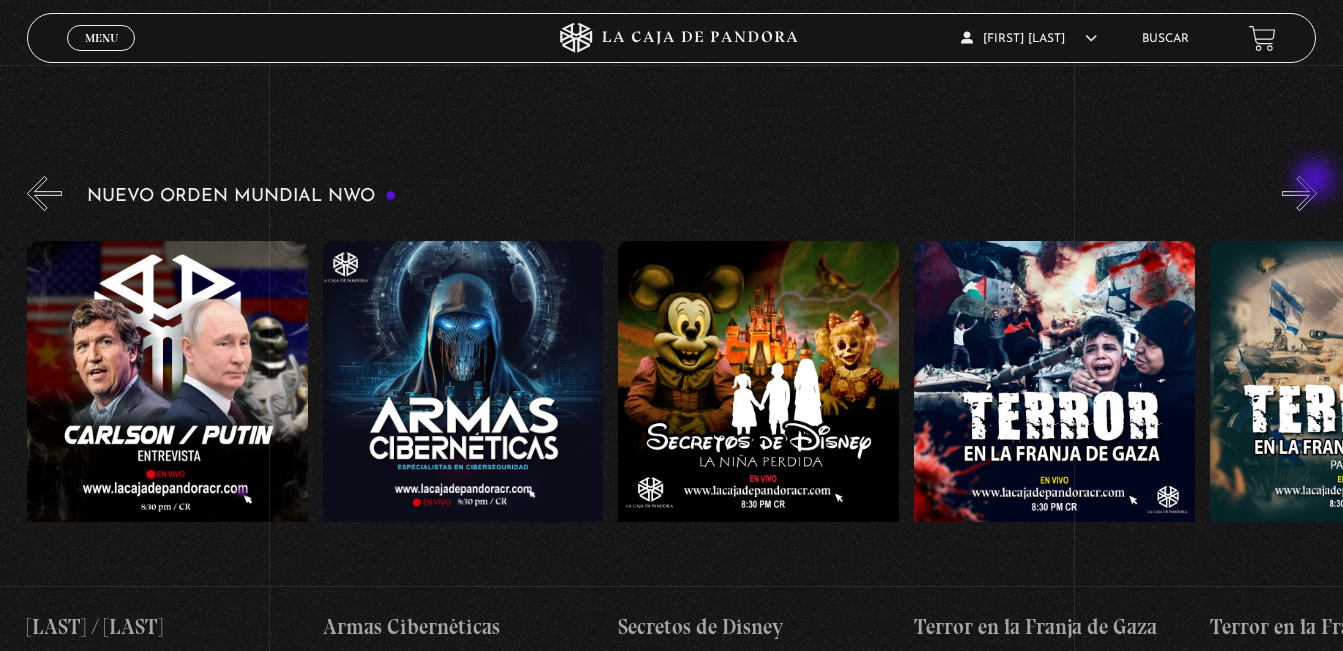click on "»" at bounding box center [1299, 193] 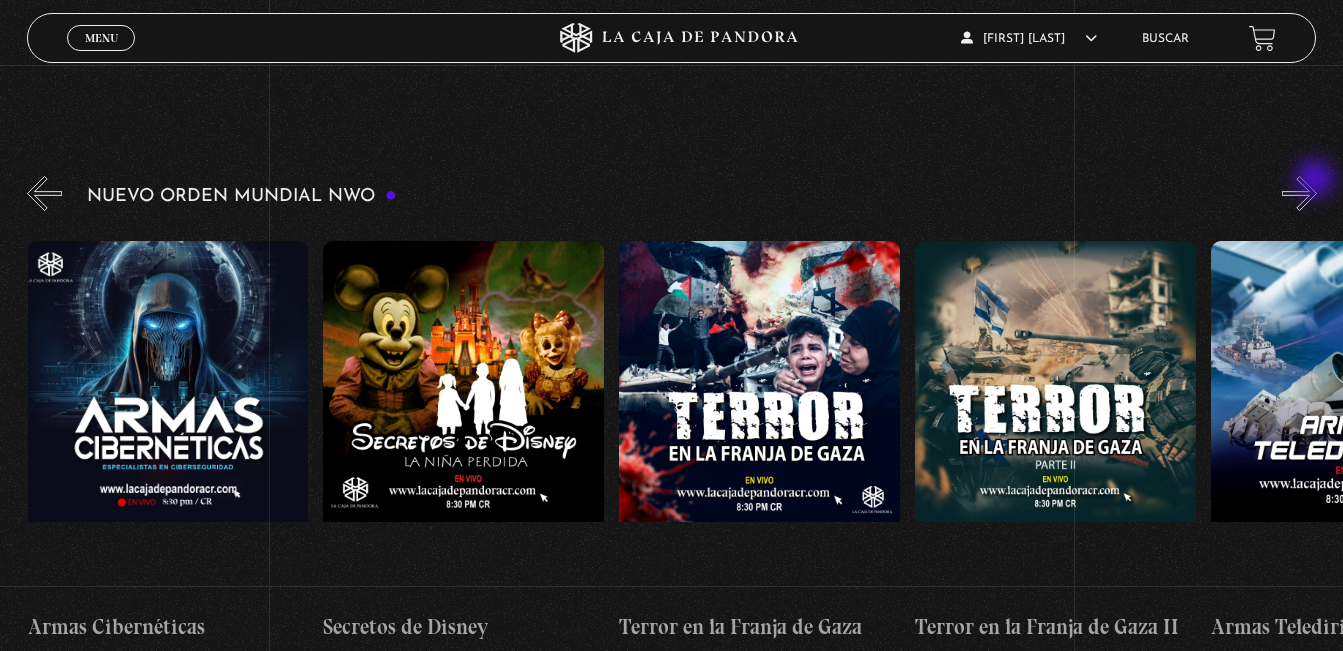scroll, scrollTop: 0, scrollLeft: 5620, axis: horizontal 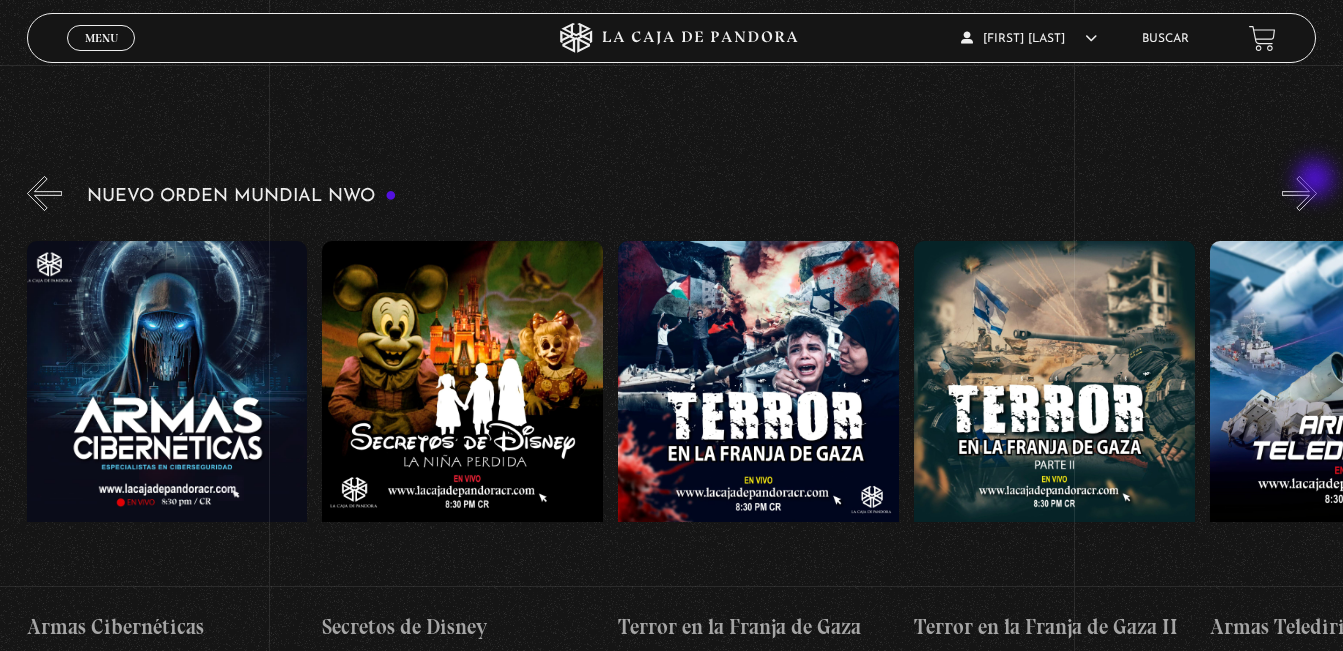 click on "»" at bounding box center (1299, 193) 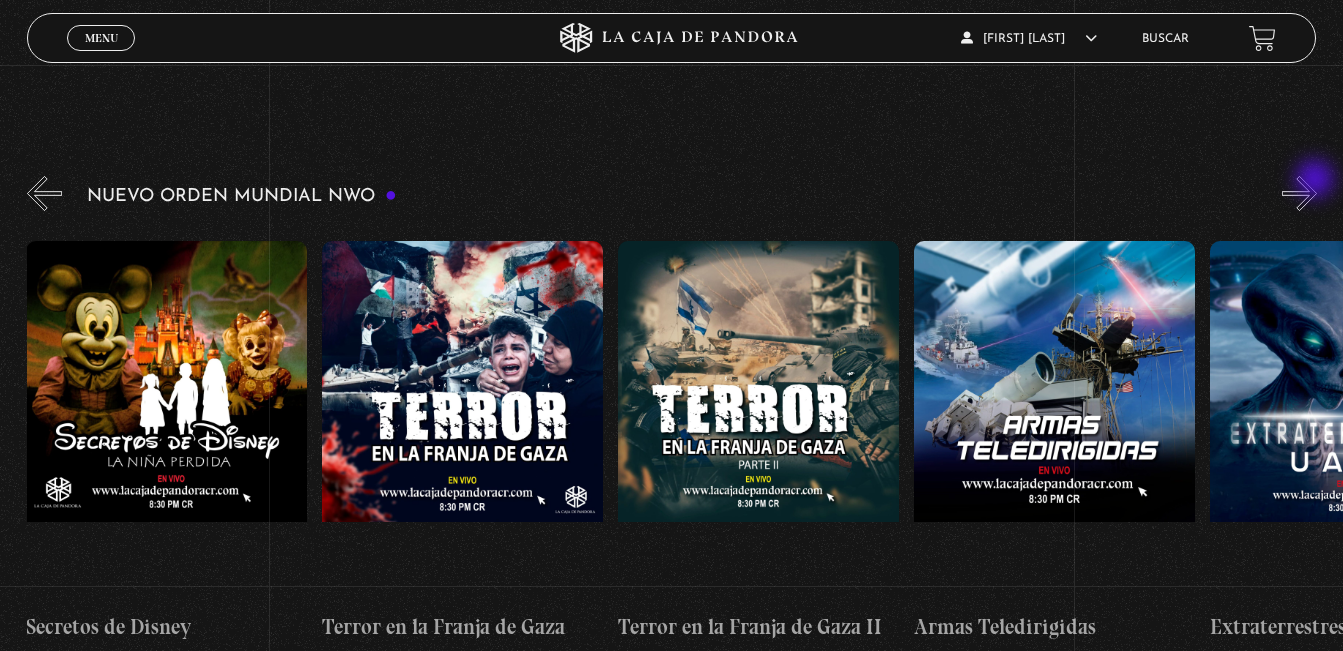 click on "»" at bounding box center [1299, 193] 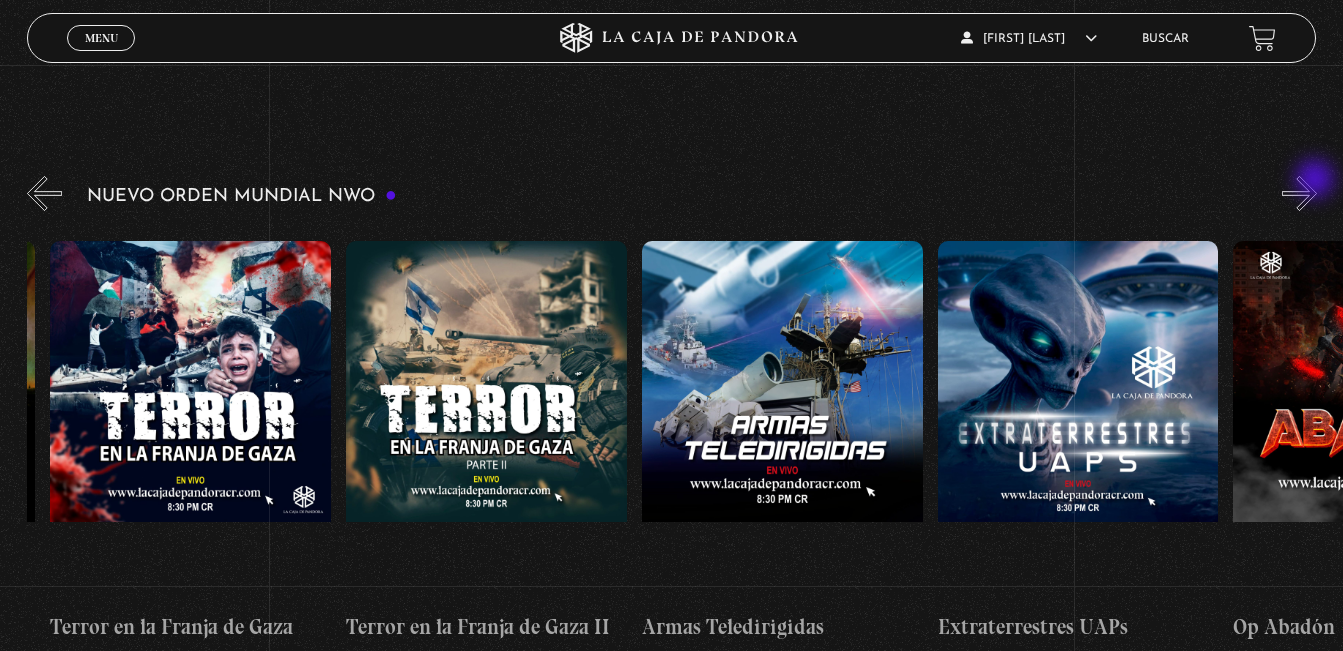 scroll, scrollTop: 0, scrollLeft: 6211, axis: horizontal 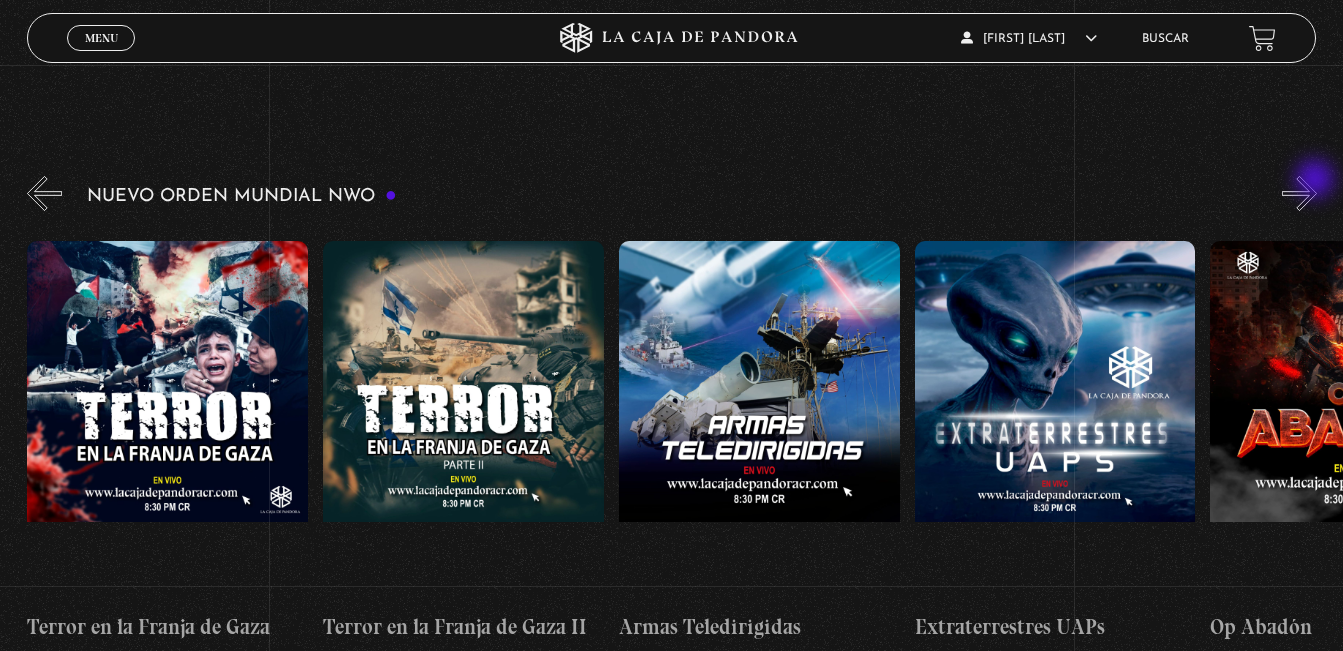 click on "»" at bounding box center [1299, 193] 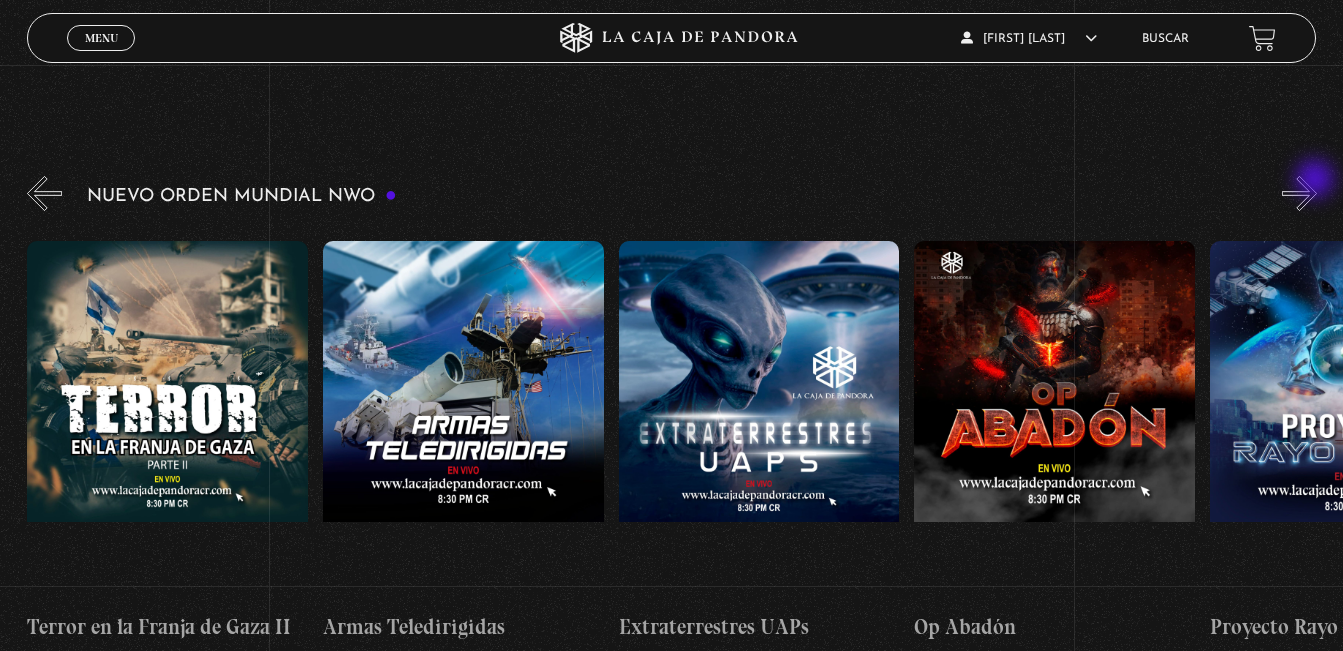click on "»" at bounding box center [1299, 193] 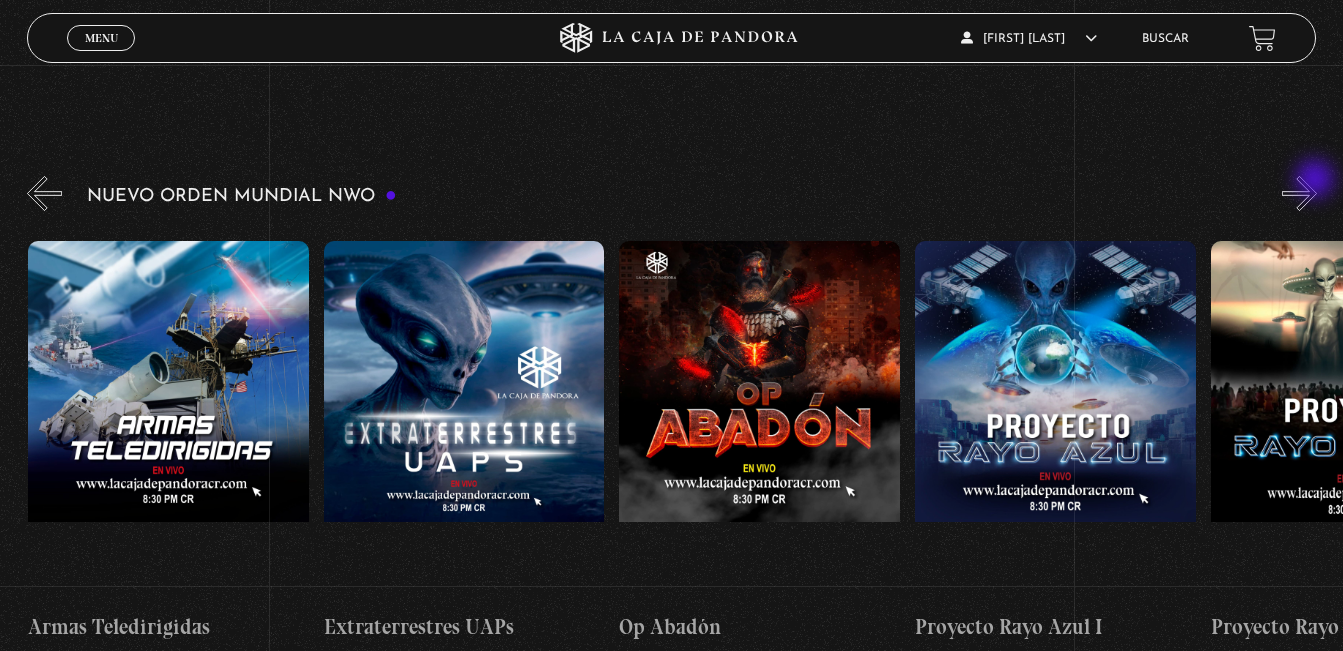 scroll, scrollTop: 0, scrollLeft: 6803, axis: horizontal 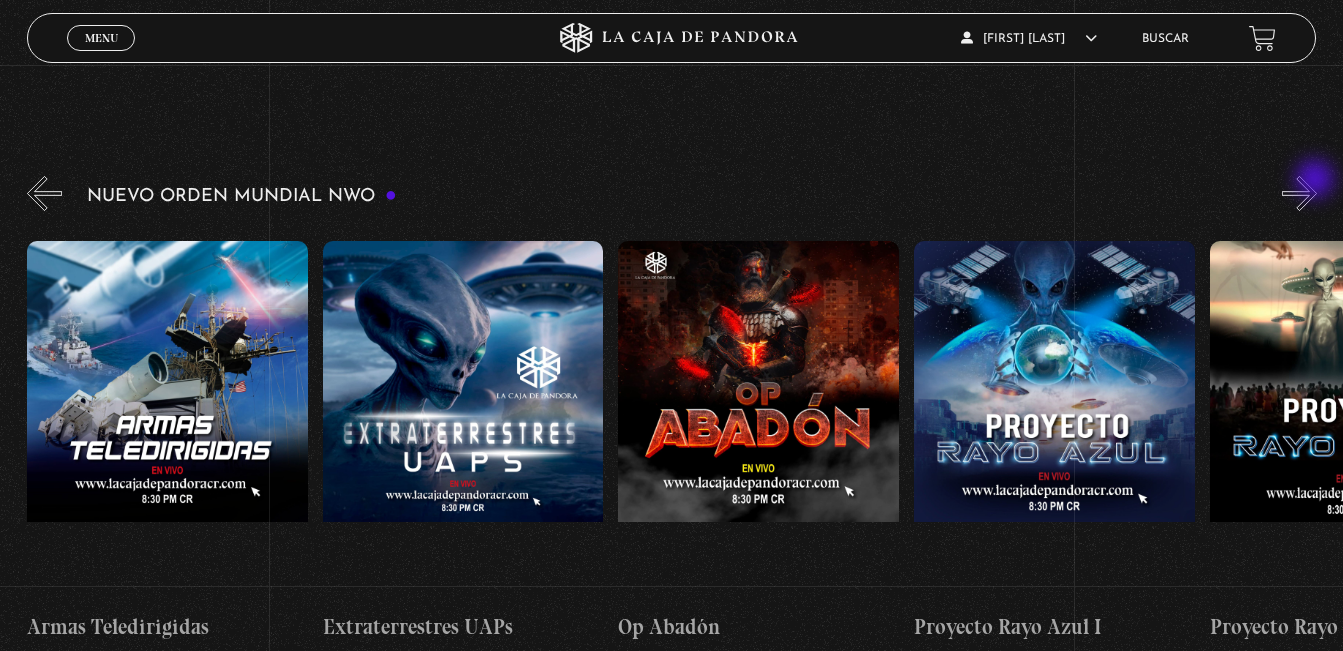 click on "»" at bounding box center (1299, 193) 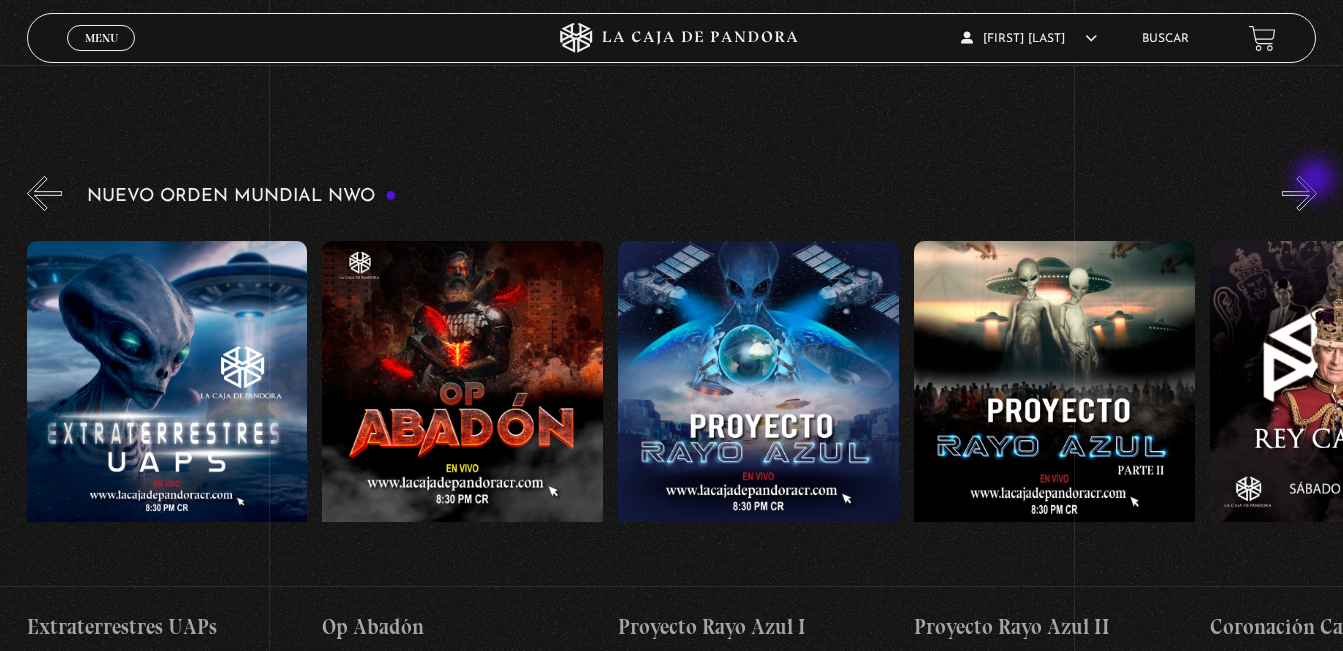 click on "»" at bounding box center (1299, 193) 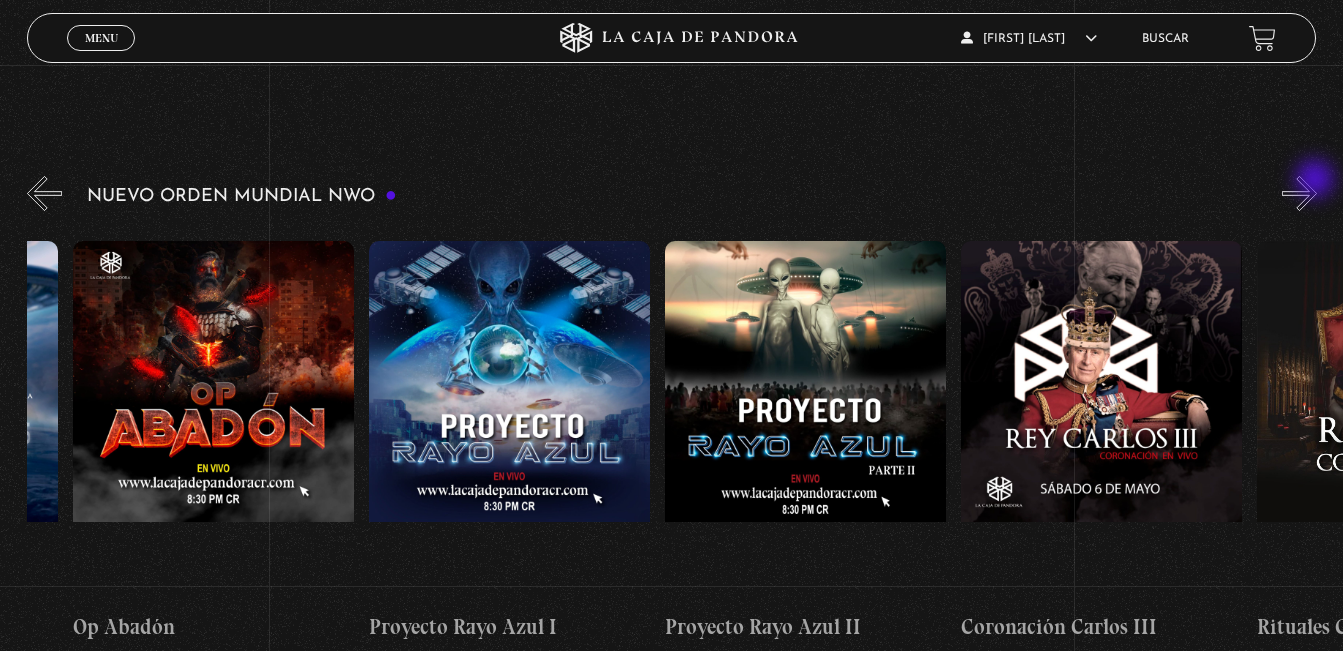 scroll, scrollTop: 0, scrollLeft: 7394, axis: horizontal 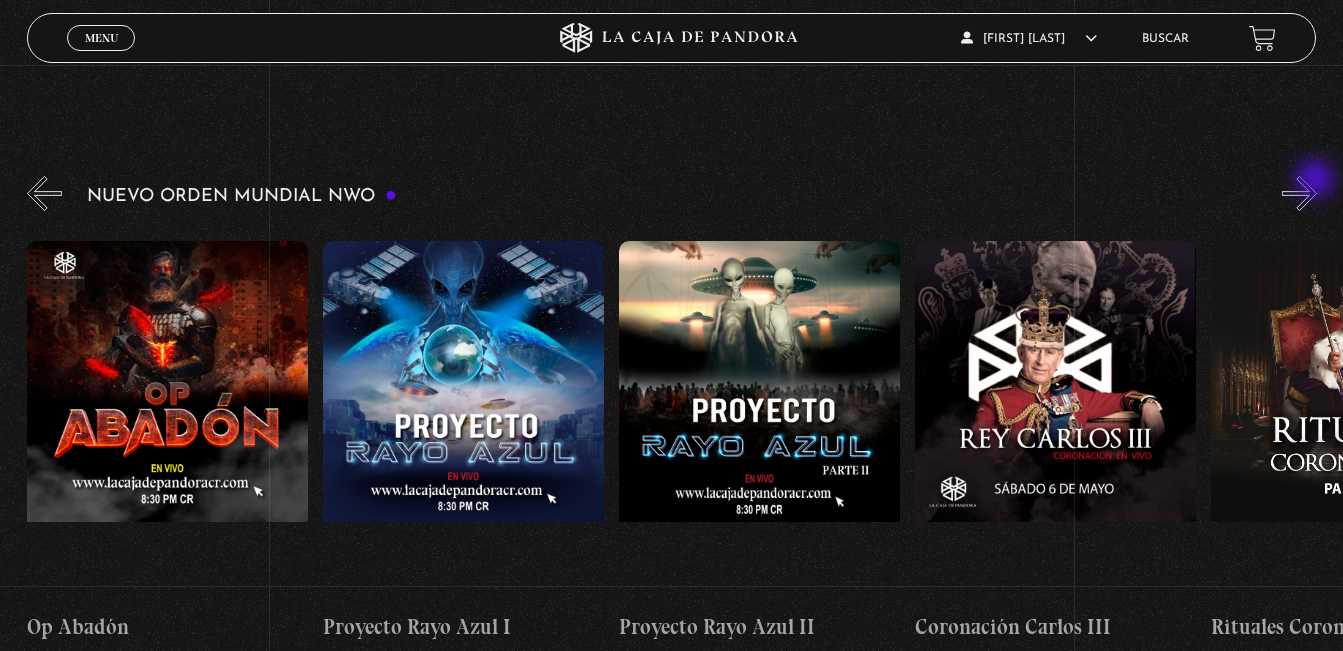 click on "»" at bounding box center (1299, 193) 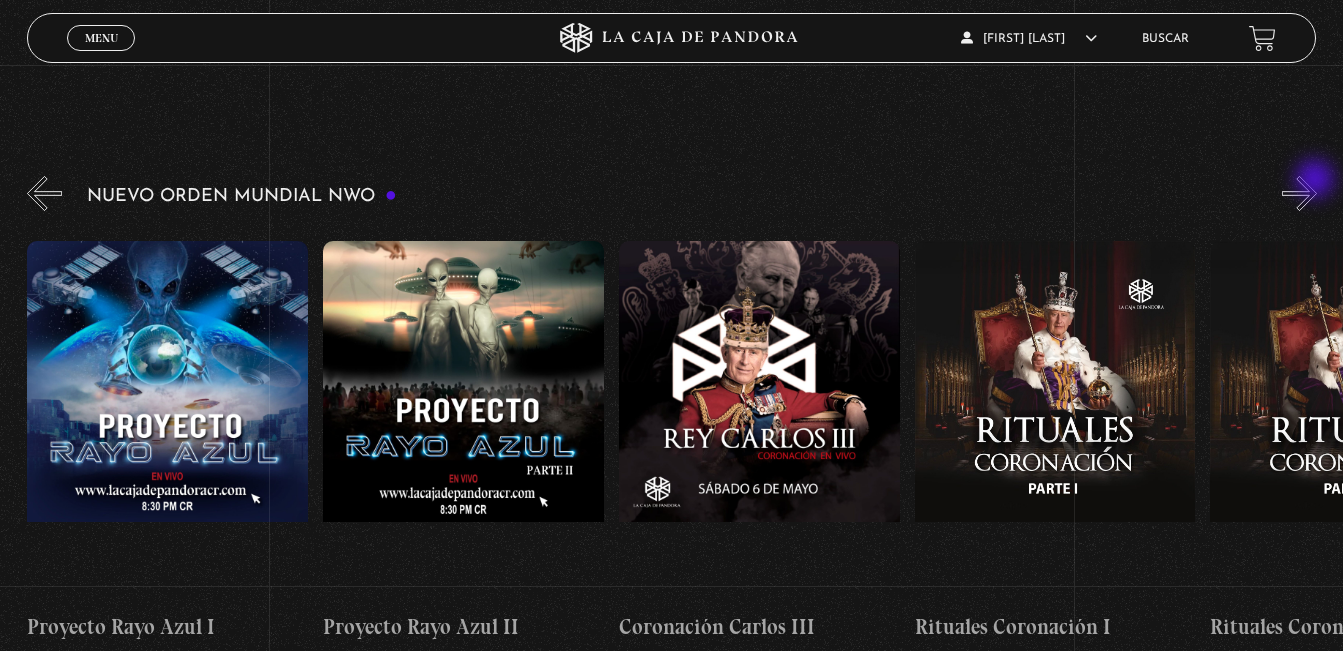 click on "»" at bounding box center (1299, 193) 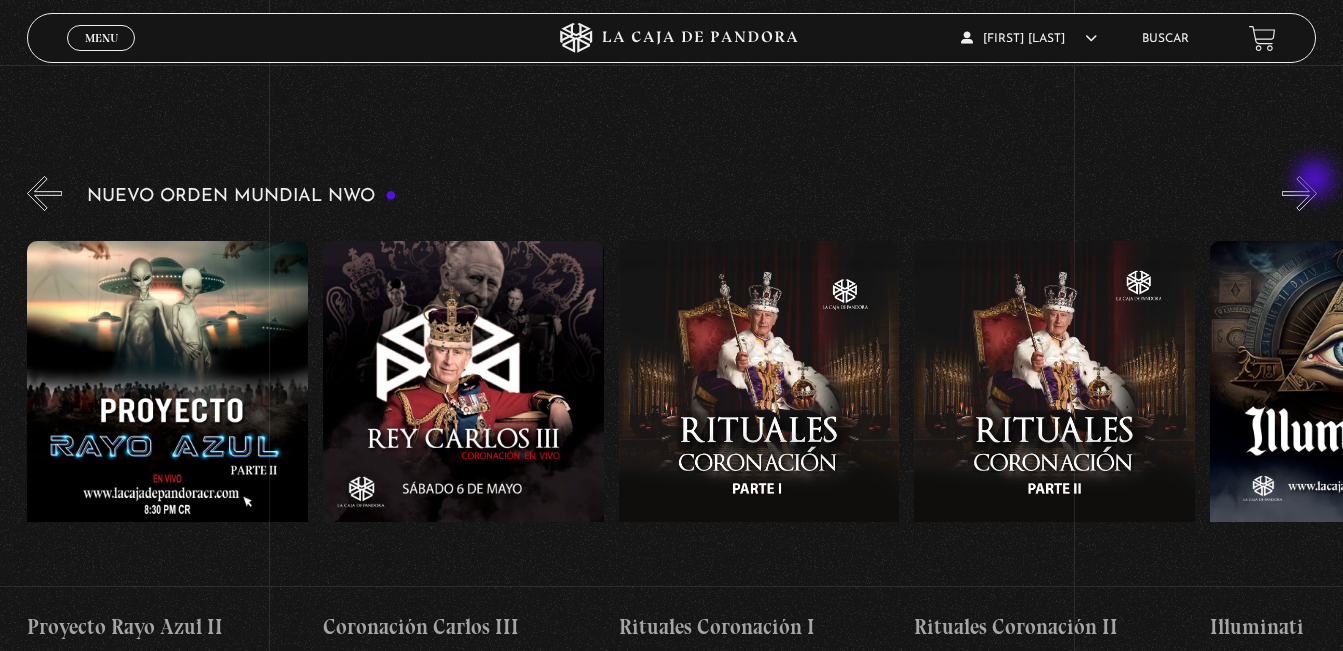 click on "»" at bounding box center (1299, 193) 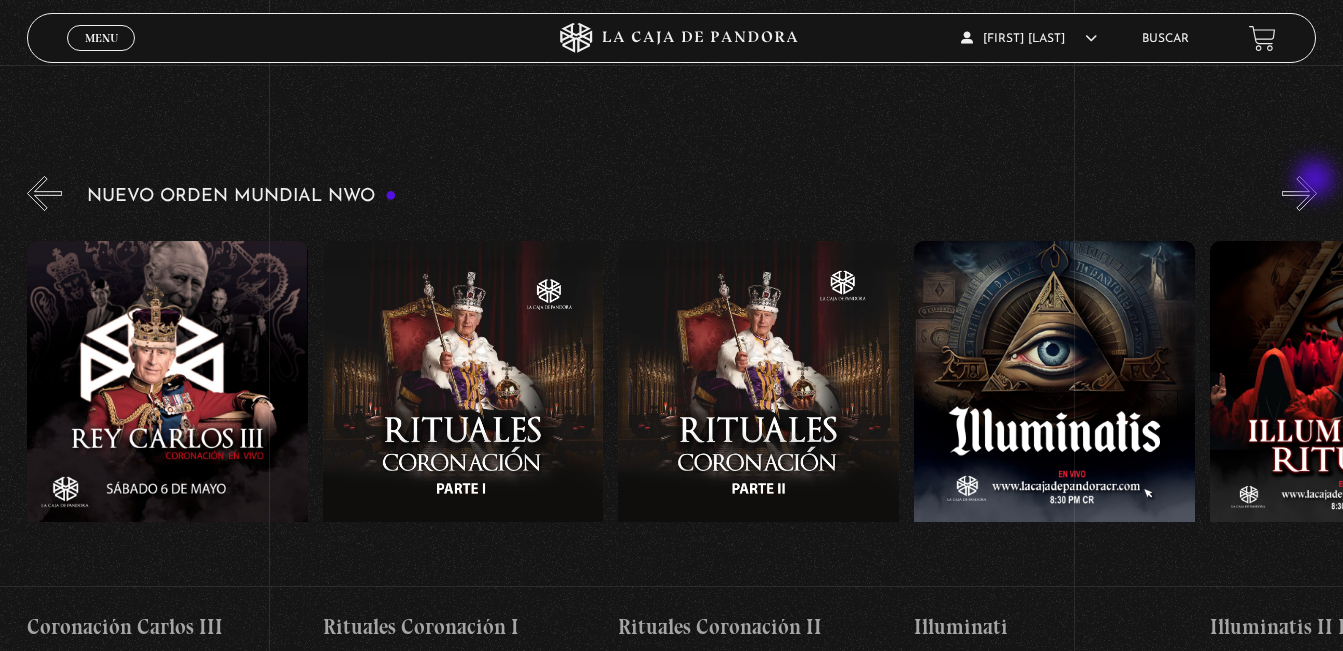 click on "»" at bounding box center [1299, 193] 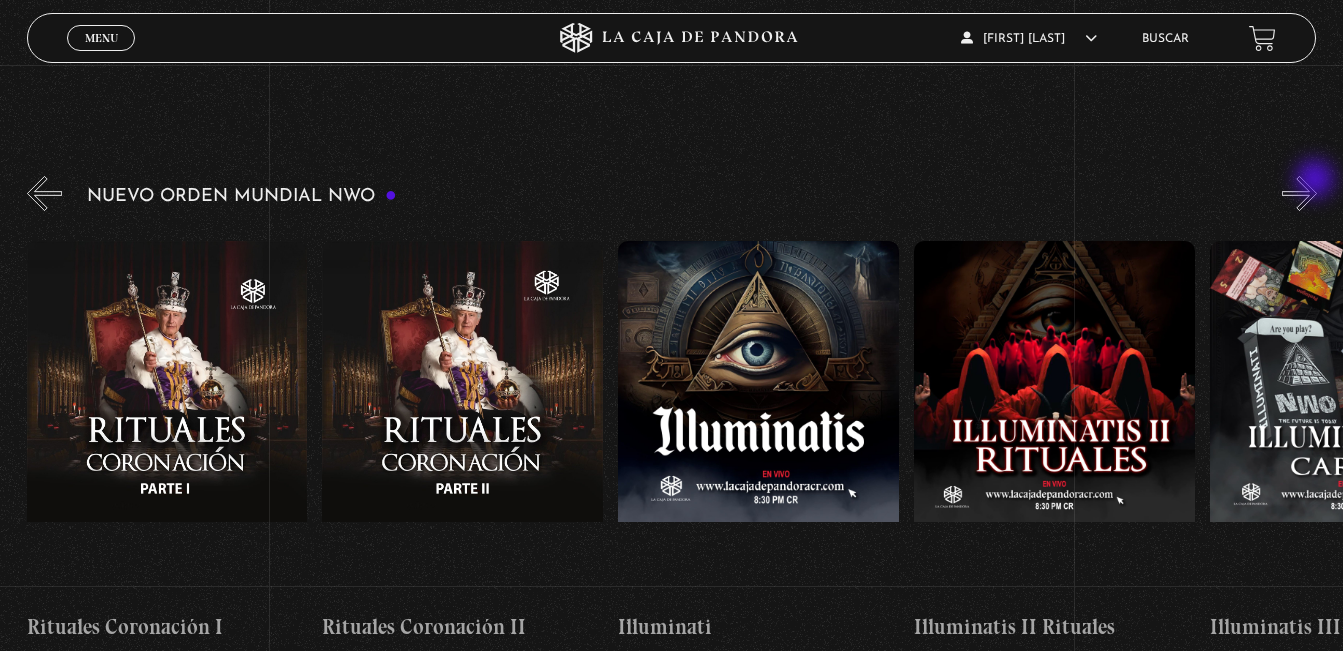 click on "»" at bounding box center (1299, 193) 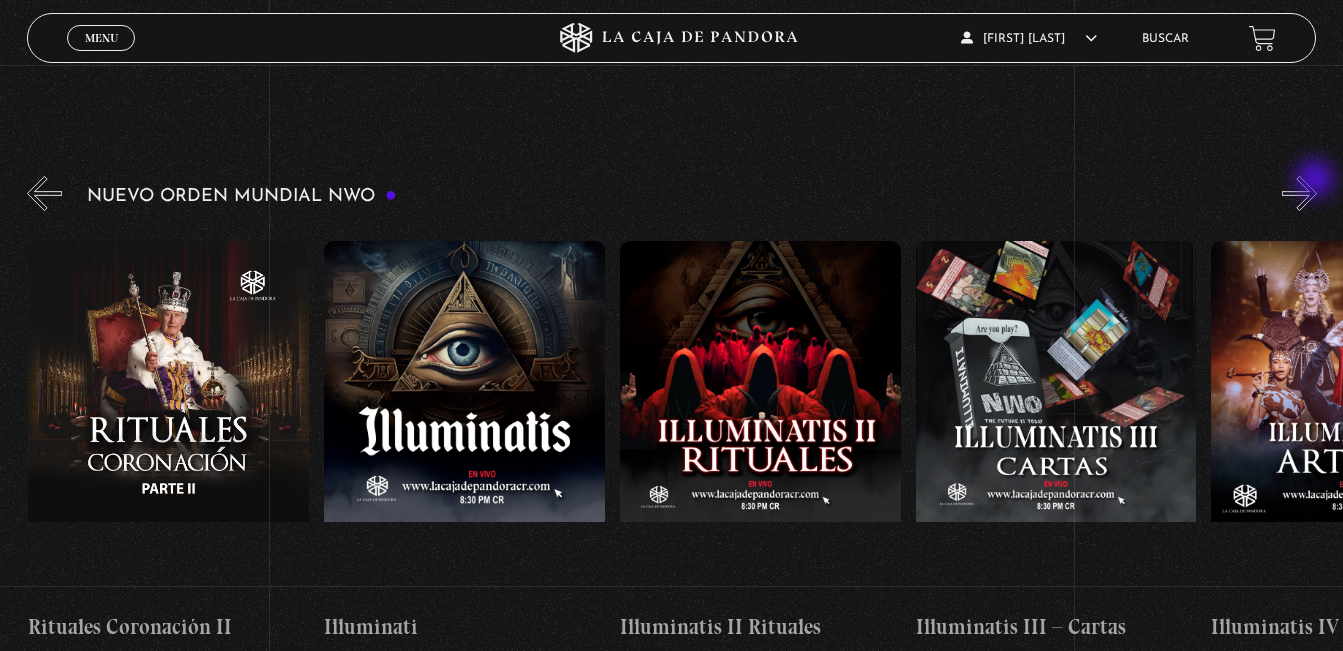 scroll, scrollTop: 0, scrollLeft: 8873, axis: horizontal 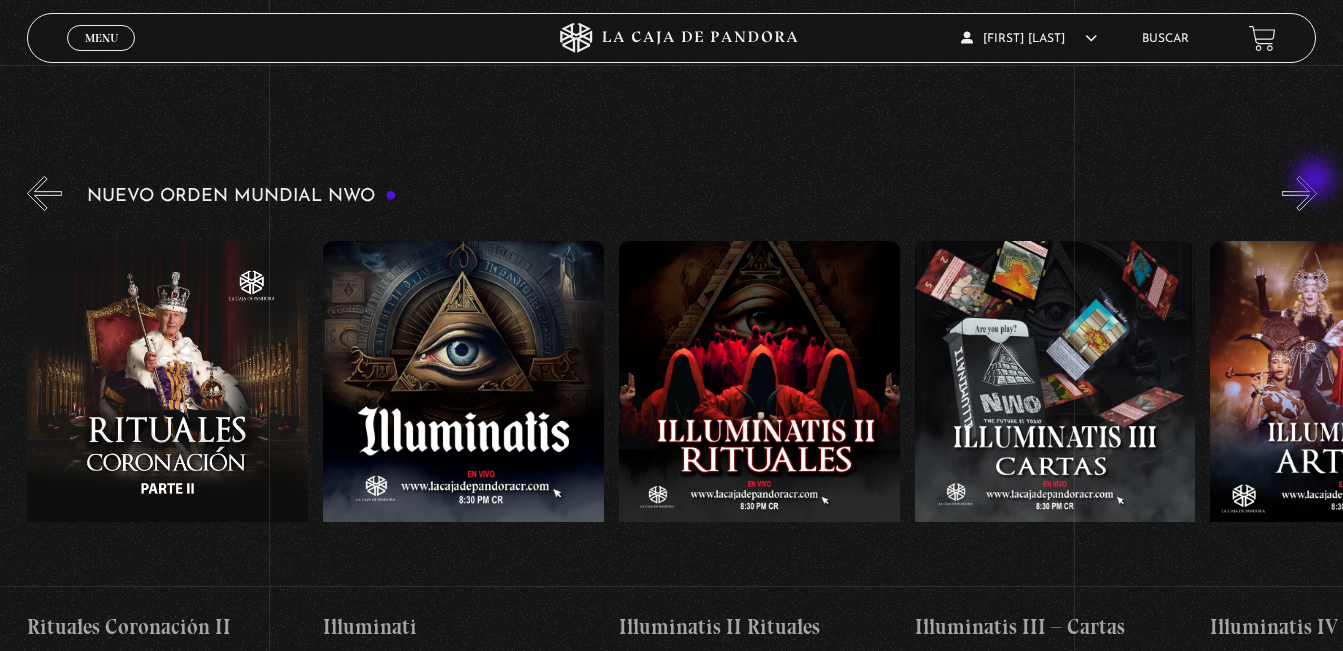 click on "»" at bounding box center [1299, 193] 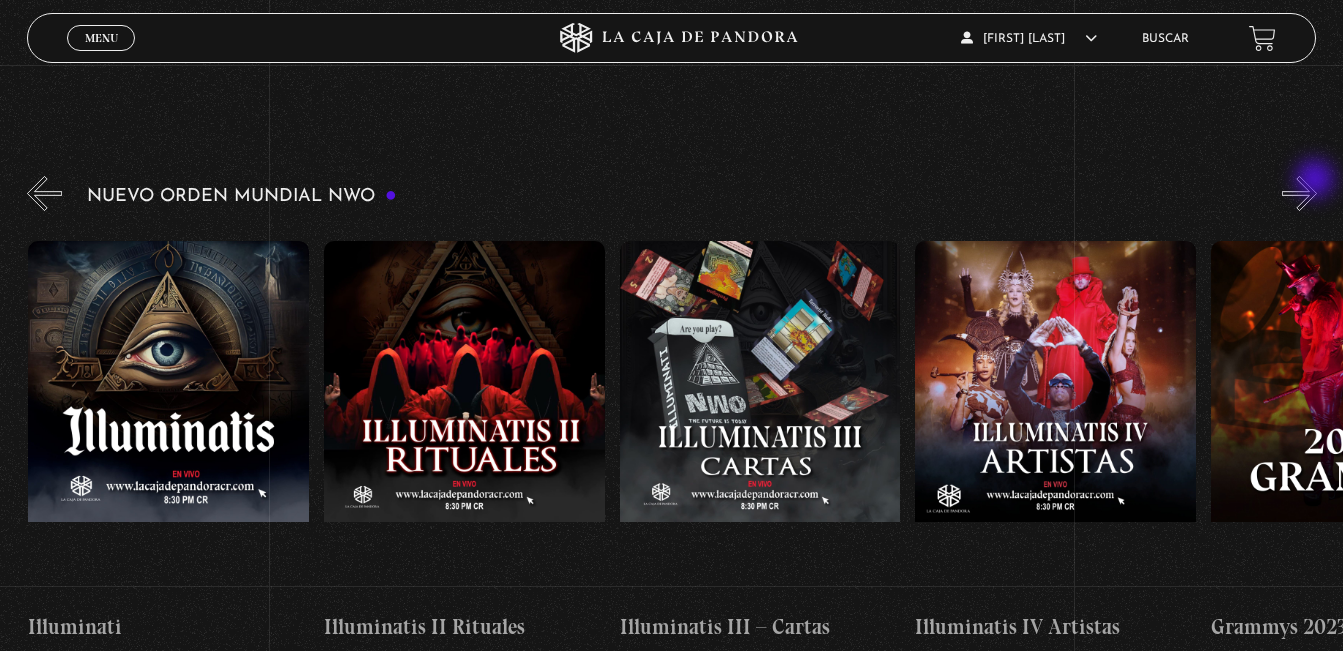 click on "»" at bounding box center (1299, 193) 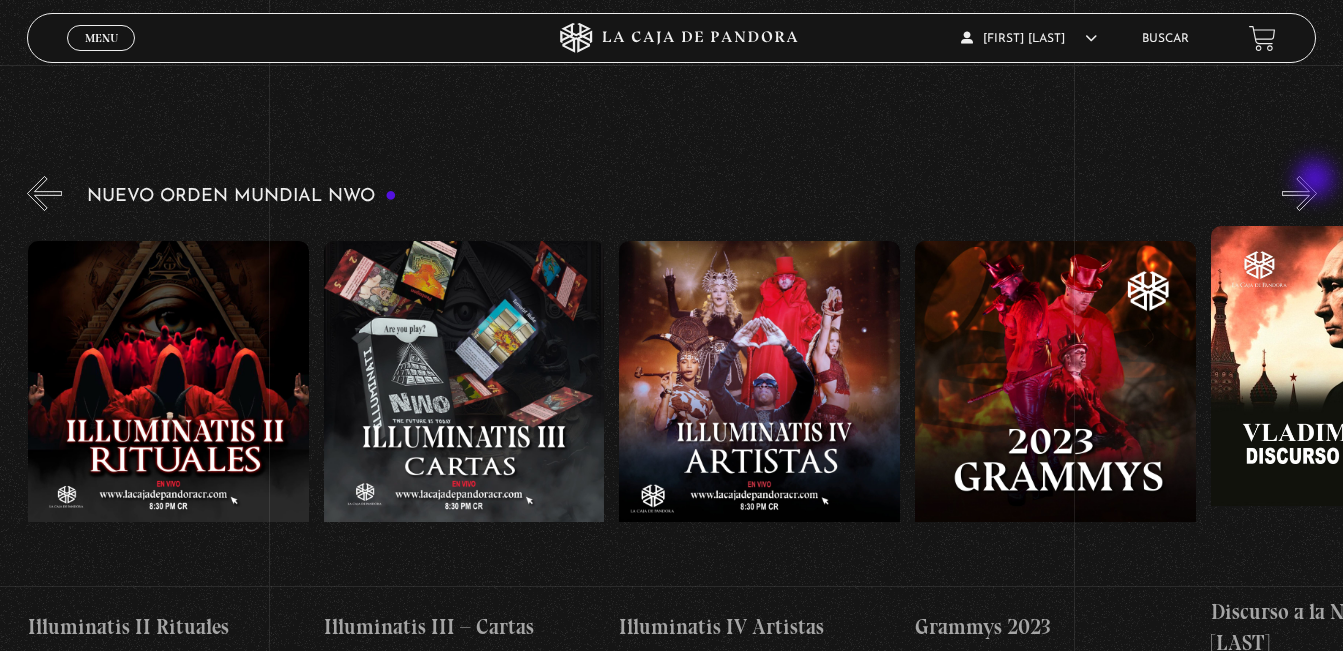 scroll, scrollTop: 0, scrollLeft: 9465, axis: horizontal 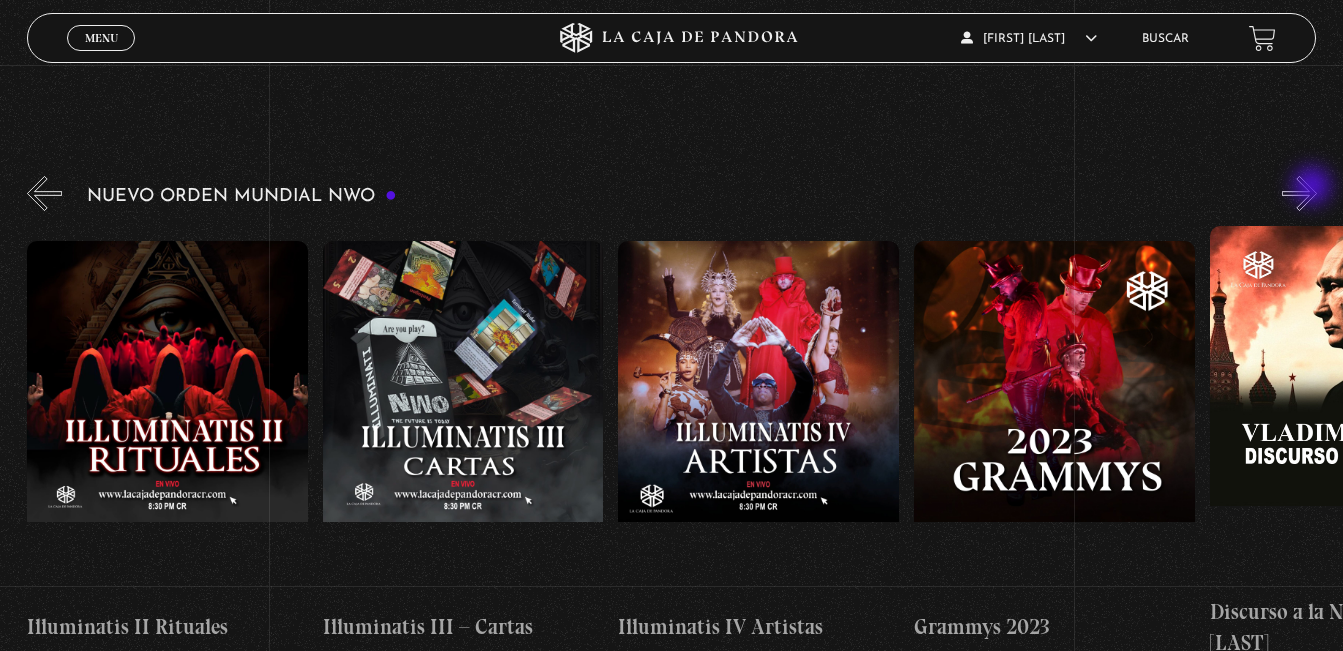 click on "»" at bounding box center (1299, 193) 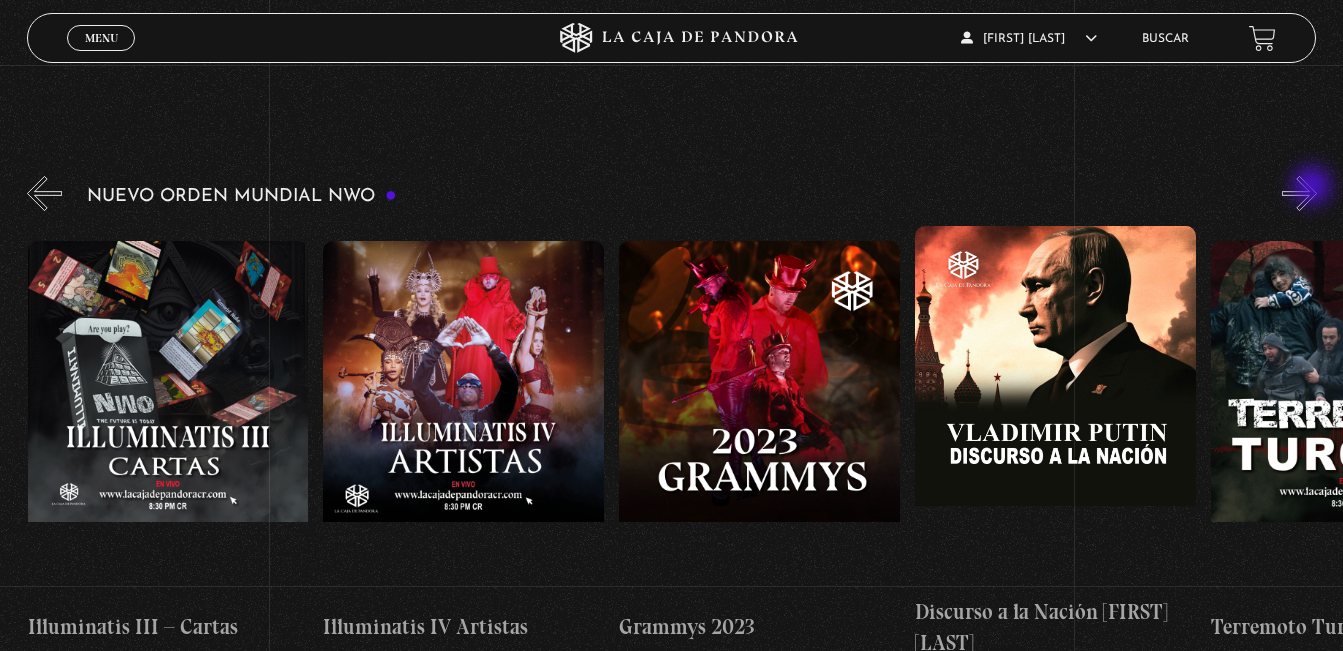 scroll, scrollTop: 0, scrollLeft: 9761, axis: horizontal 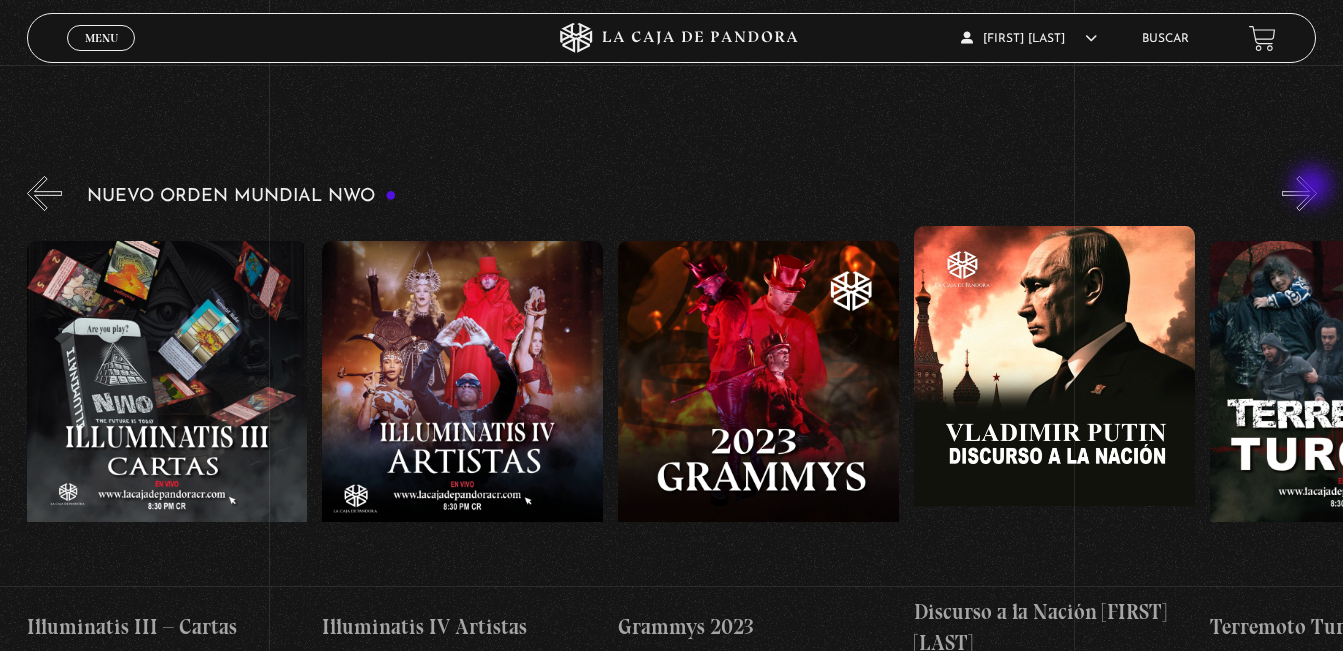 click on "»" at bounding box center (1299, 193) 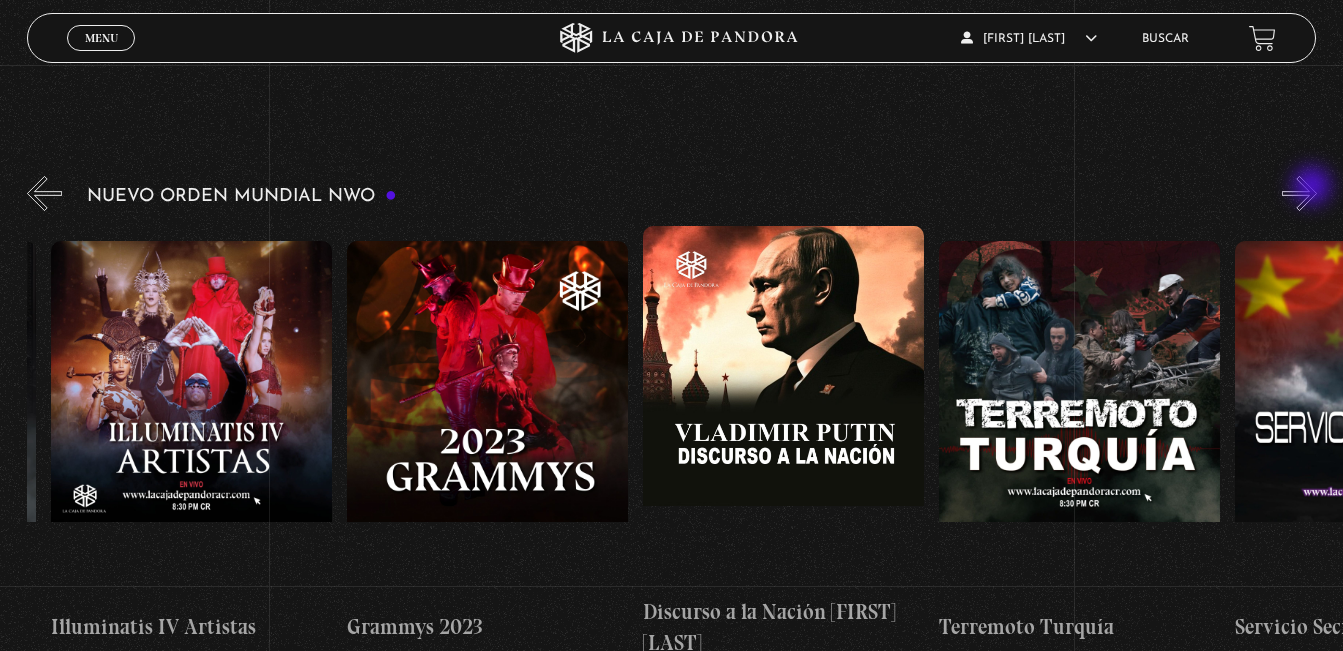 scroll, scrollTop: 0, scrollLeft: 10056, axis: horizontal 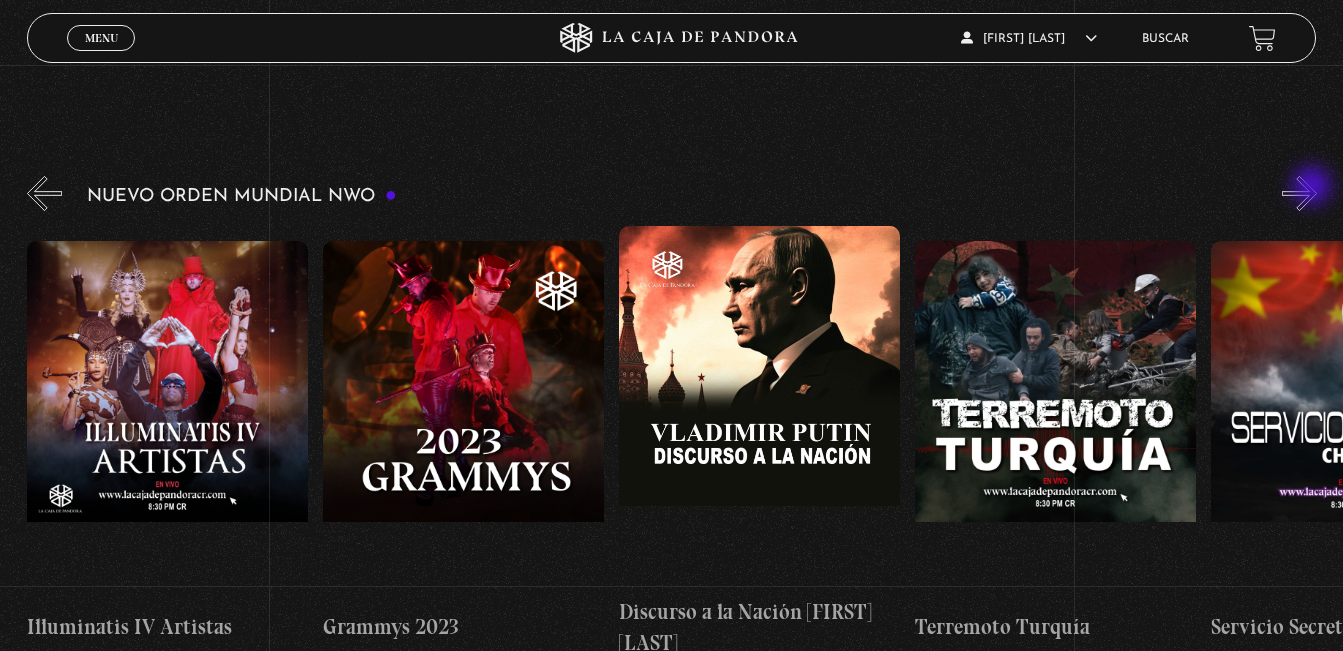 click on "»" at bounding box center [1299, 193] 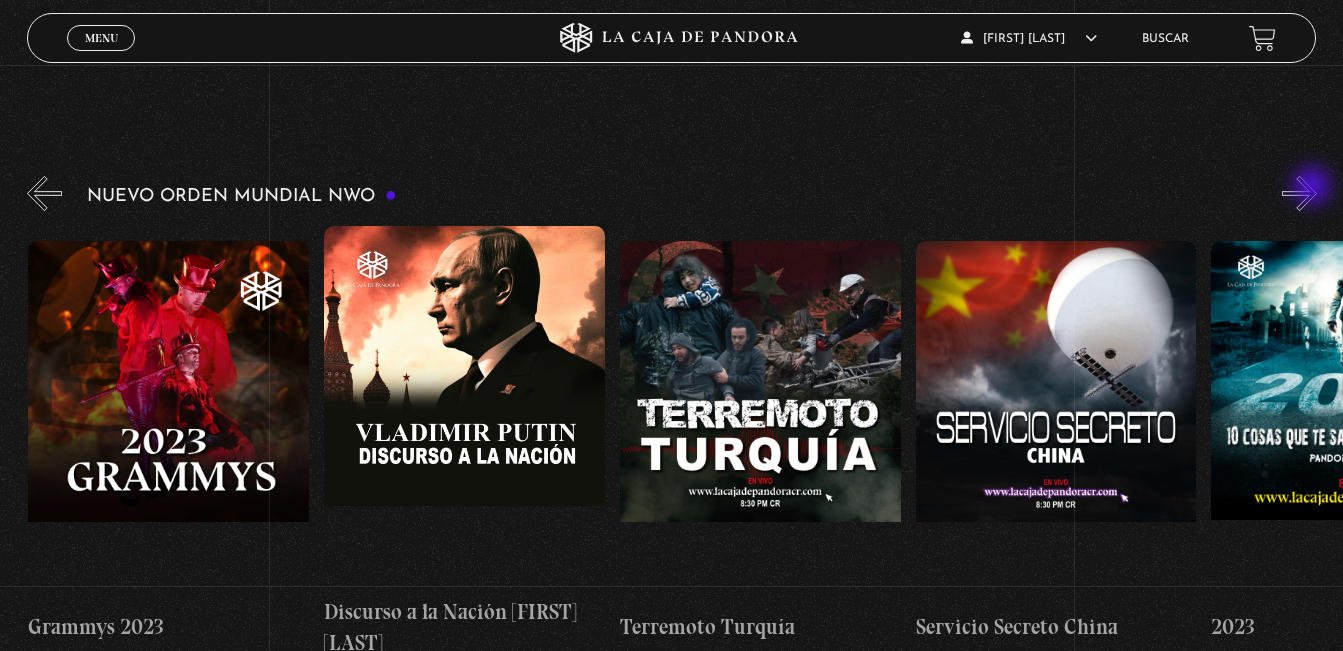 scroll, scrollTop: 0, scrollLeft: 10352, axis: horizontal 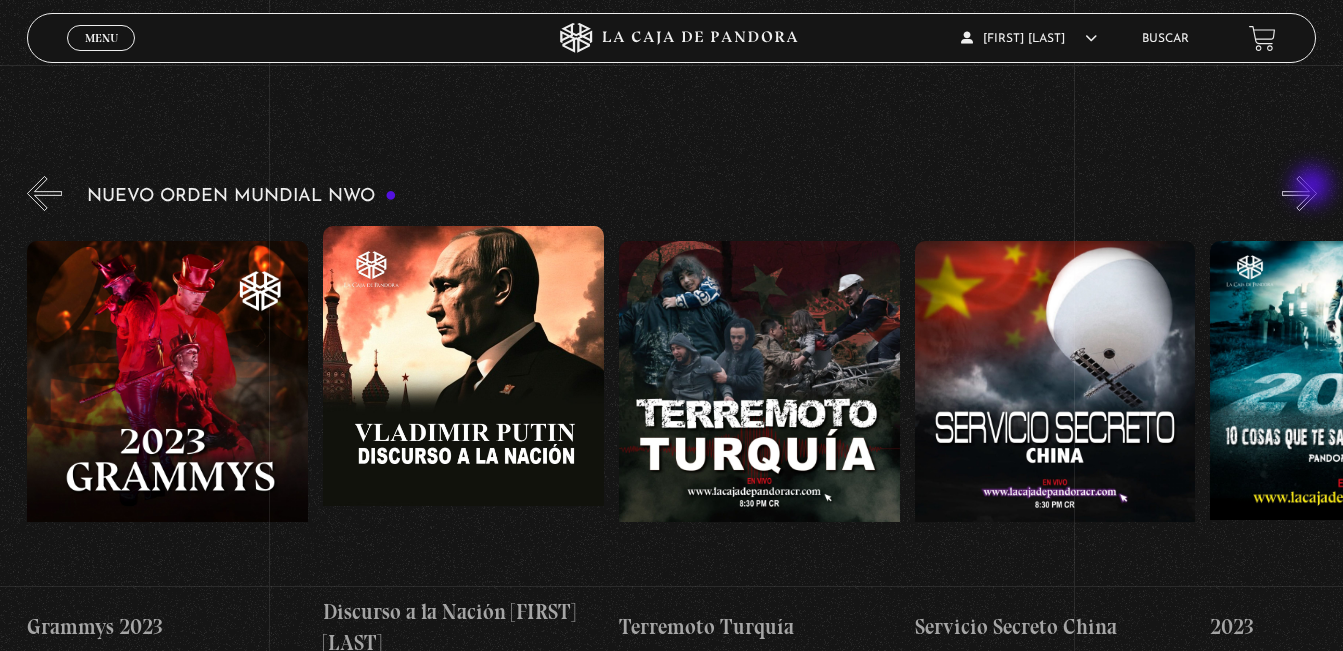 click on "»" at bounding box center [1299, 193] 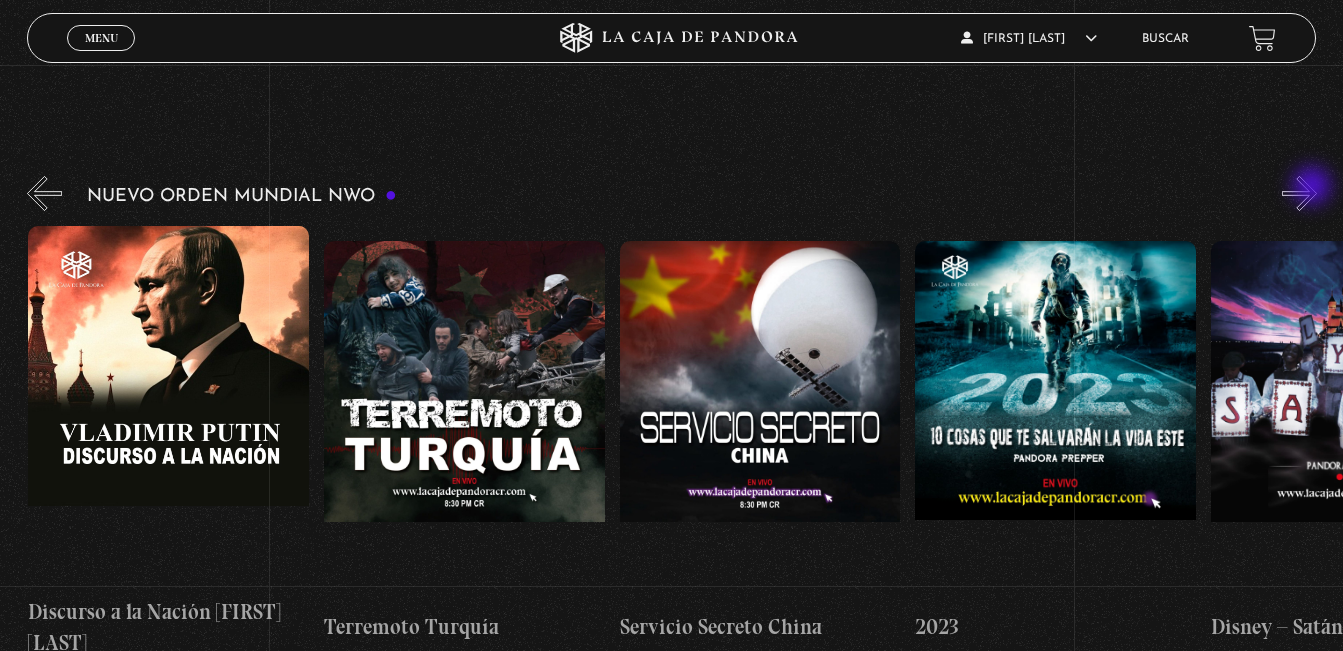 scroll, scrollTop: 0, scrollLeft: 10648, axis: horizontal 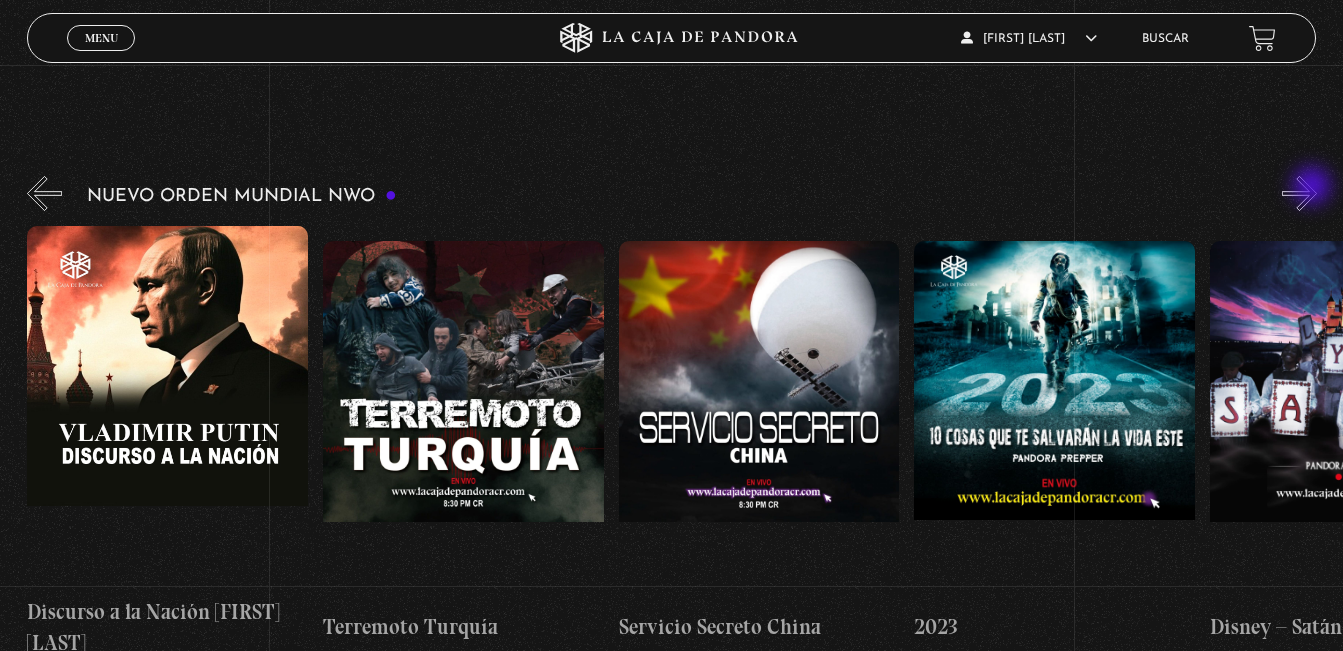 click on "»" at bounding box center [1299, 193] 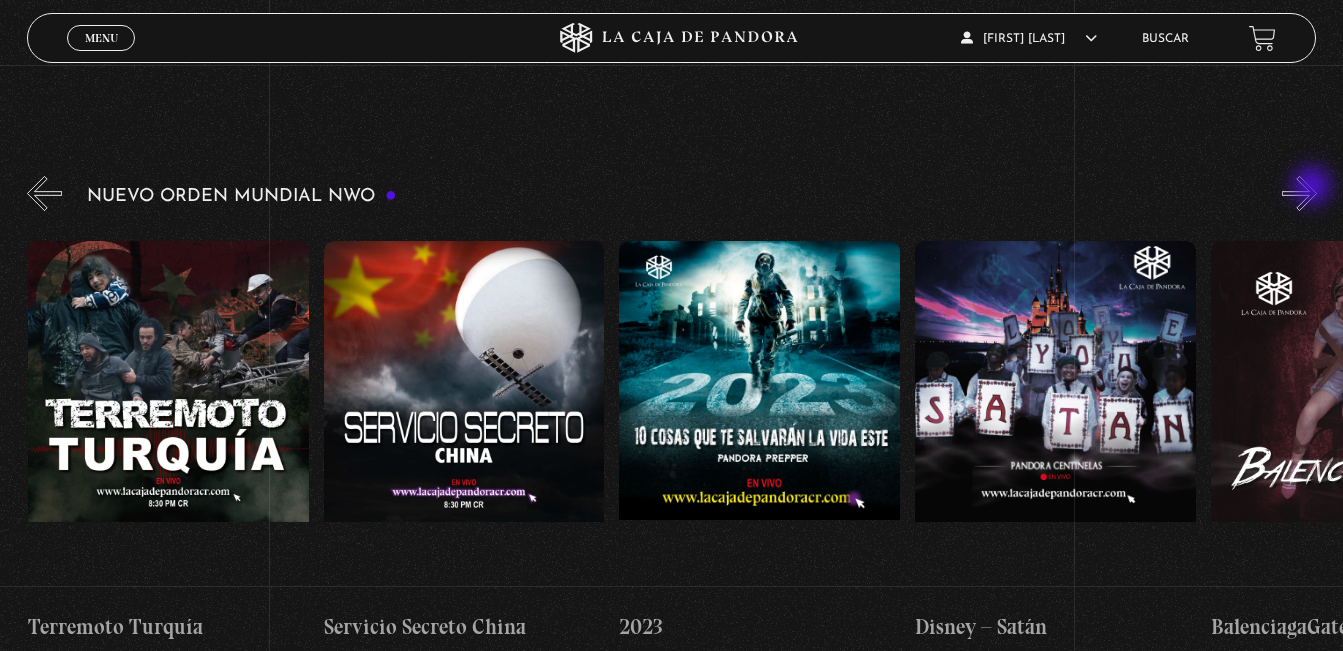 scroll, scrollTop: 0, scrollLeft: 10944, axis: horizontal 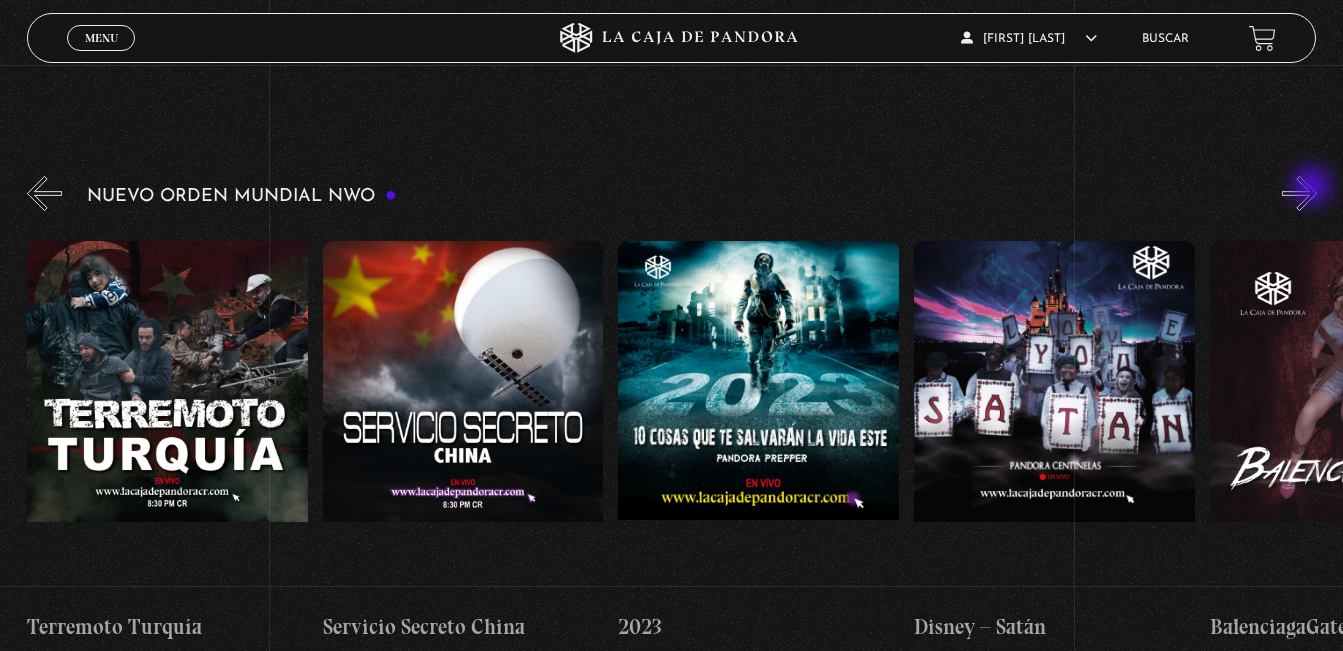 click on "»" at bounding box center [1299, 193] 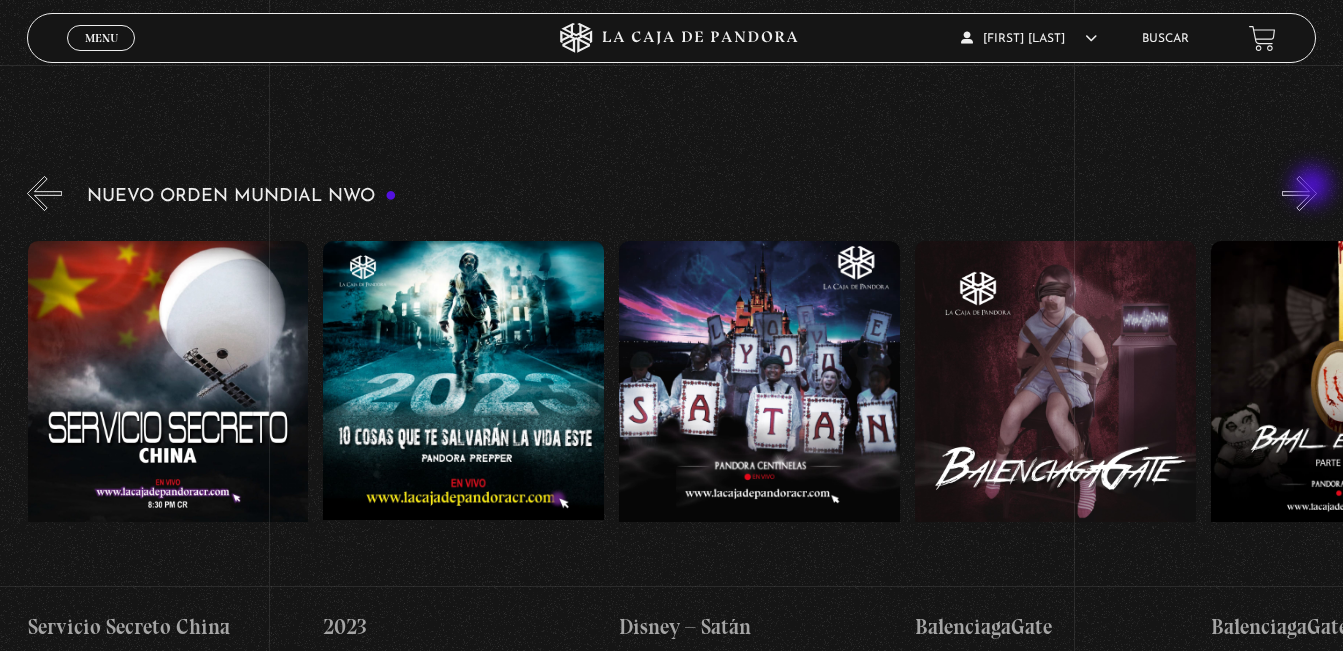 scroll, scrollTop: 0, scrollLeft: 11240, axis: horizontal 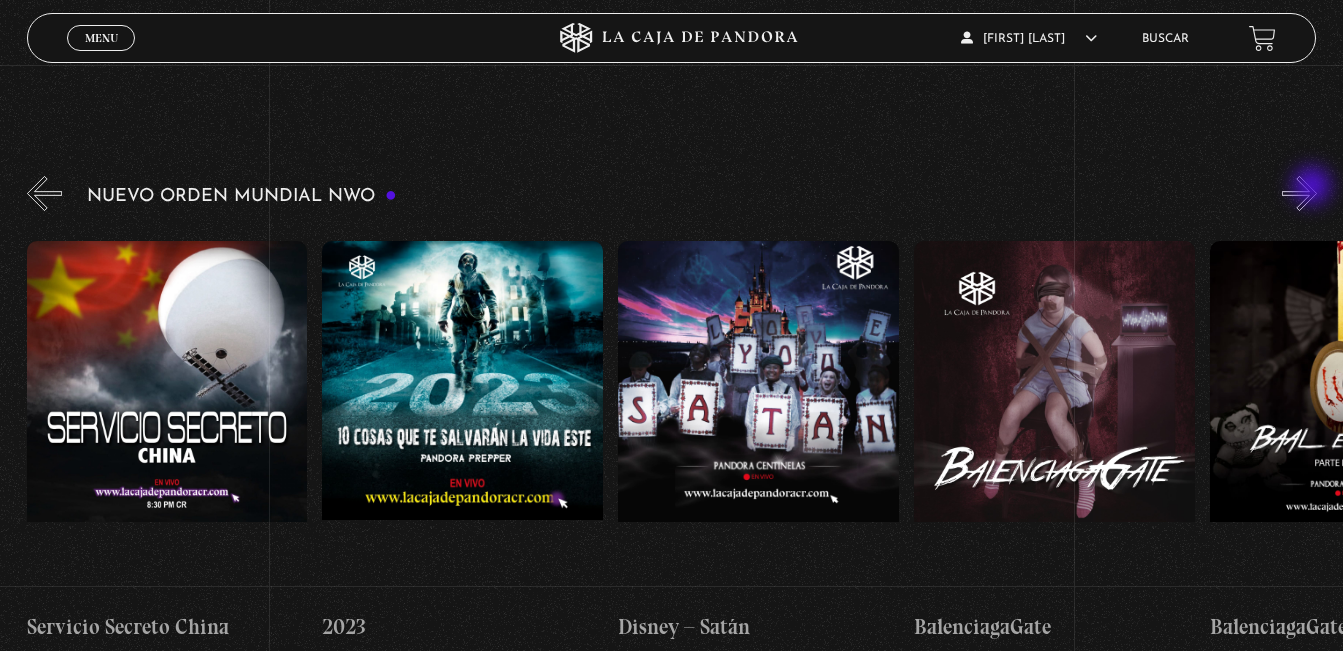 click on "»" at bounding box center [1299, 193] 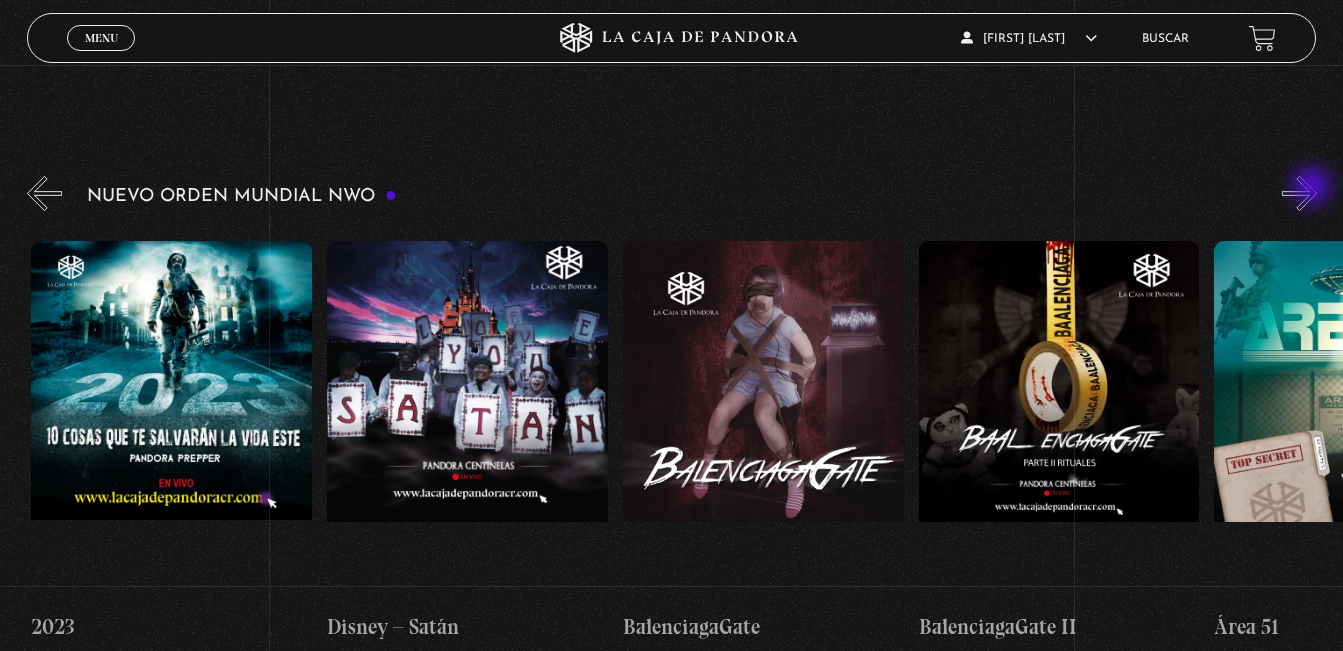 scroll, scrollTop: 0, scrollLeft: 11535, axis: horizontal 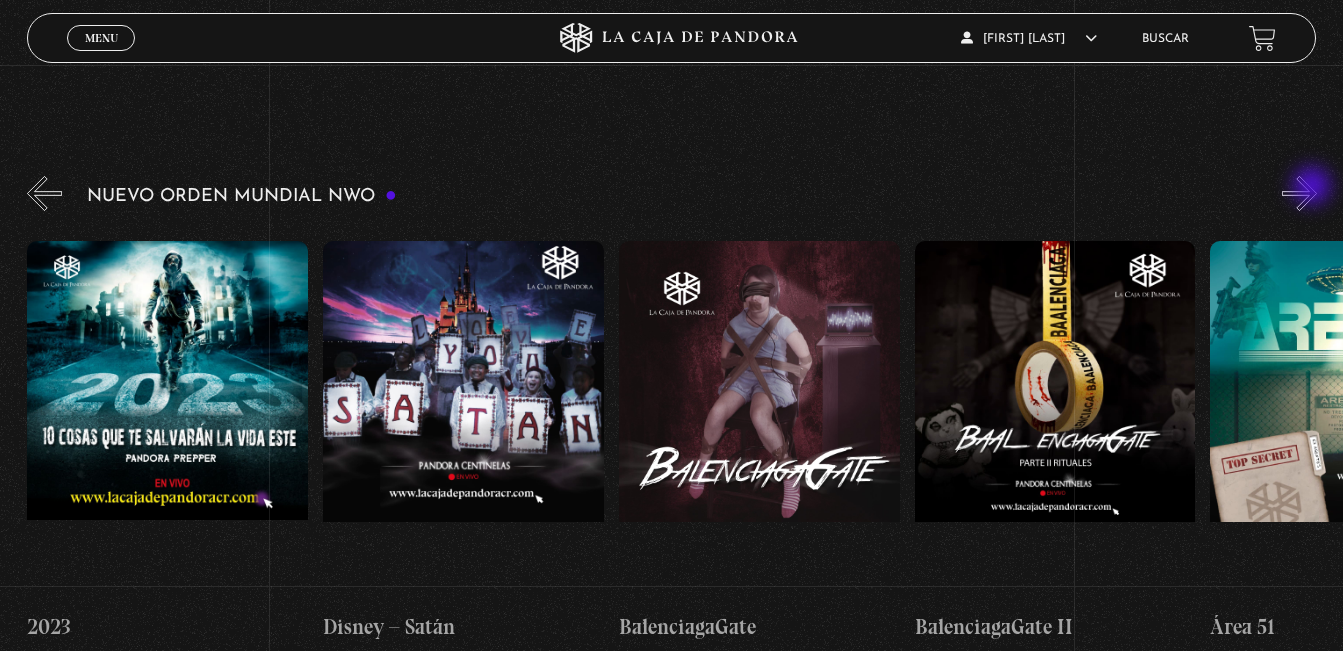 click on "»" at bounding box center (1299, 193) 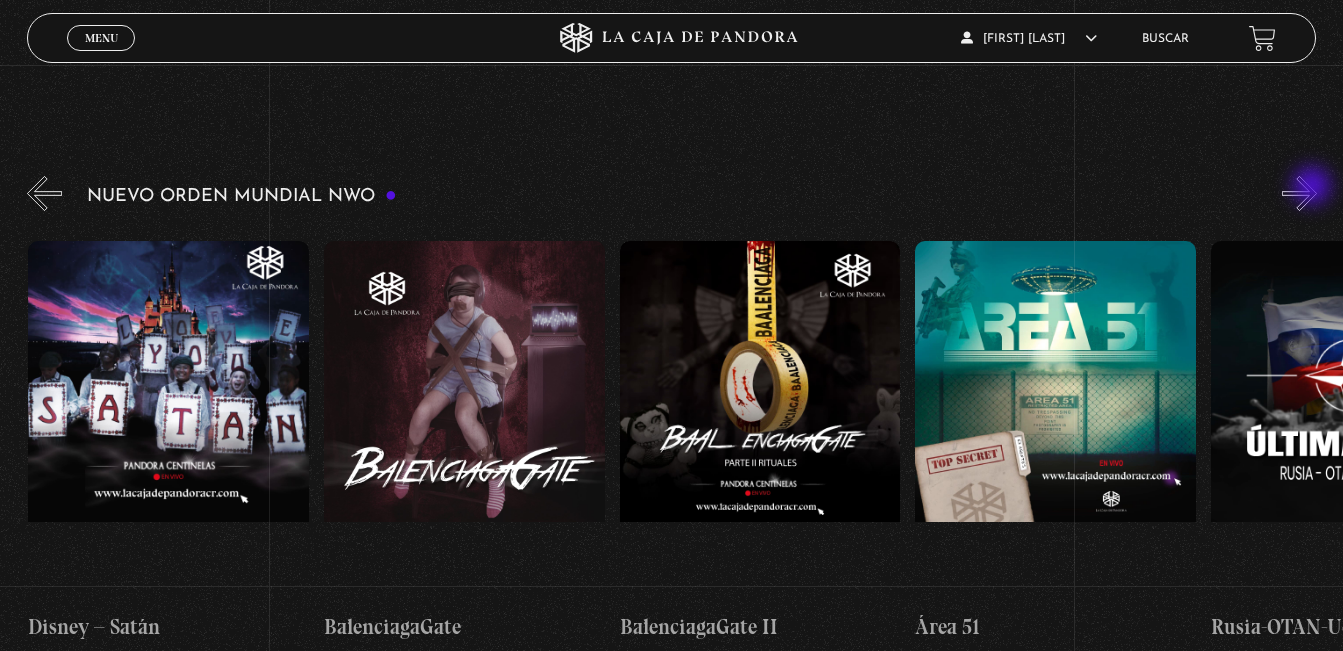 scroll, scrollTop: 0, scrollLeft: 11831, axis: horizontal 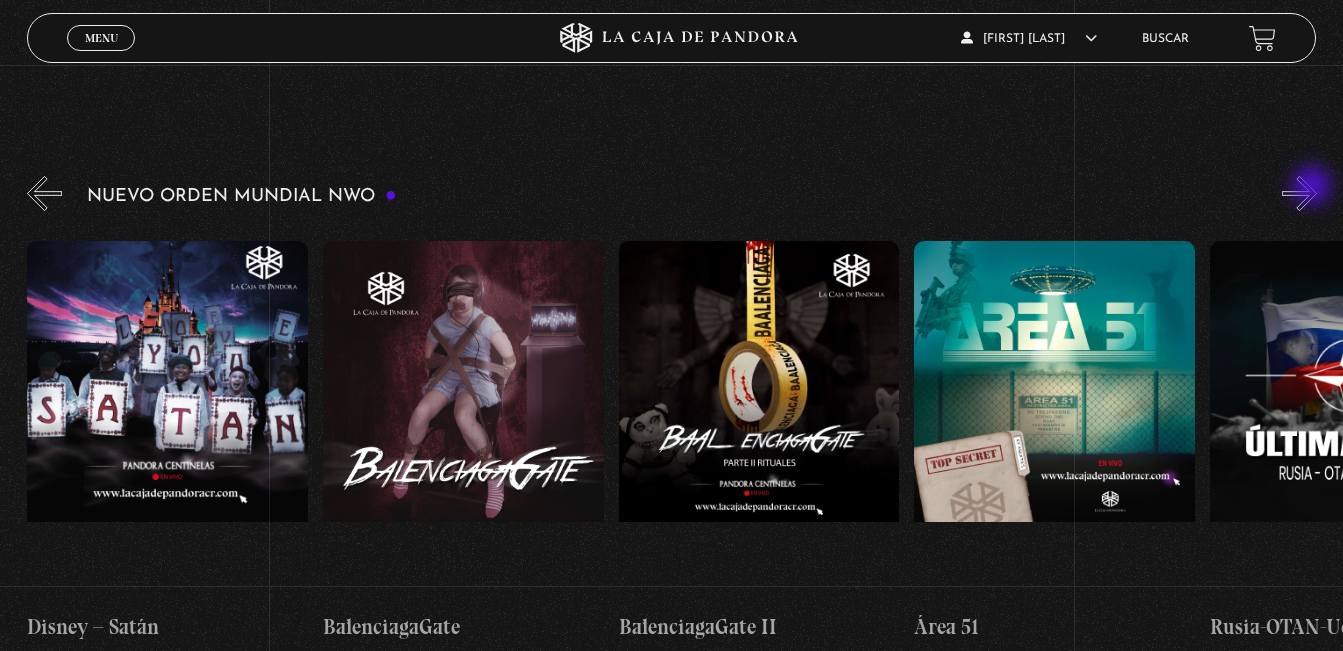 click on "»" at bounding box center [1299, 193] 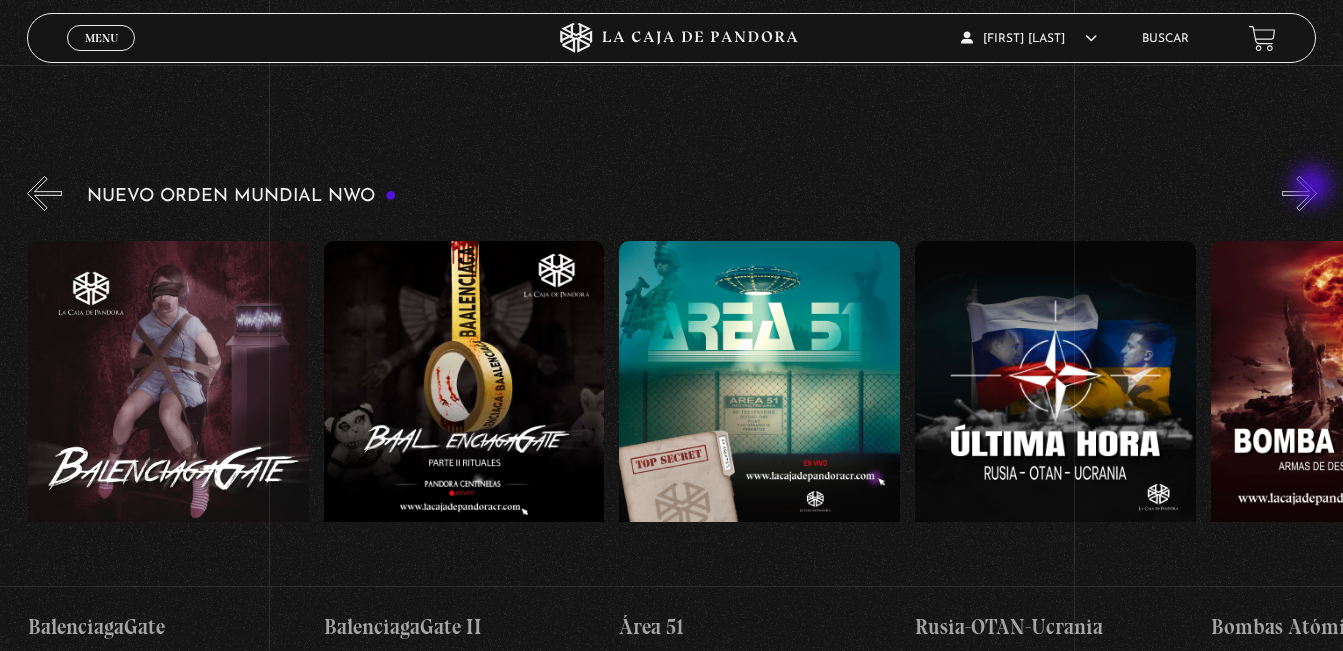 scroll, scrollTop: 0, scrollLeft: 12127, axis: horizontal 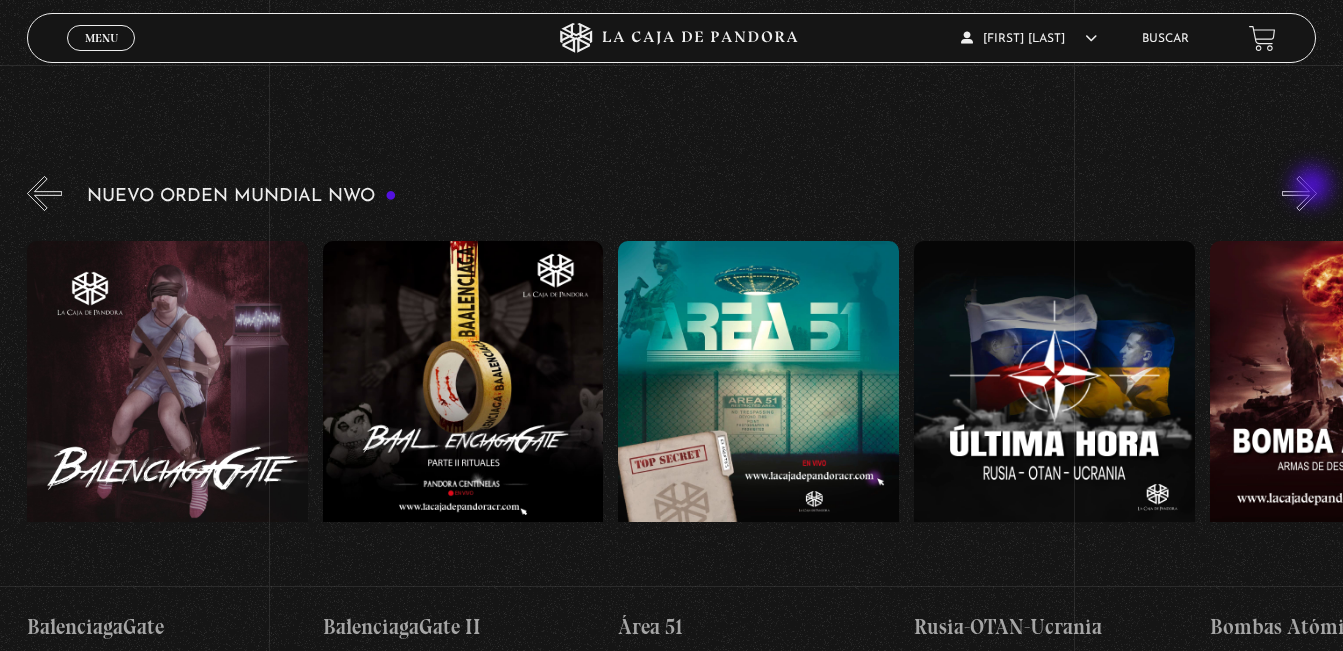click on "»" at bounding box center [1299, 193] 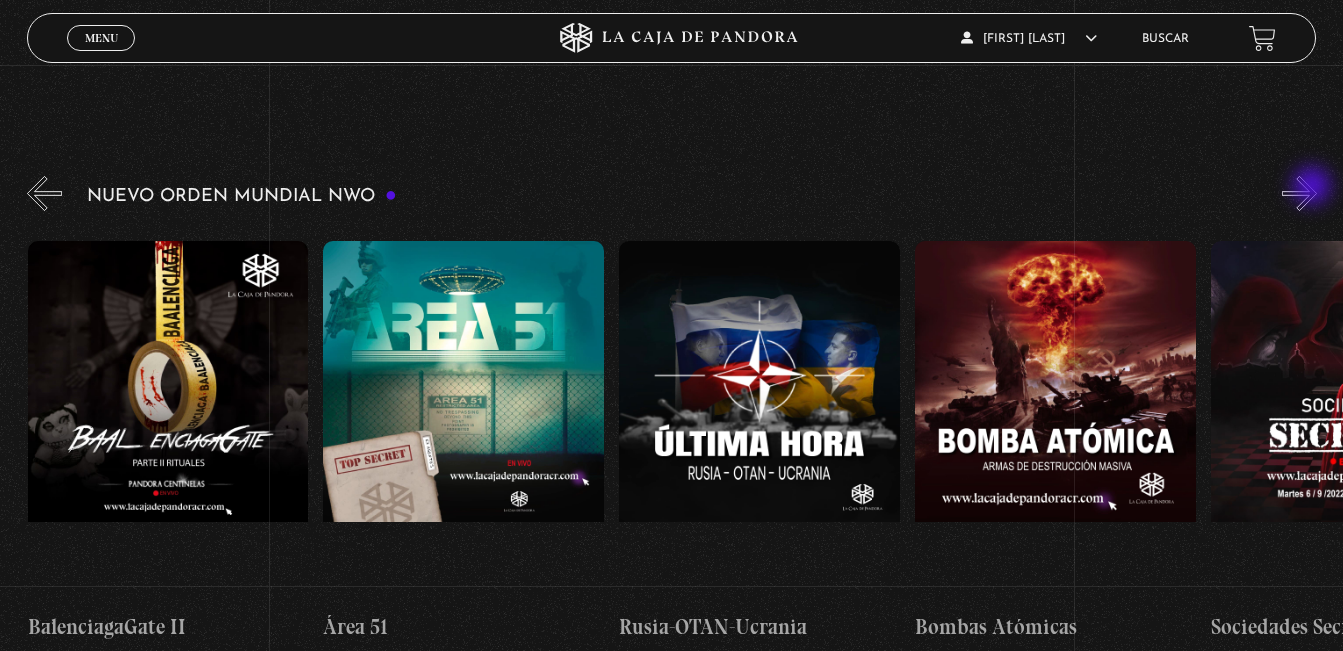 scroll, scrollTop: 0, scrollLeft: 12423, axis: horizontal 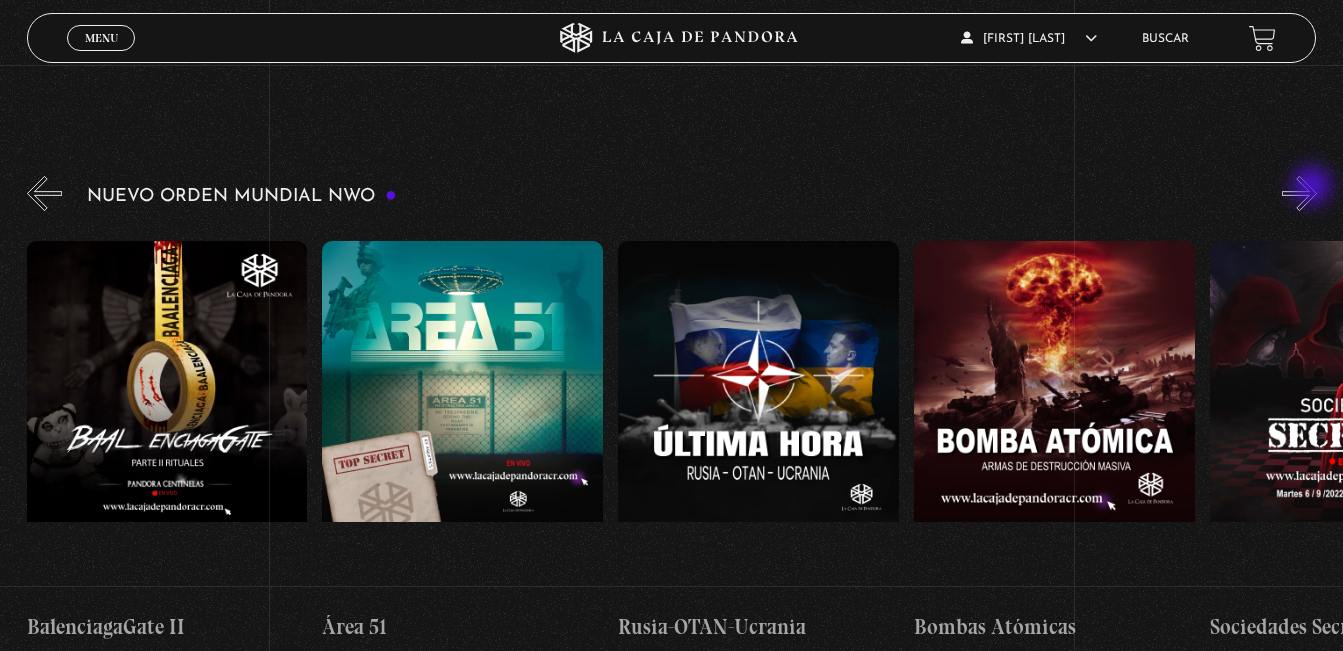 click on "»" at bounding box center [1299, 193] 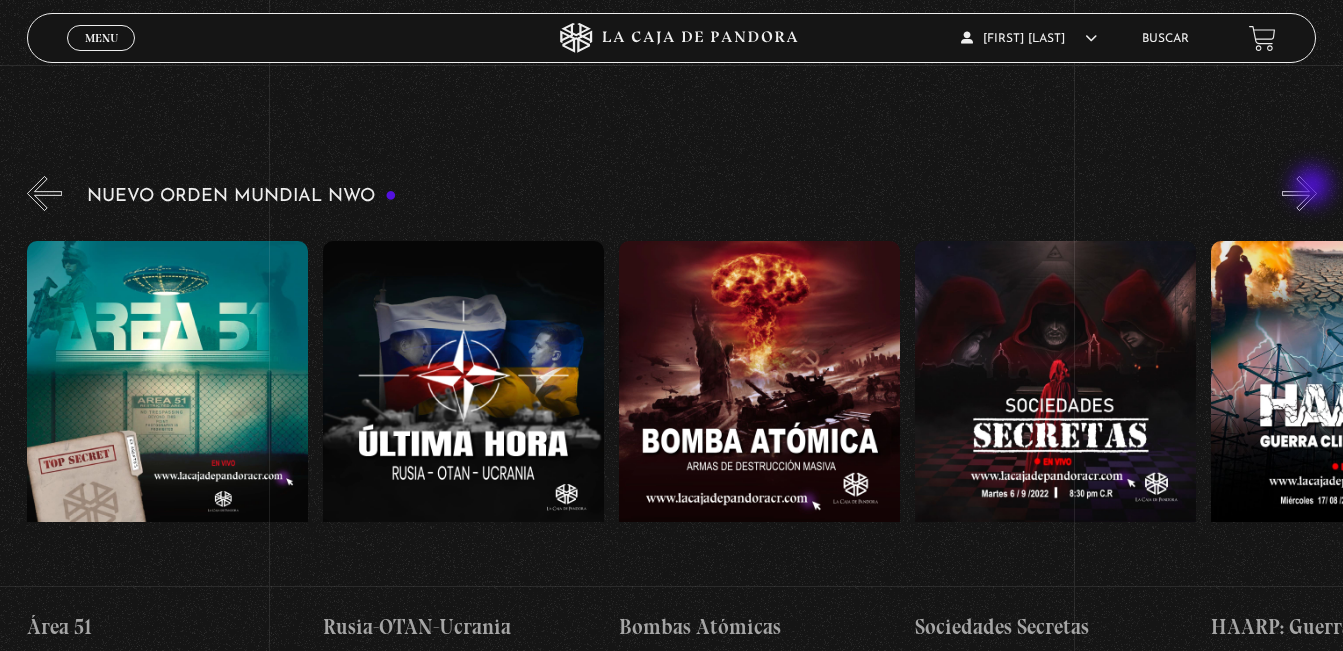 click on "»" at bounding box center [1299, 193] 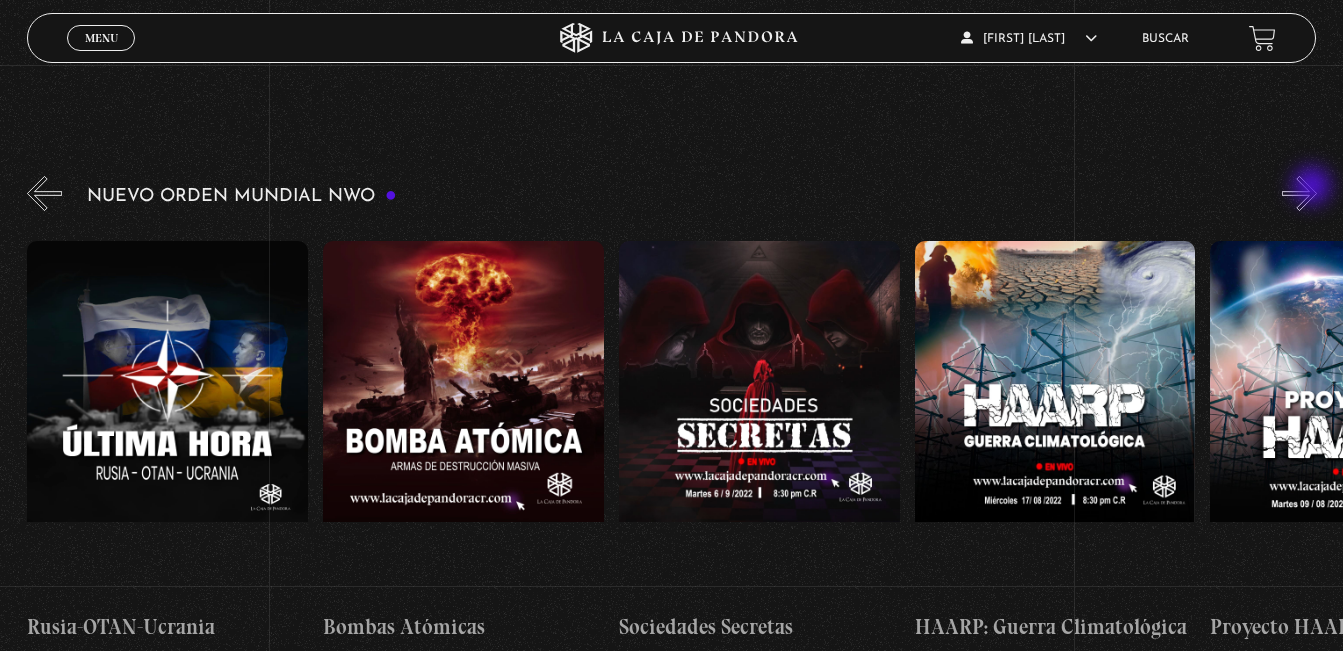click on "»" at bounding box center [1299, 193] 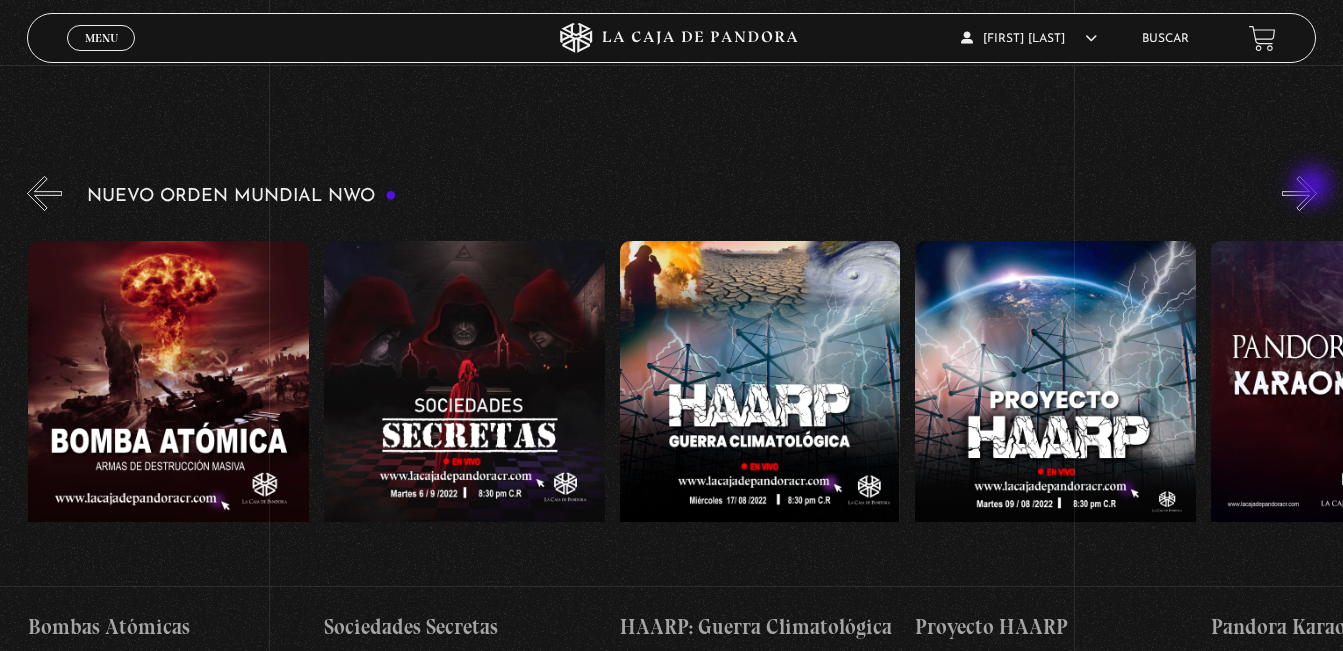 scroll, scrollTop: 0, scrollLeft: 13310, axis: horizontal 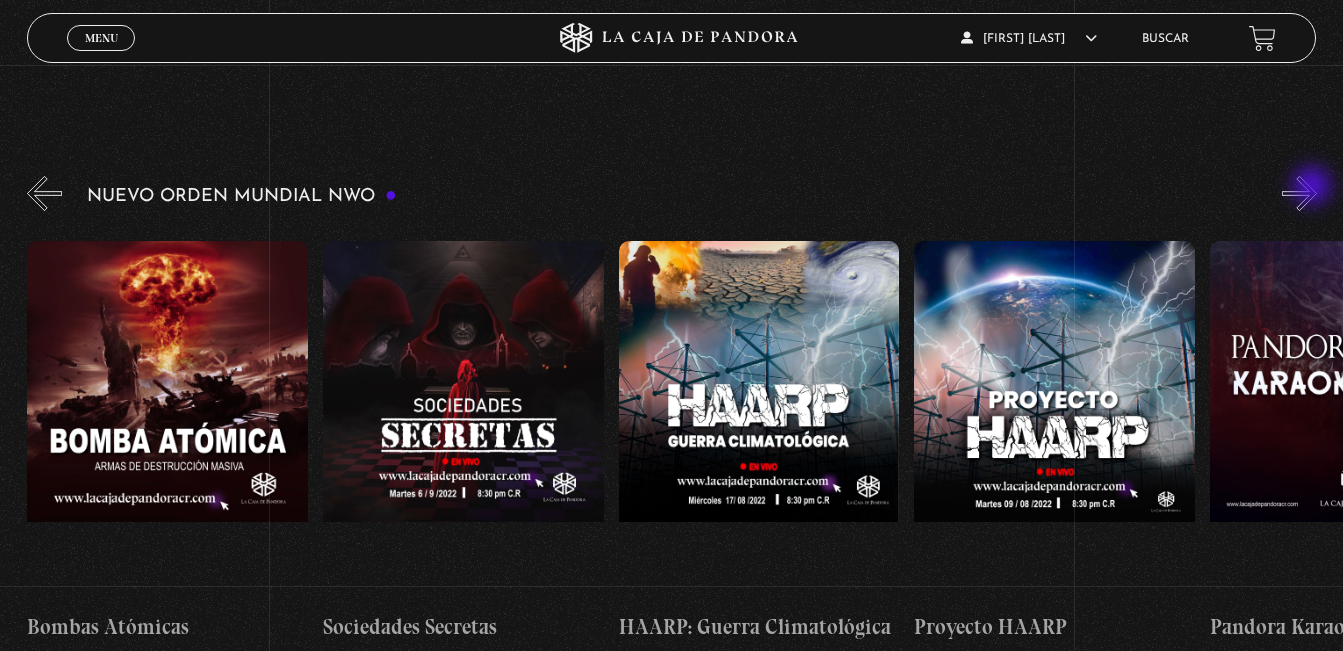 click on "»" at bounding box center [1299, 193] 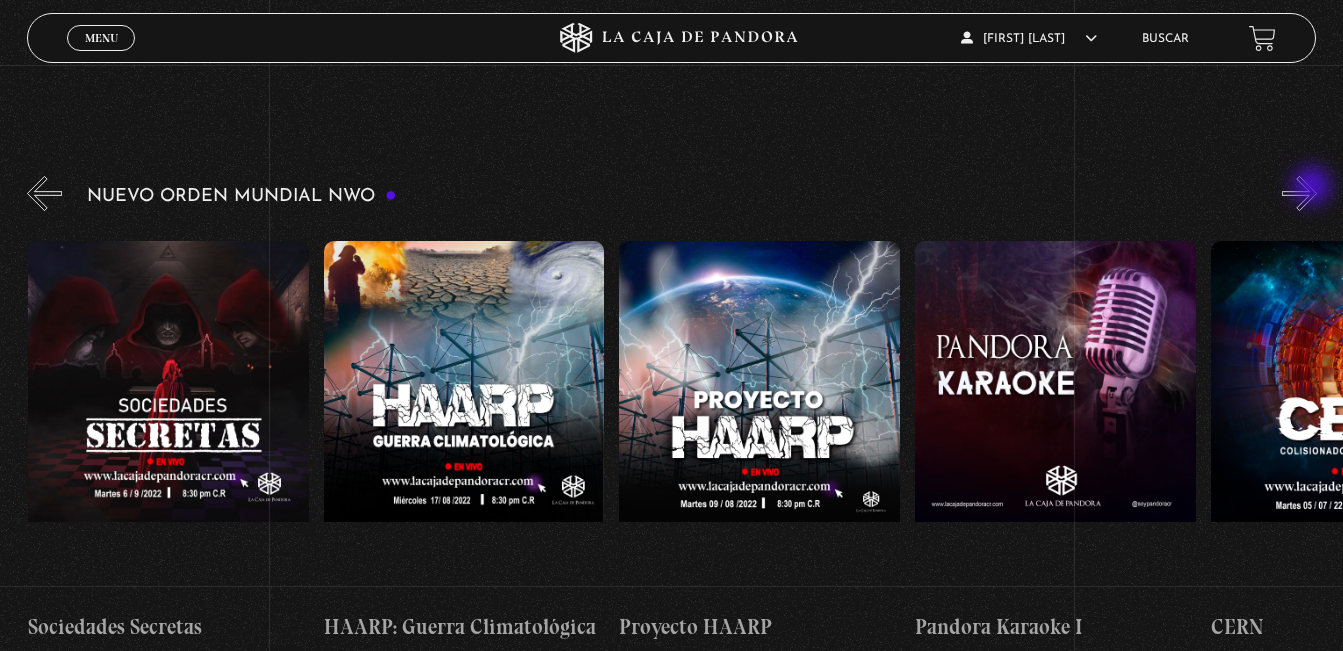 scroll, scrollTop: 0, scrollLeft: 13606, axis: horizontal 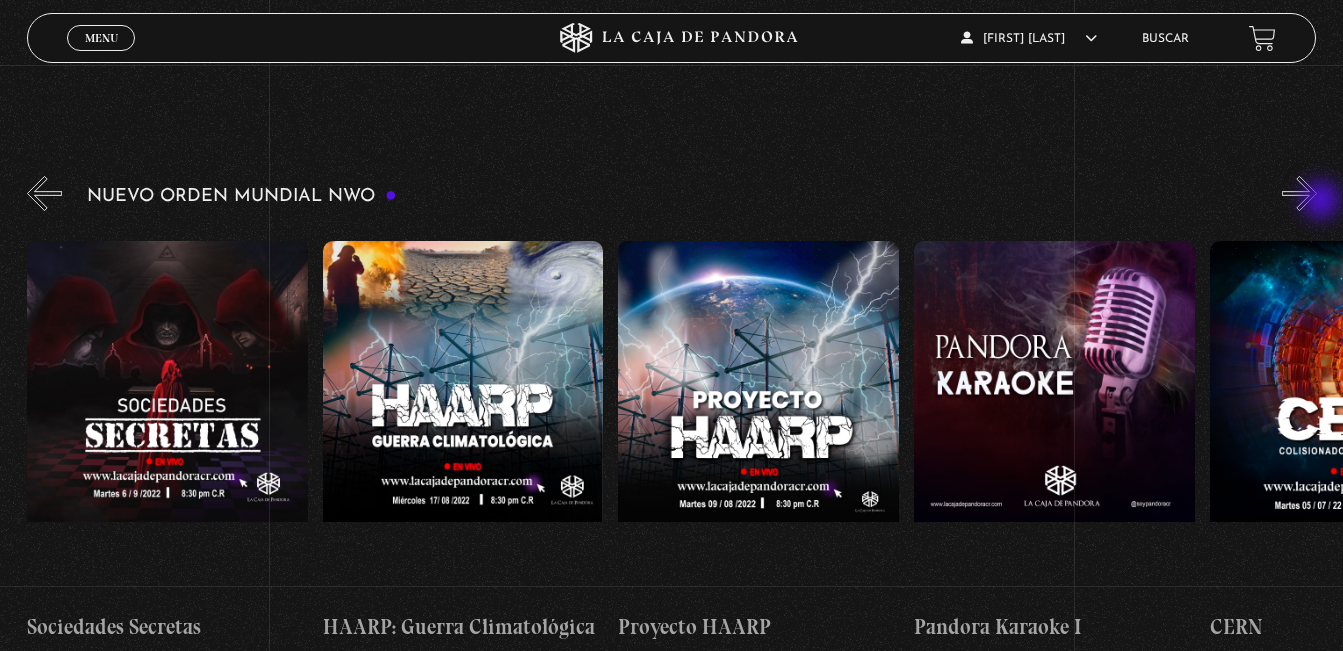 click on "»" at bounding box center (1299, 193) 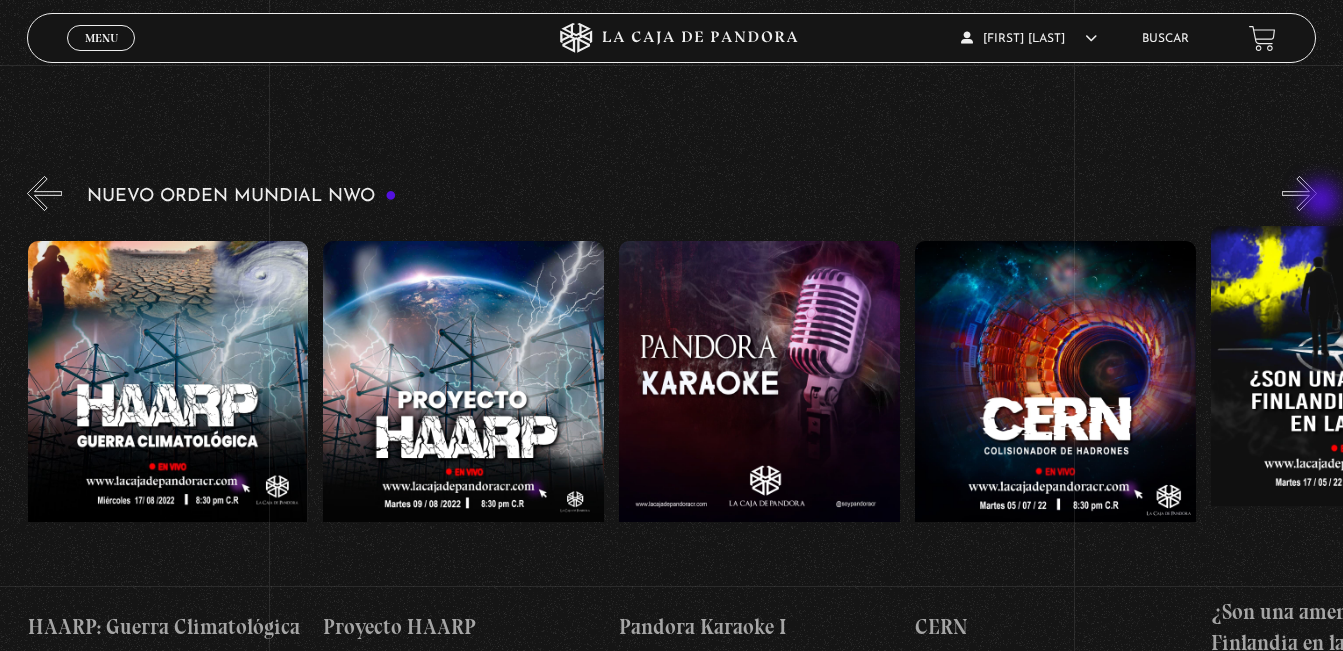 scroll, scrollTop: 0, scrollLeft: 13902, axis: horizontal 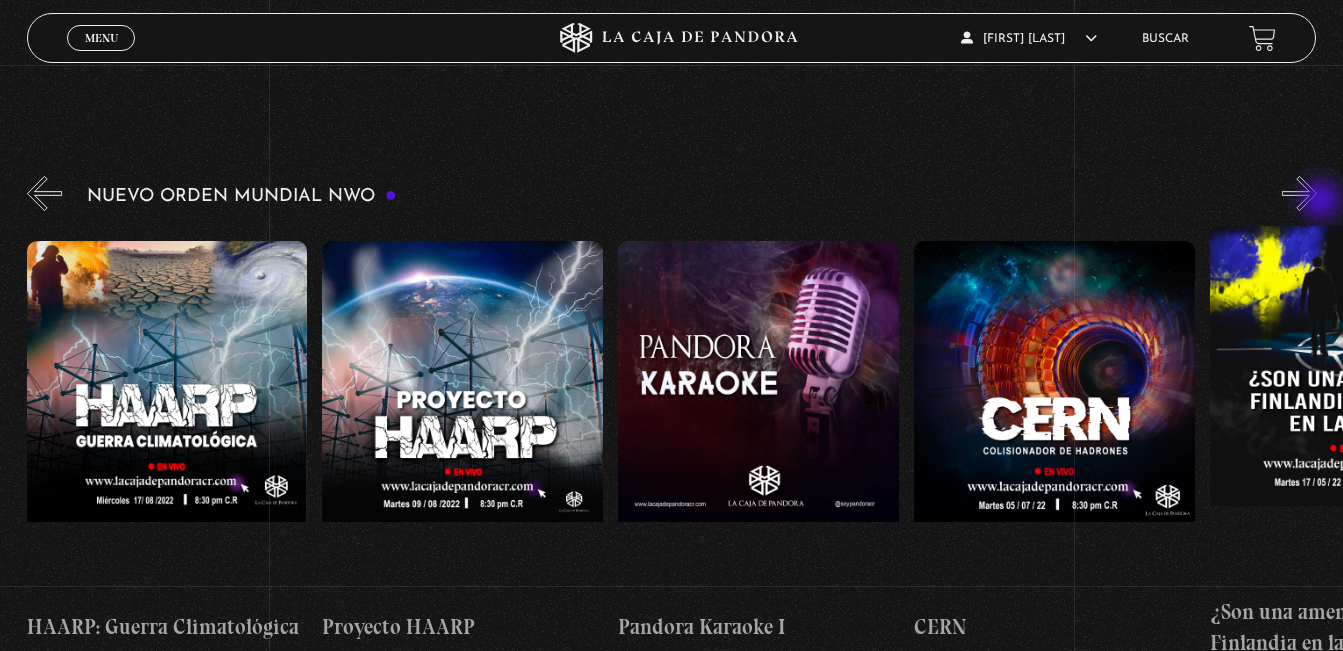 click on "»" at bounding box center [1299, 193] 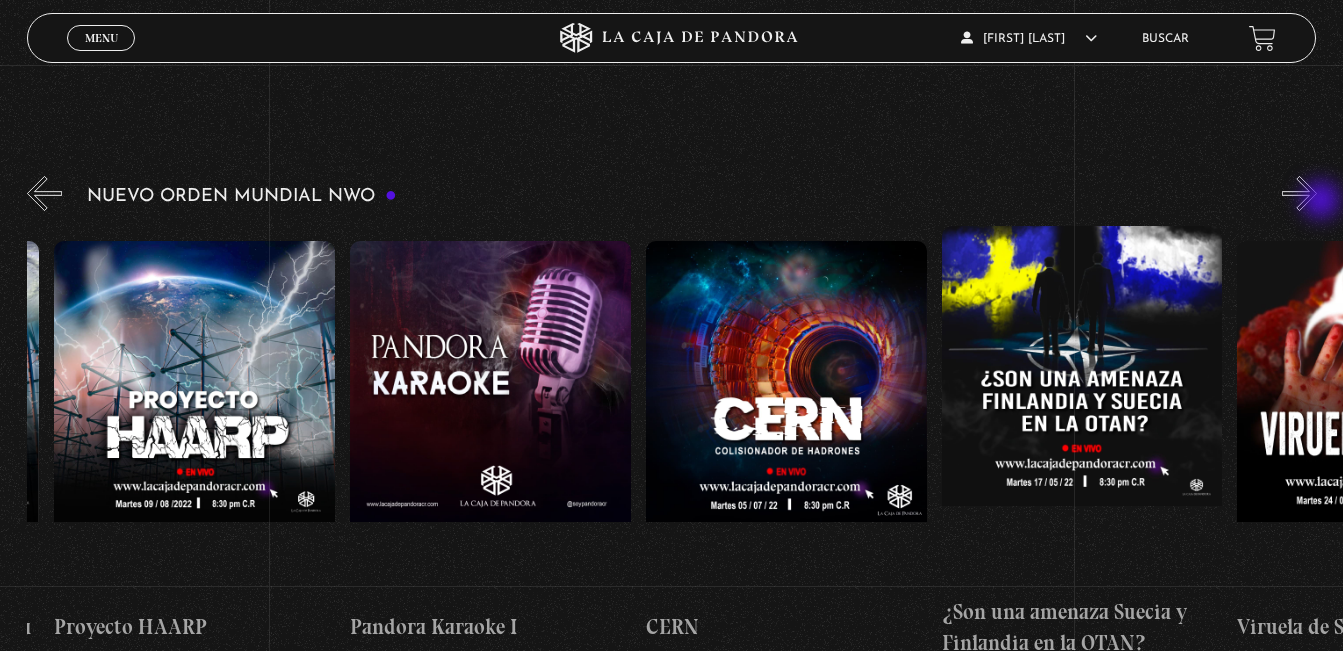 scroll, scrollTop: 0, scrollLeft: 14197, axis: horizontal 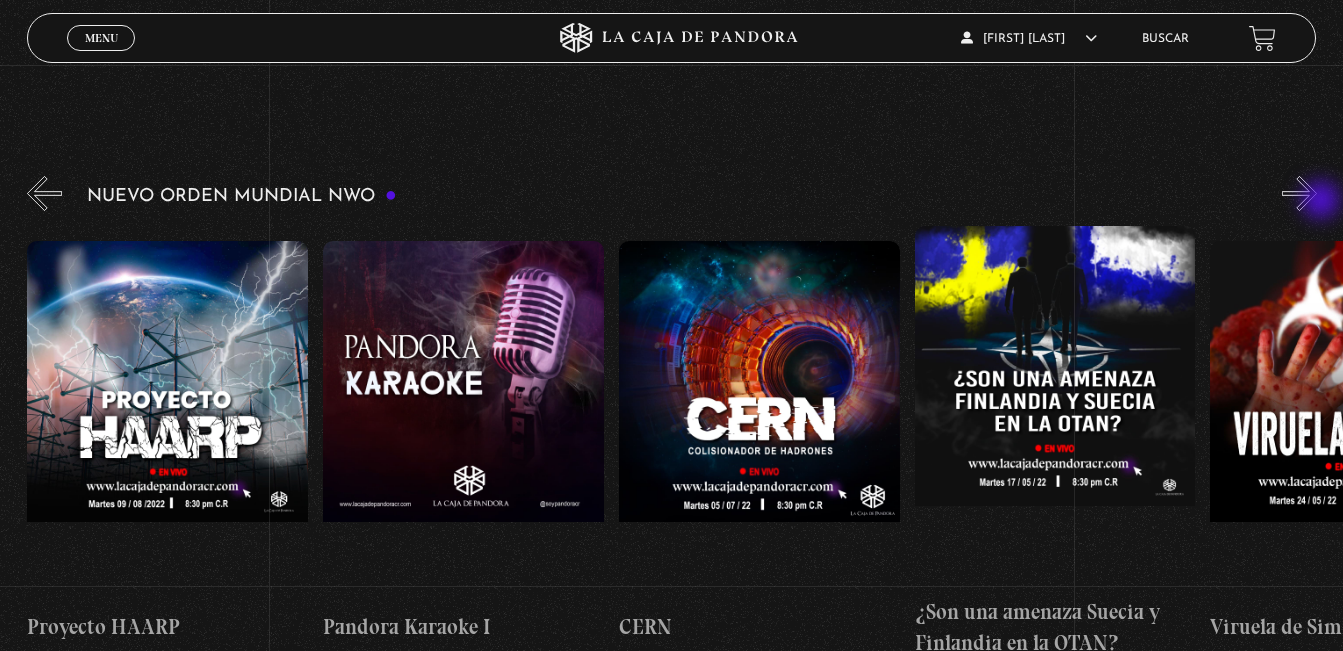 click on "»" at bounding box center (1299, 193) 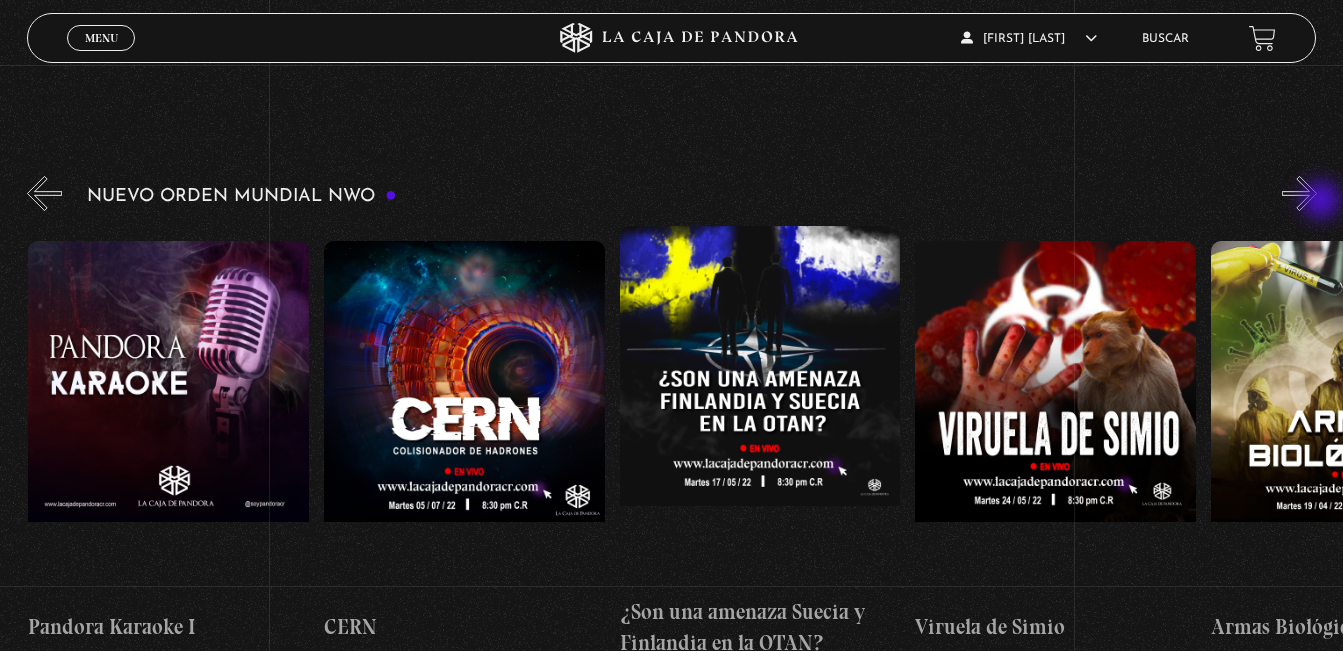 scroll, scrollTop: 0, scrollLeft: 14493, axis: horizontal 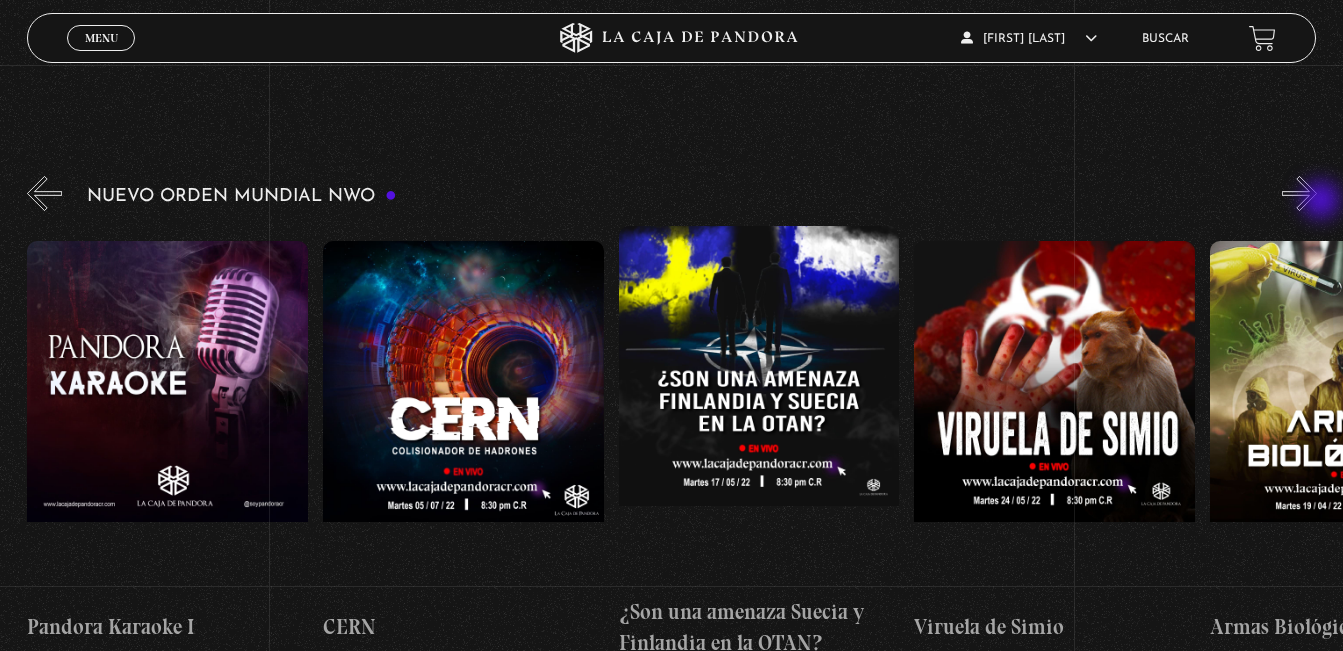 click on "»" at bounding box center (1299, 193) 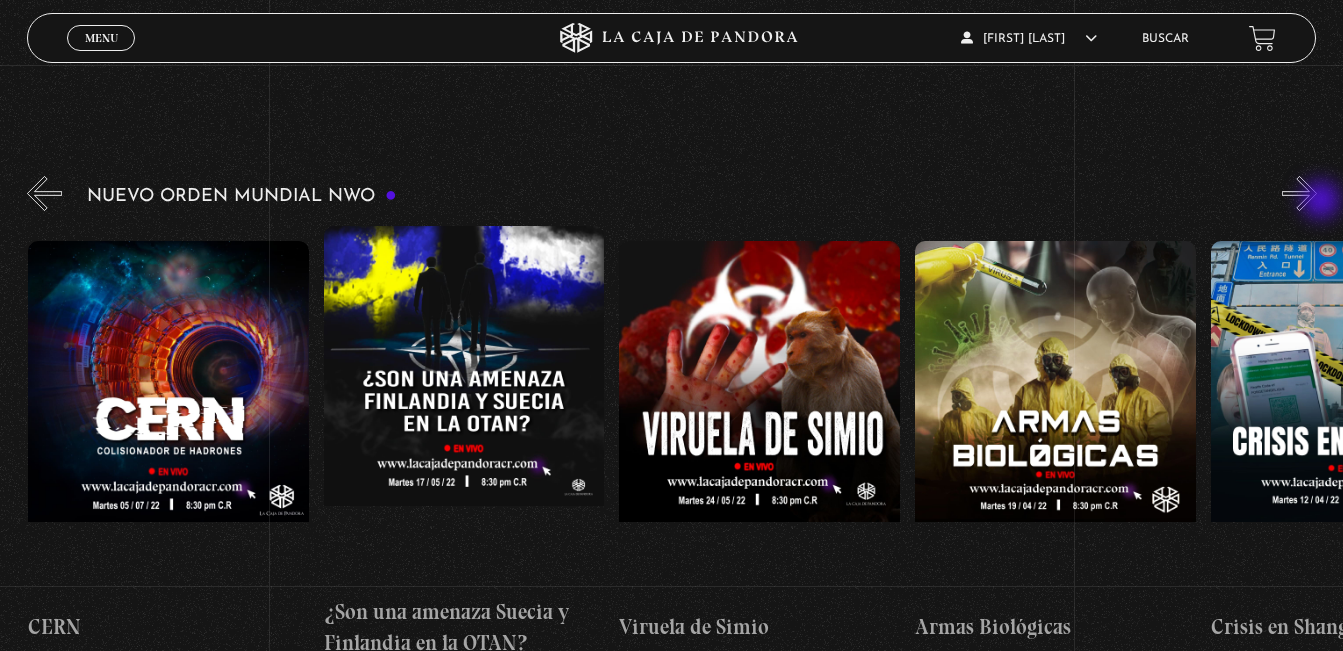scroll, scrollTop: 0, scrollLeft: 14789, axis: horizontal 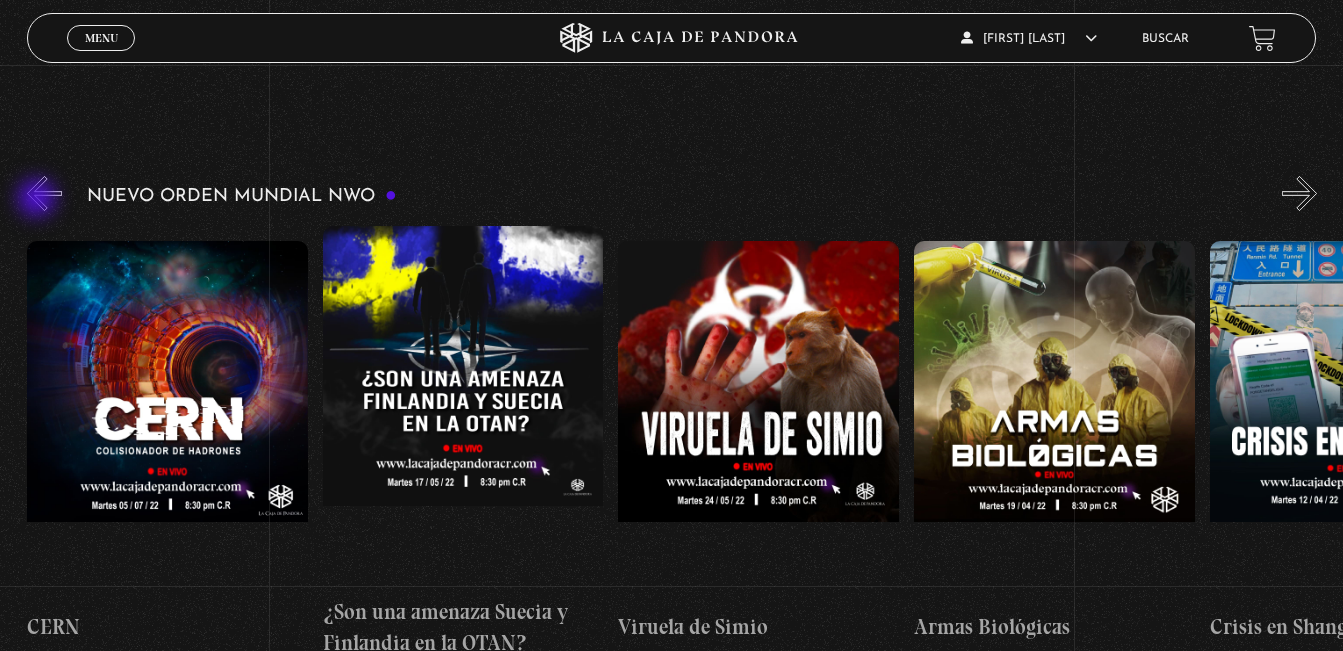 click on "«" at bounding box center [44, 193] 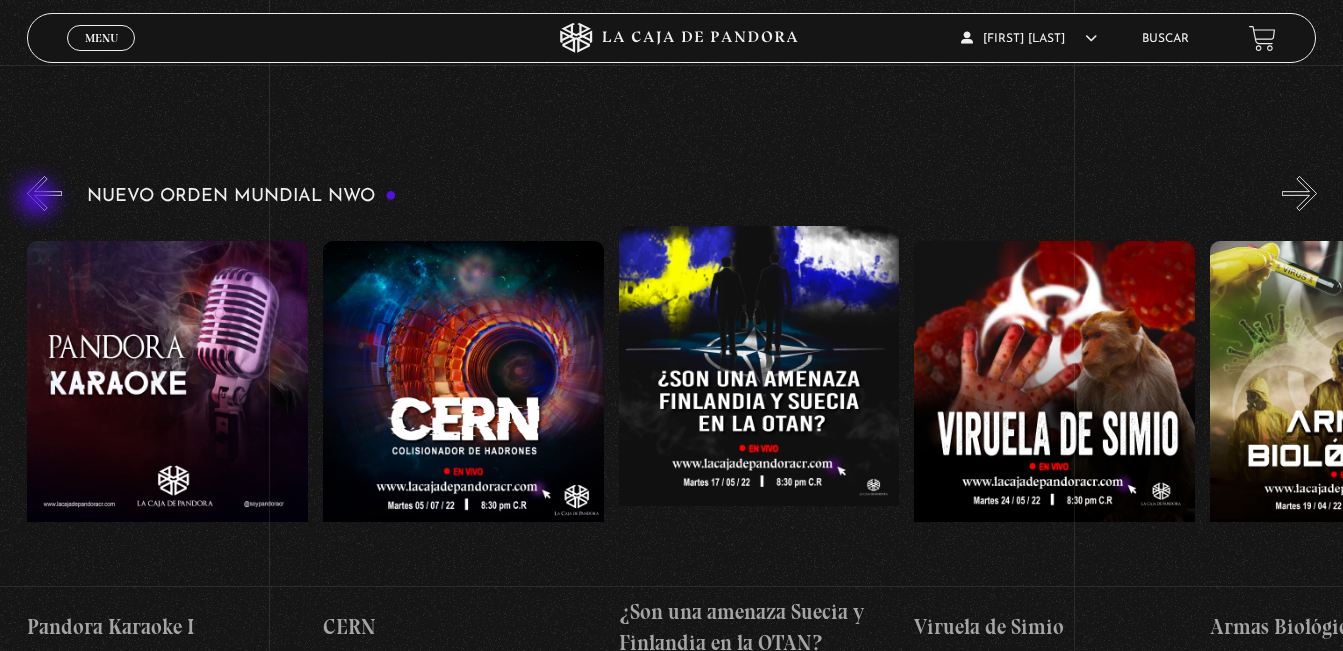 click on "«" at bounding box center (44, 193) 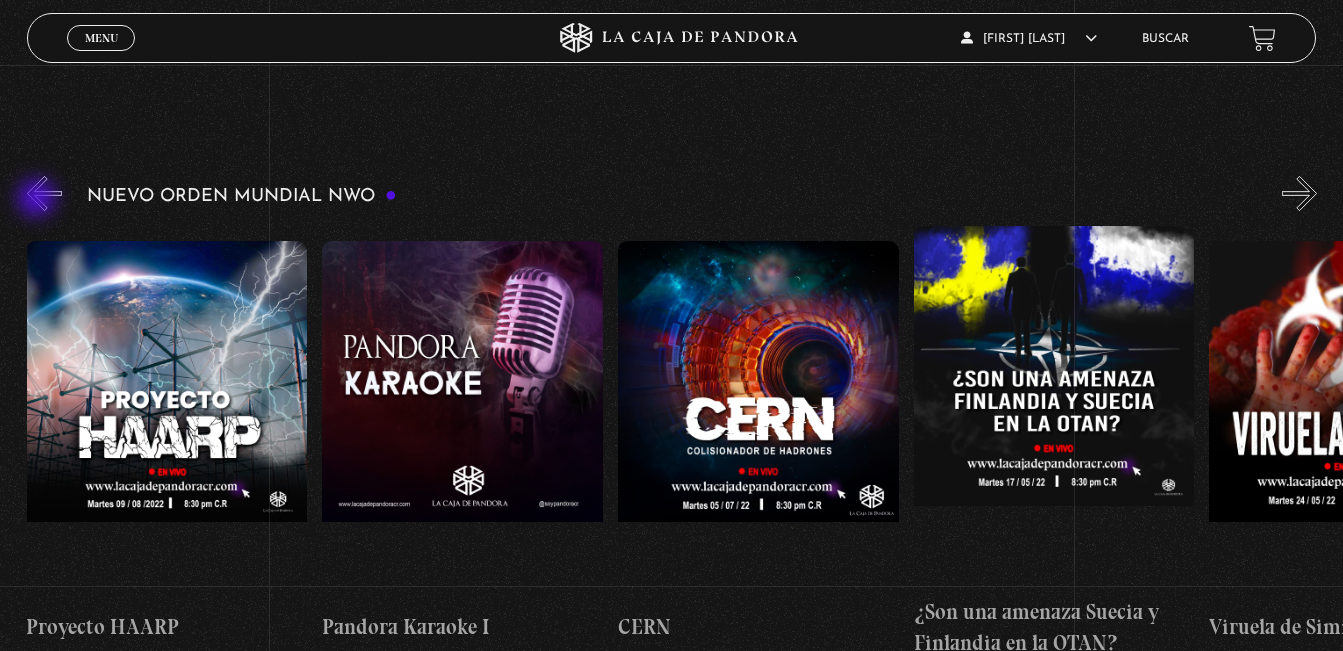 click on "«" at bounding box center (44, 193) 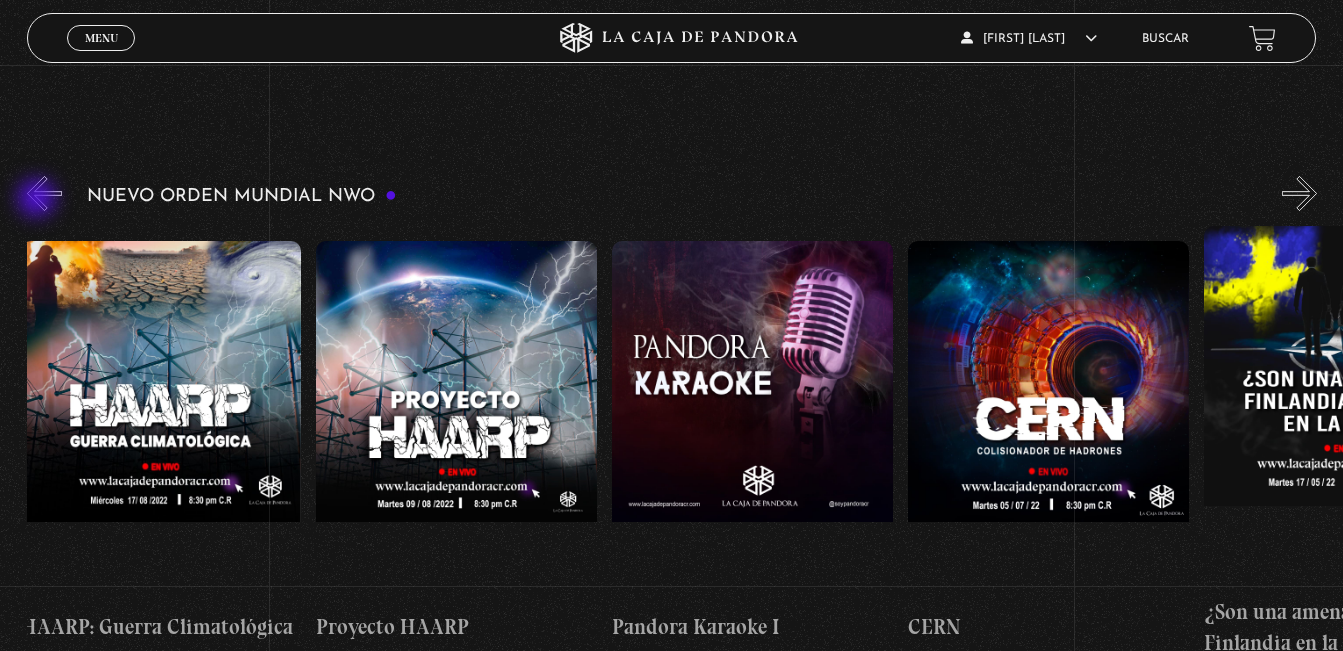 click on "«" at bounding box center [44, 193] 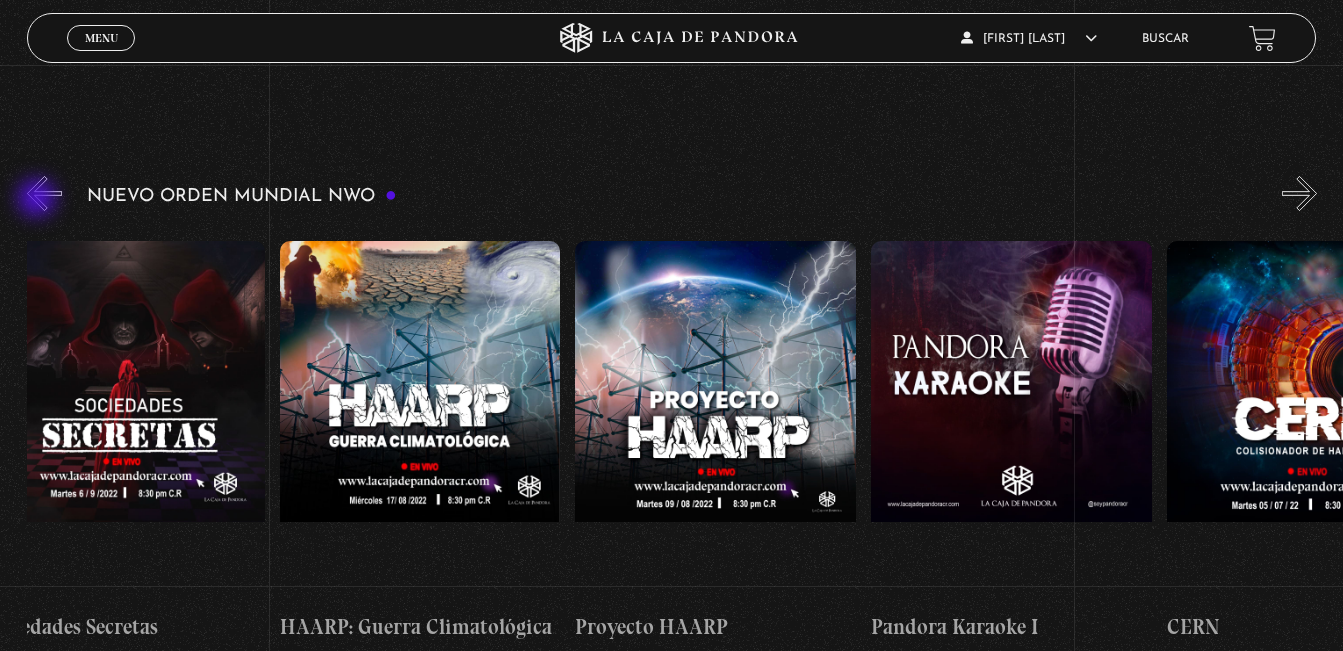 click on "«" at bounding box center [44, 193] 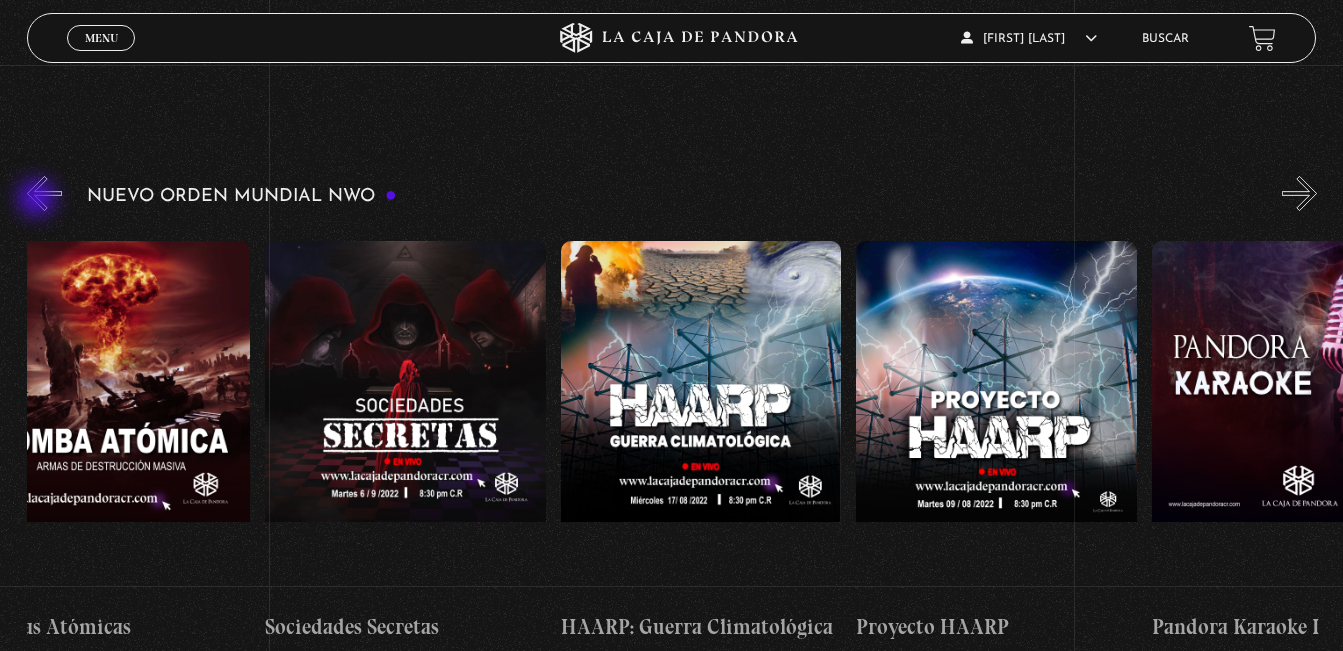 click on "«" at bounding box center (44, 193) 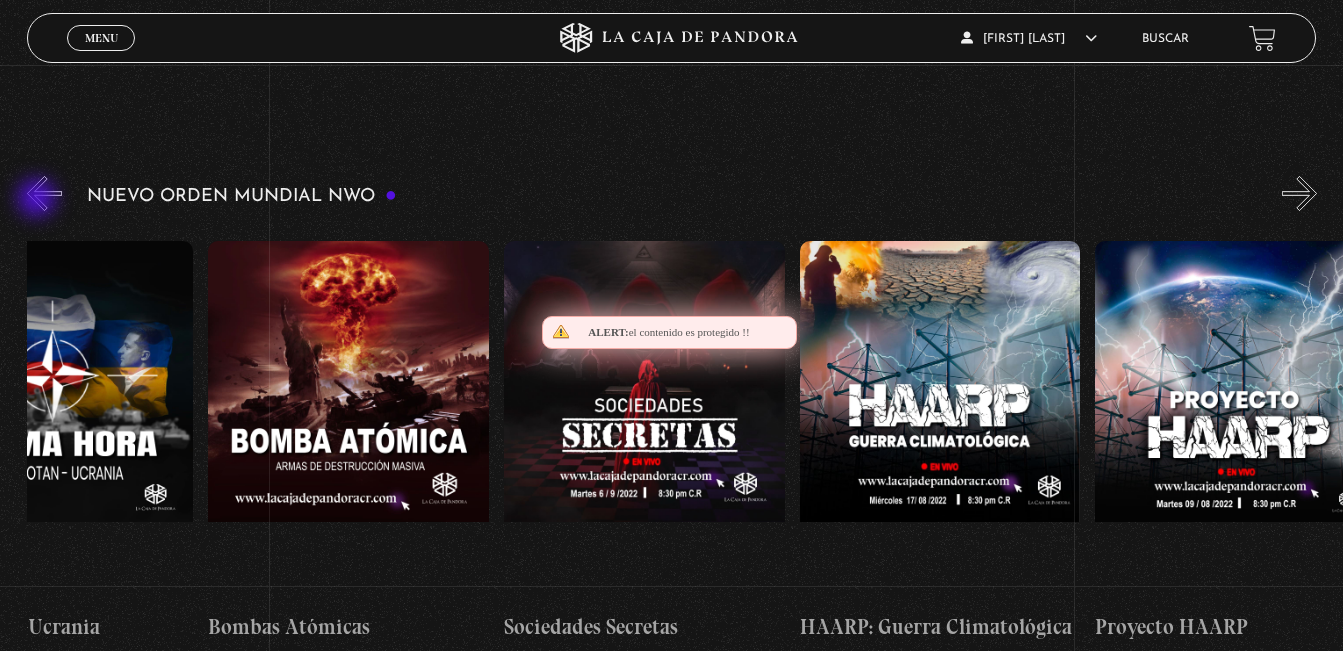 click on "«" at bounding box center [44, 193] 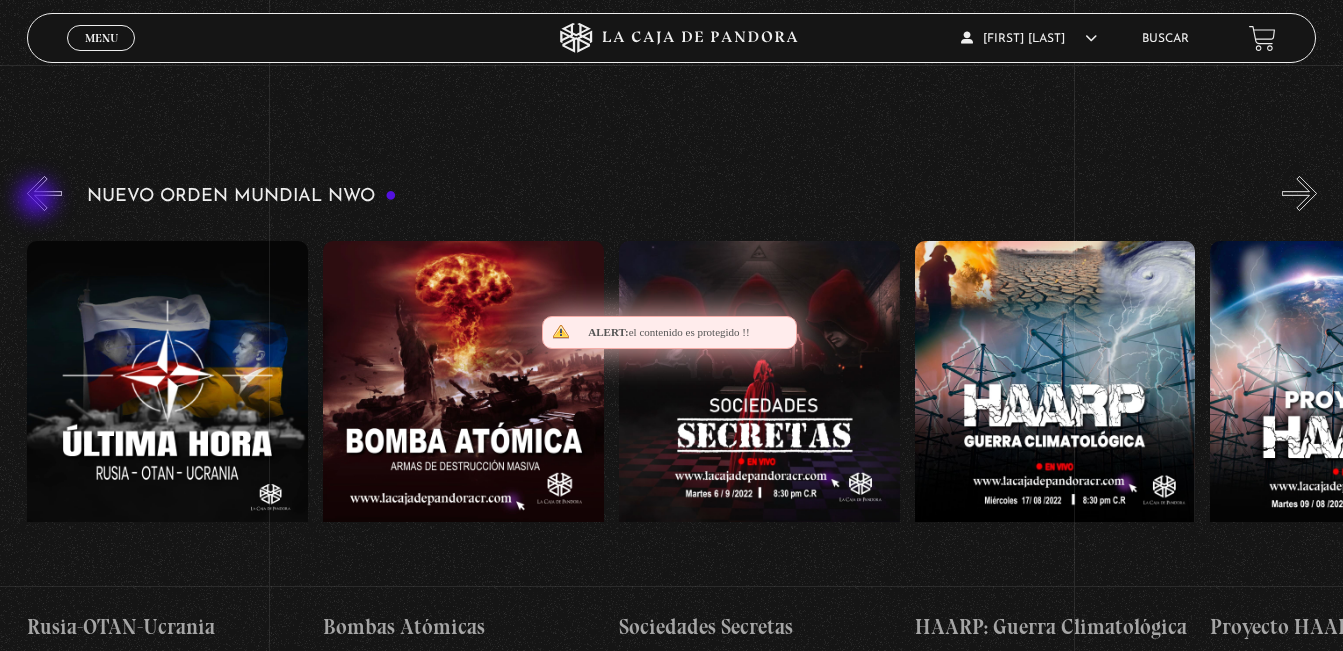 click on "«" at bounding box center [44, 193] 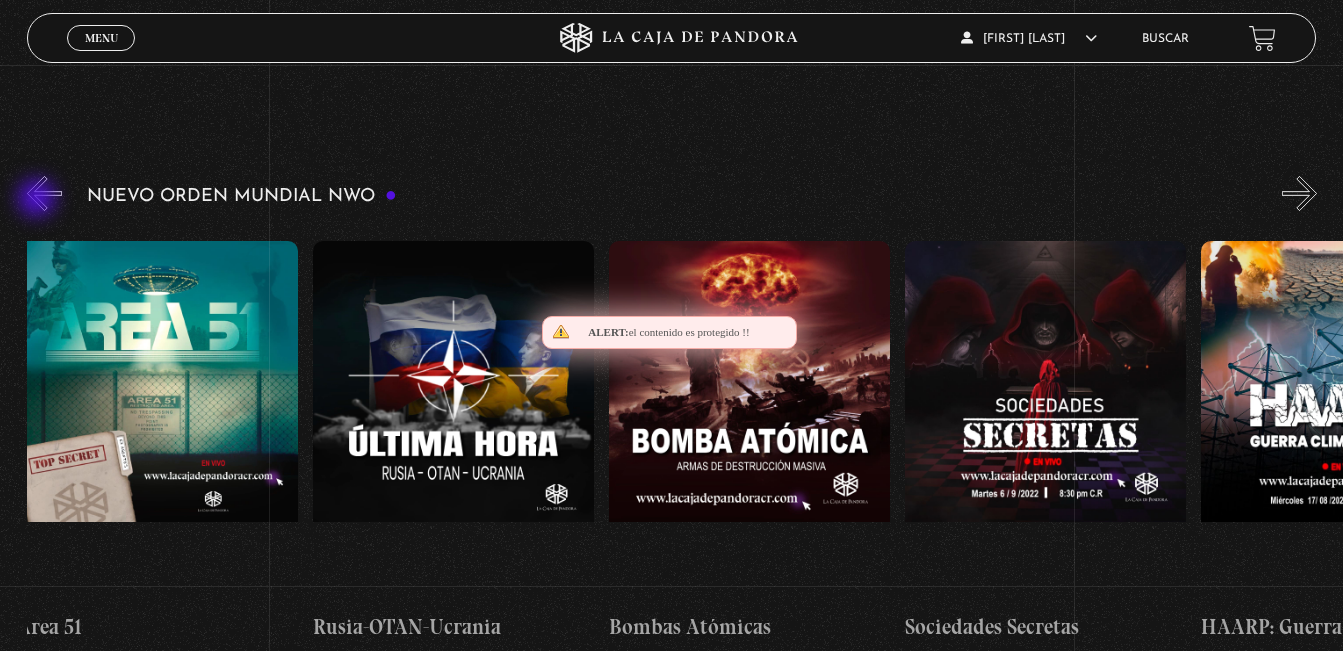 click on "«" at bounding box center [44, 193] 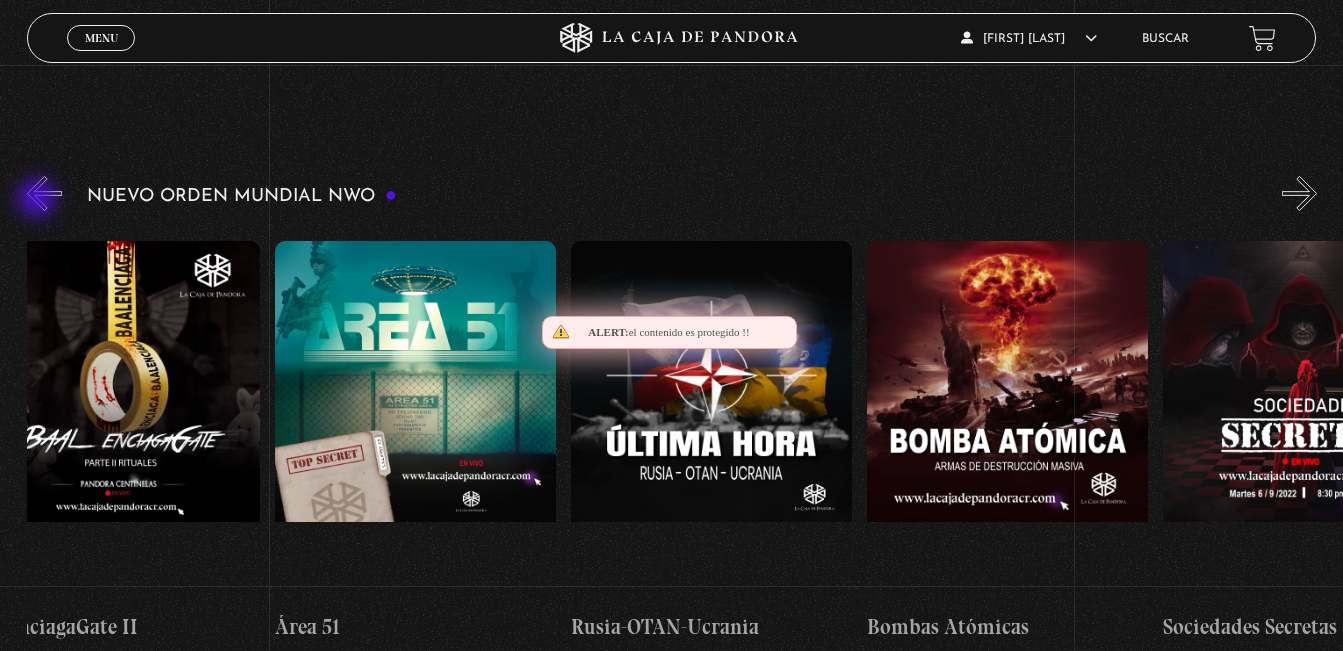 click on "«" at bounding box center [44, 193] 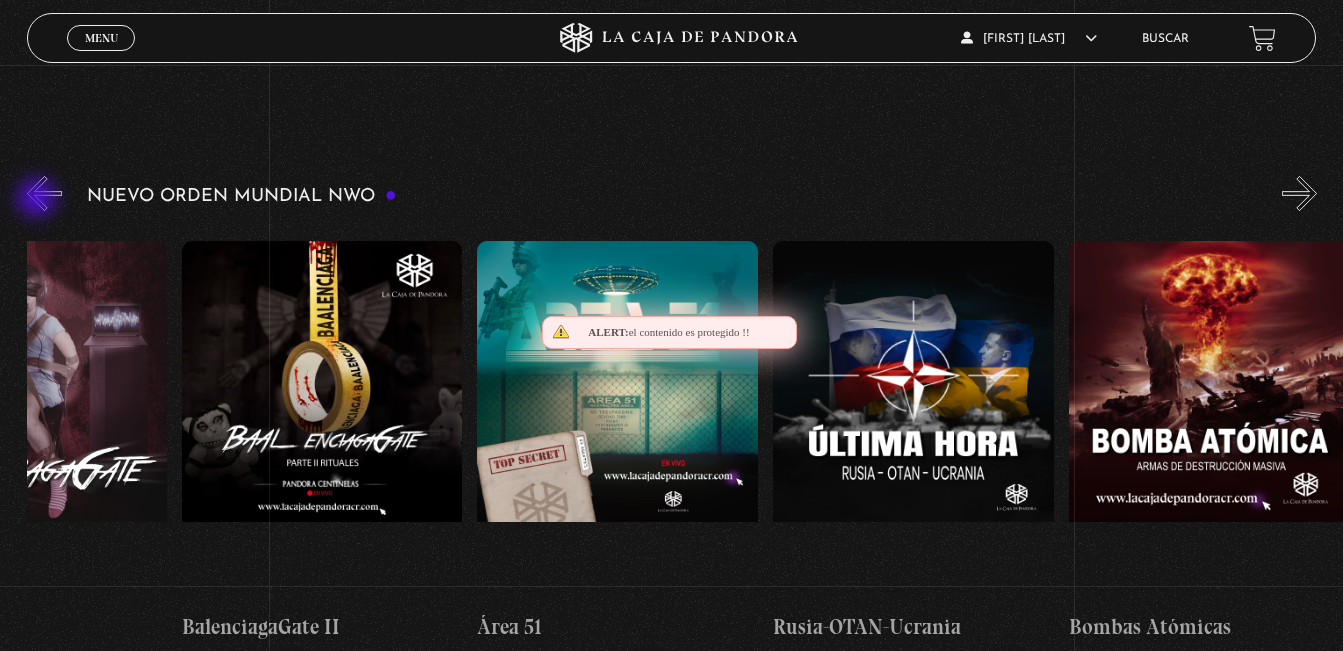 click on "«" at bounding box center [44, 193] 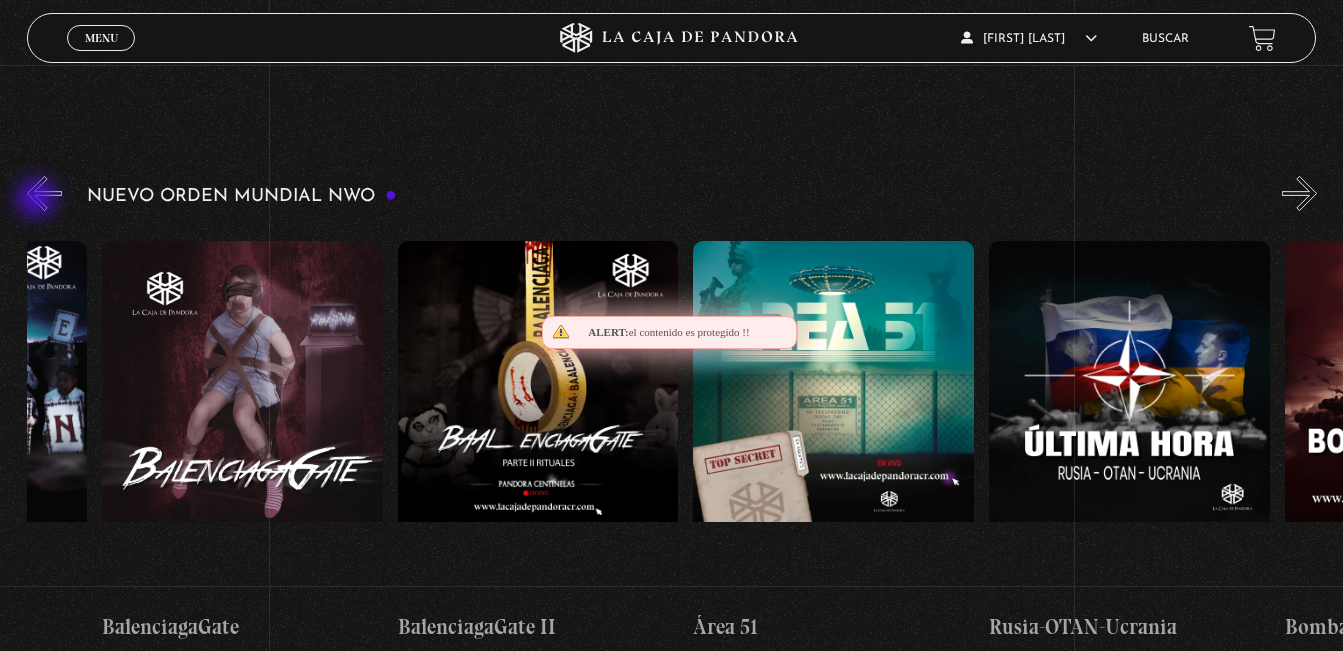 click on "«" at bounding box center [44, 193] 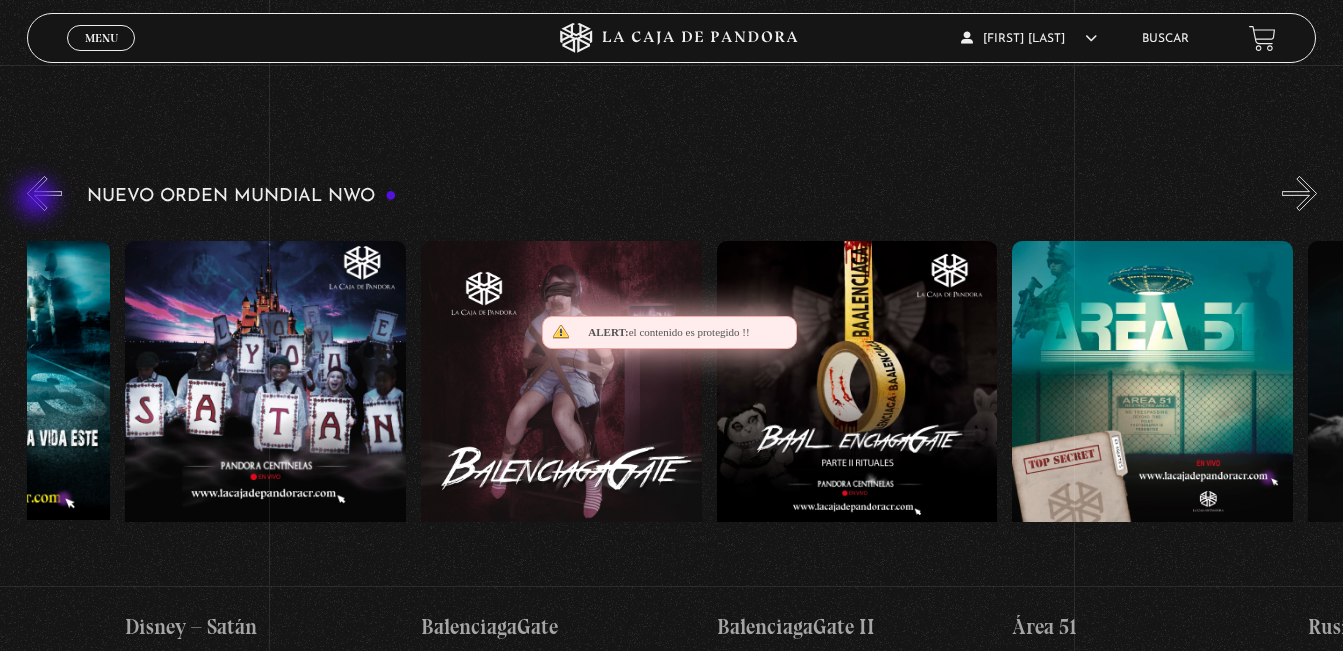 click on "«" at bounding box center [44, 193] 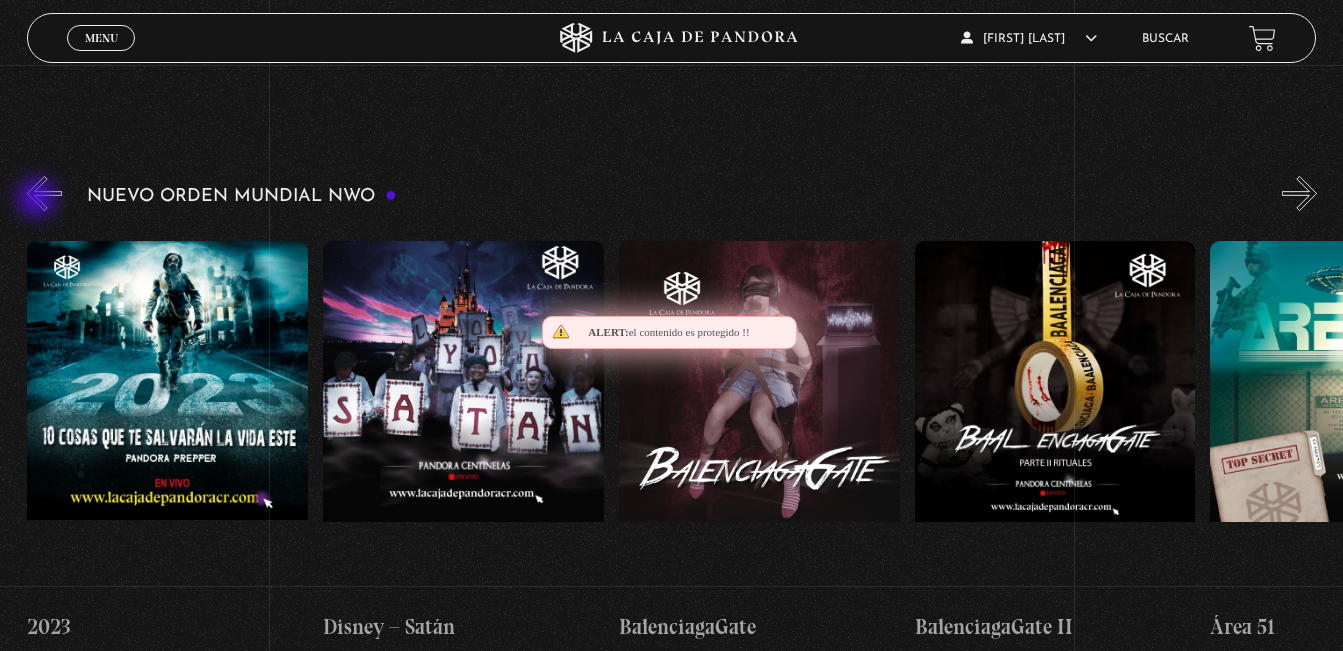 click on "«" at bounding box center [44, 193] 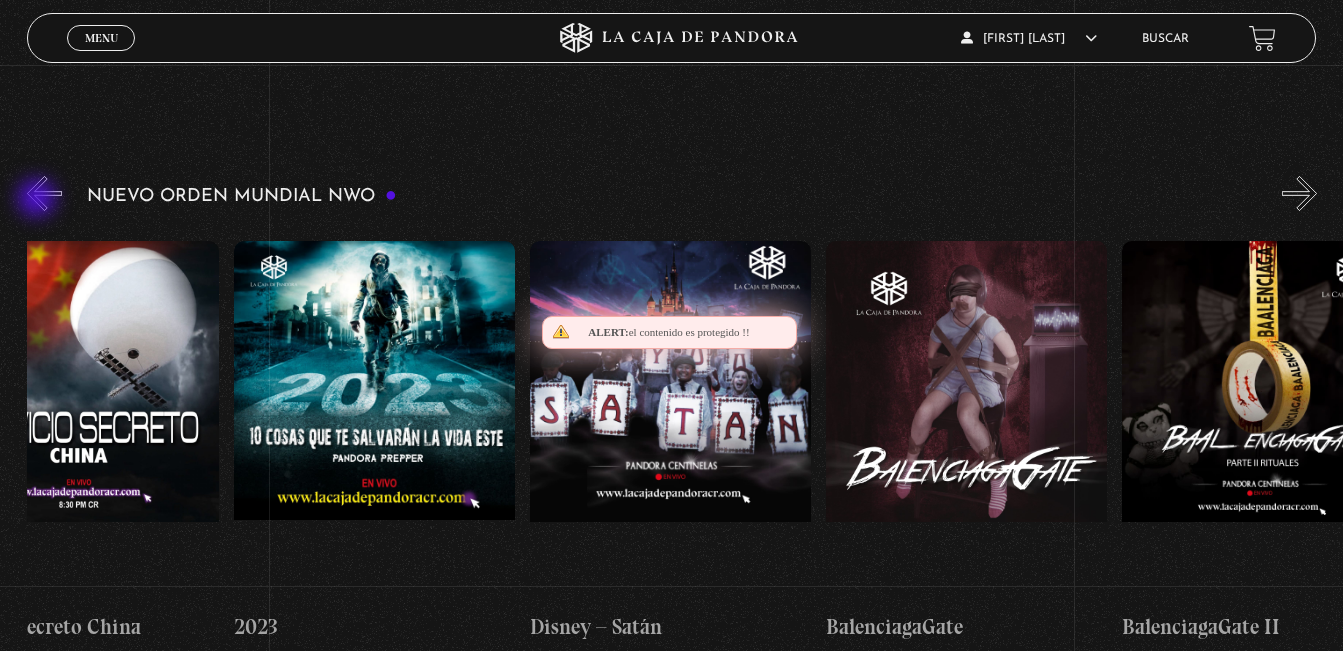 click on "«" at bounding box center [44, 193] 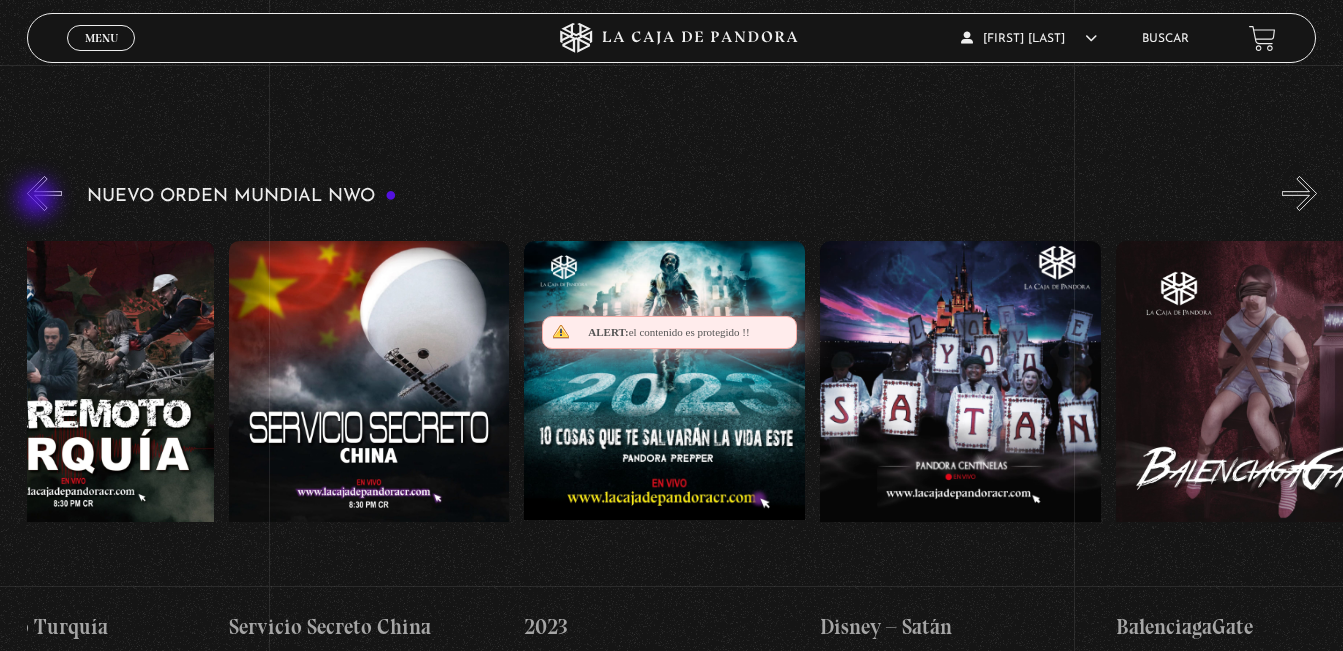 click on "«" at bounding box center (44, 193) 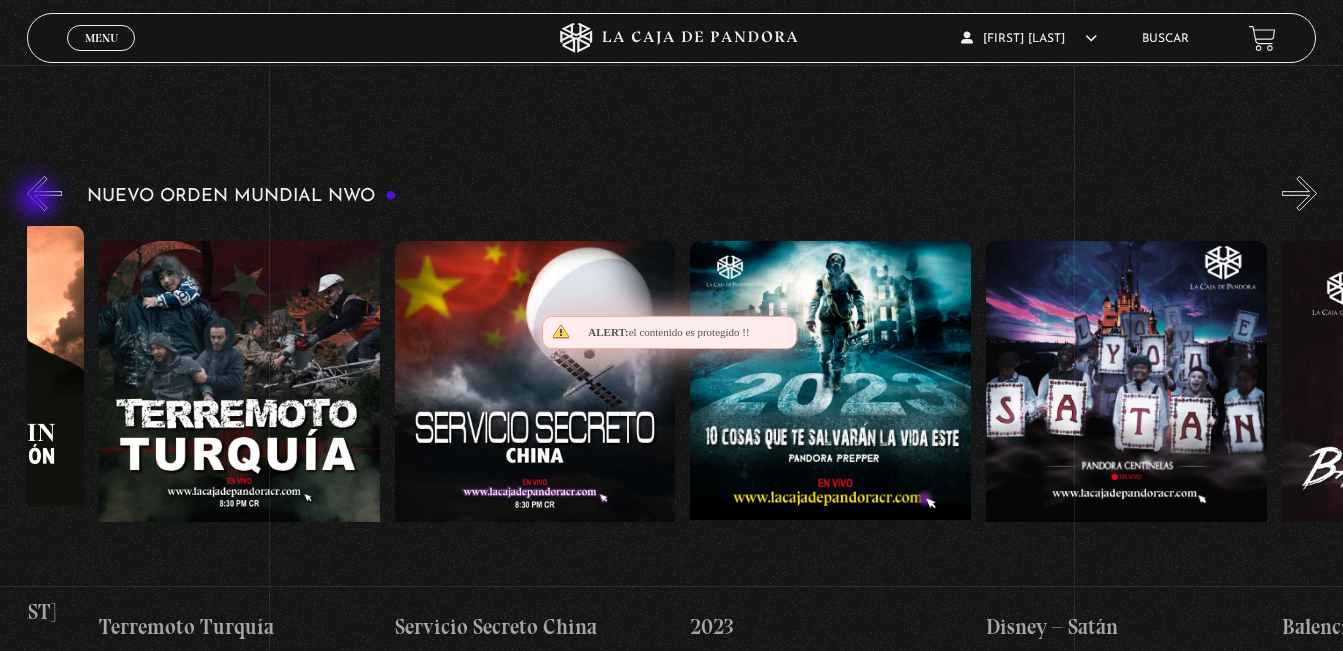 scroll, scrollTop: 0, scrollLeft: 10648, axis: horizontal 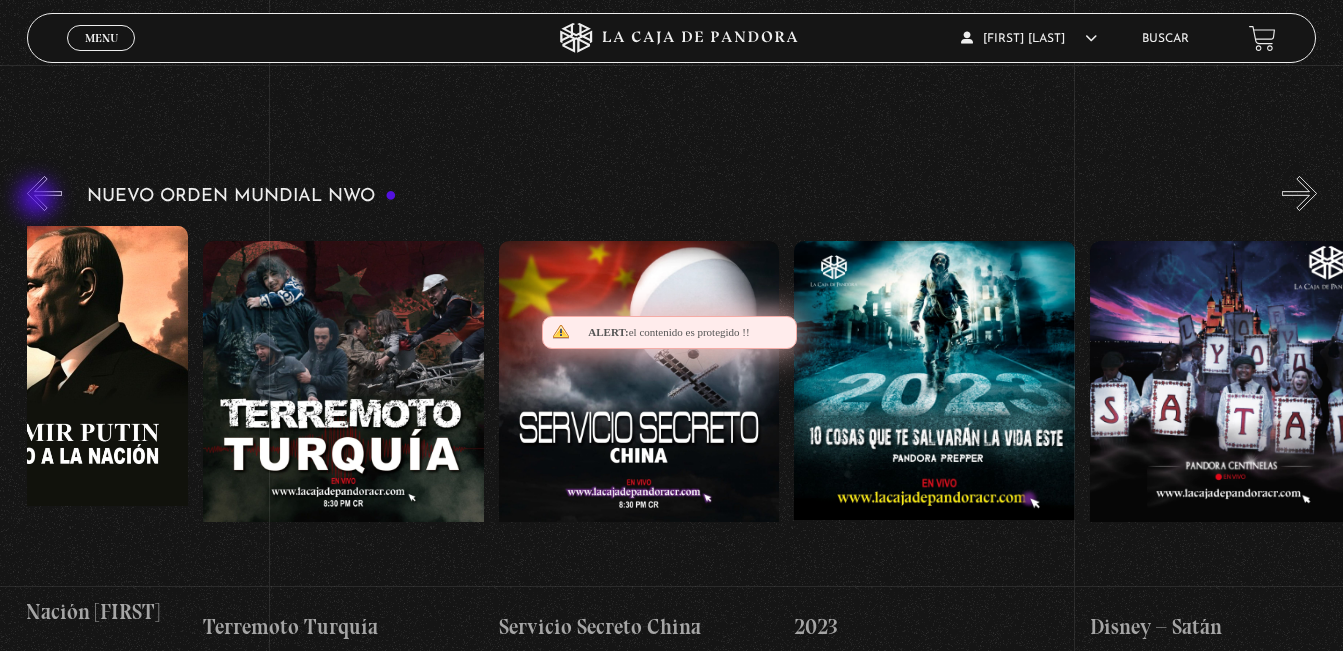 click on "«" at bounding box center (44, 193) 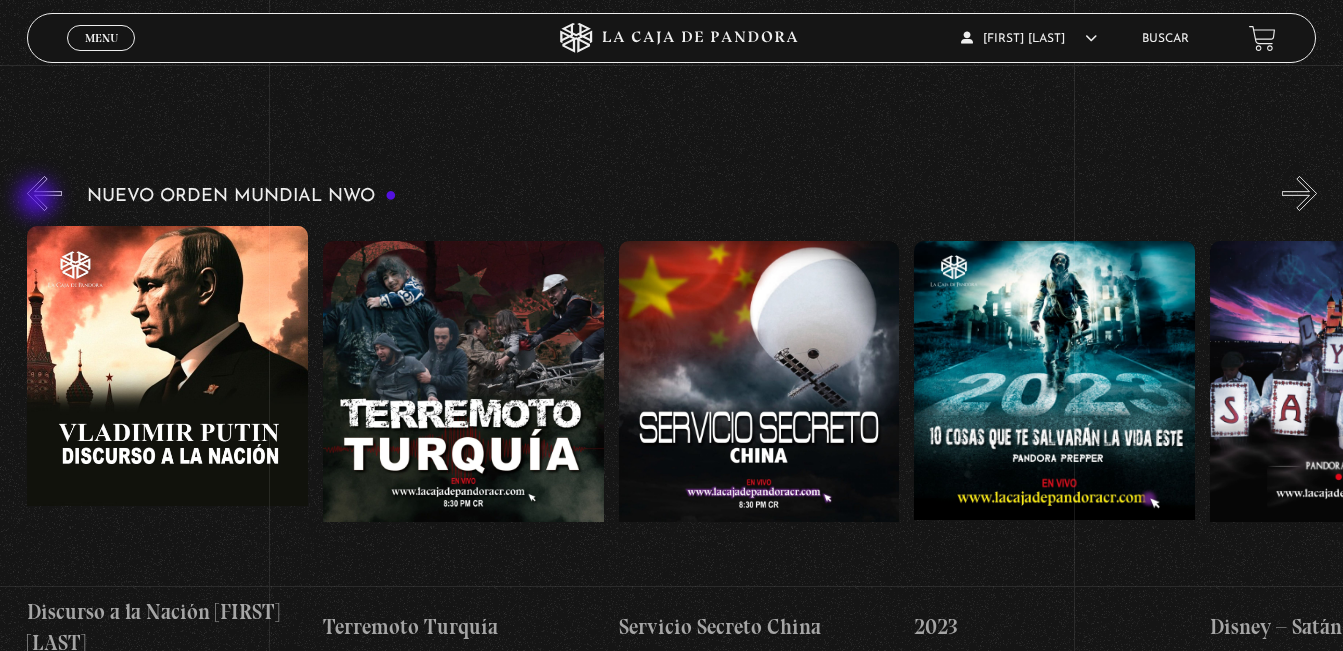 click on "«" at bounding box center (44, 193) 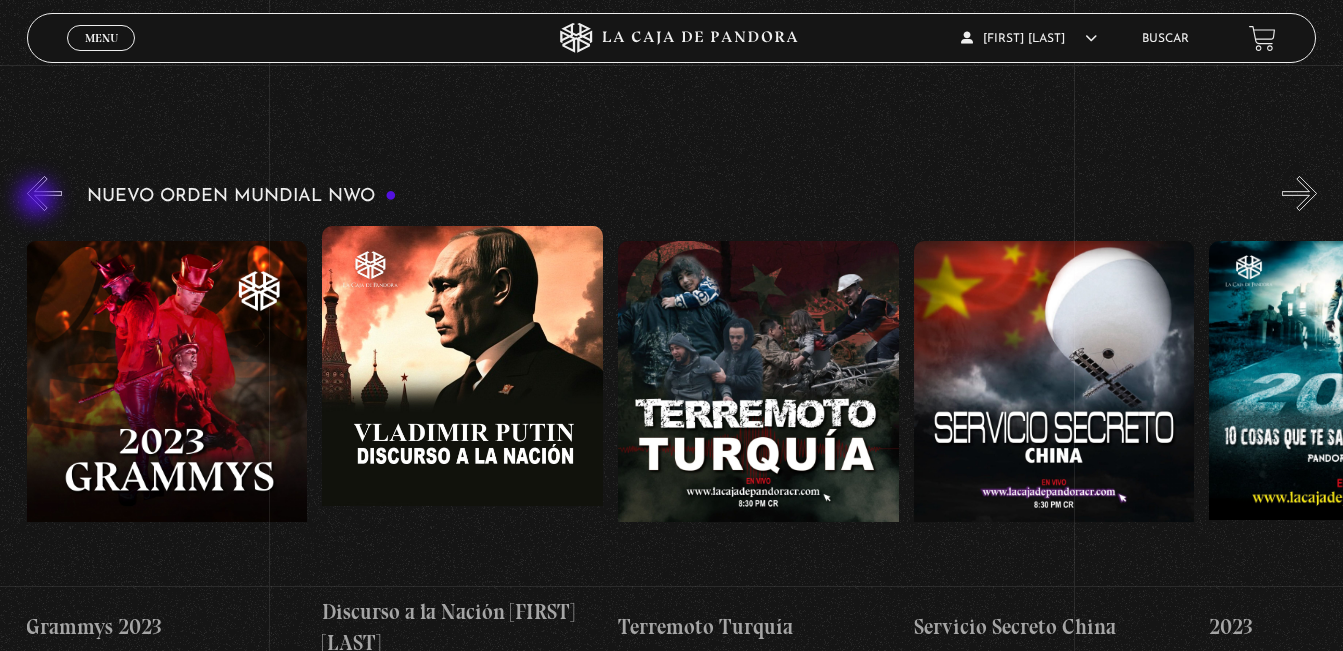 click on "«" at bounding box center (44, 193) 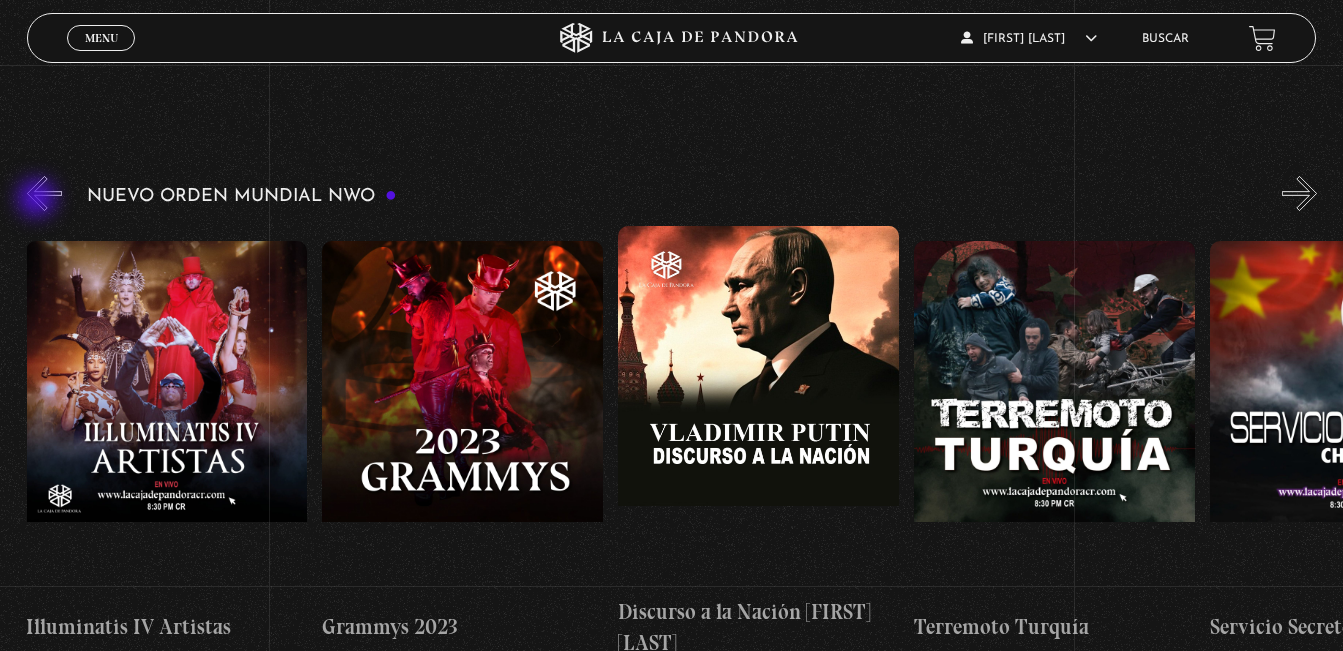 click on "«" at bounding box center [44, 193] 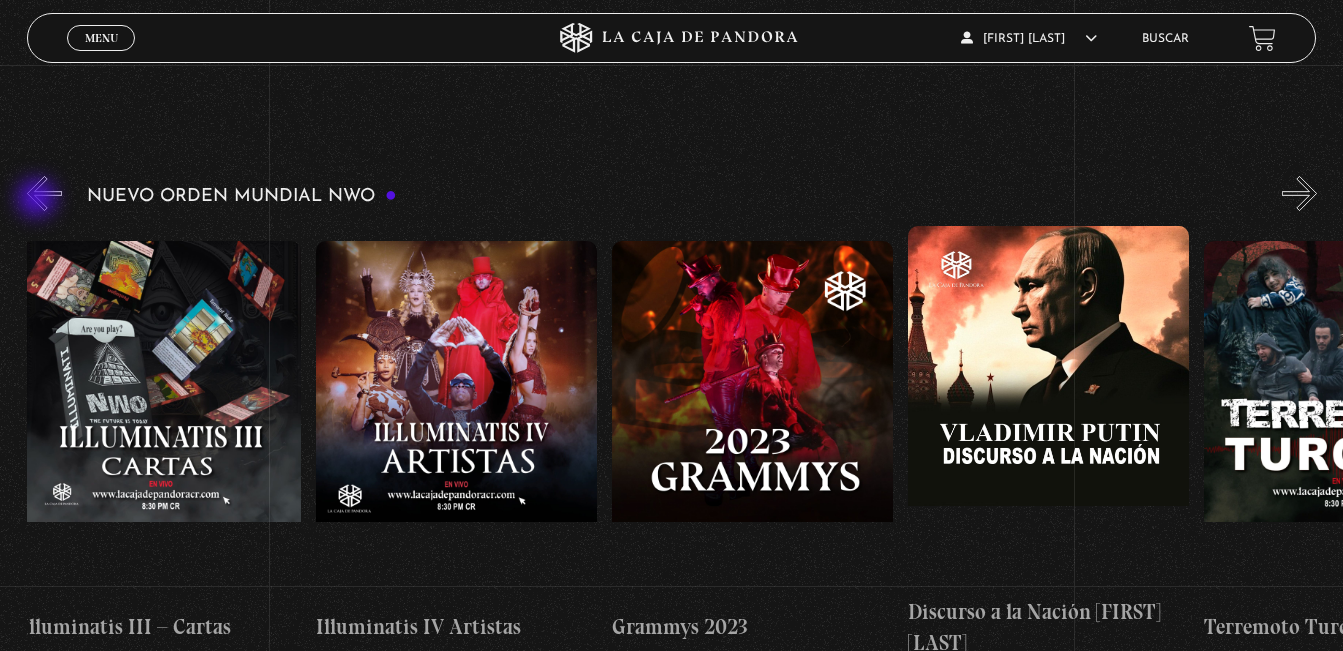 click on "«" at bounding box center (44, 193) 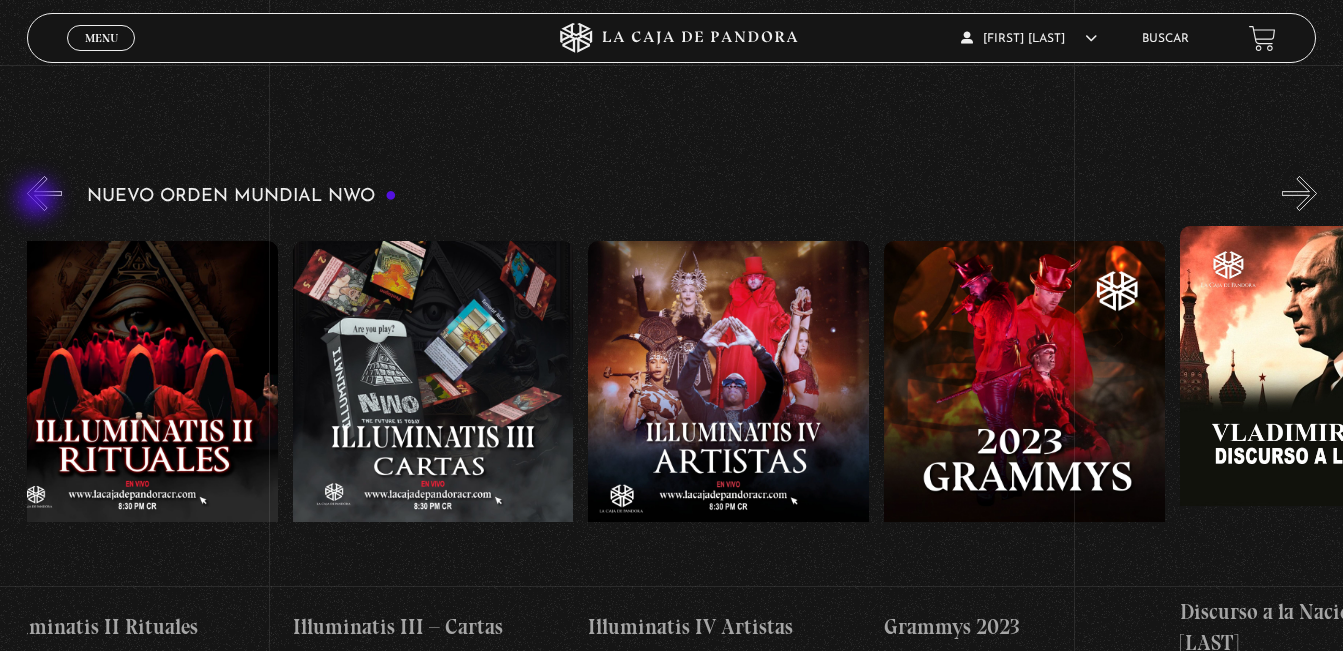 click on "«" at bounding box center [44, 193] 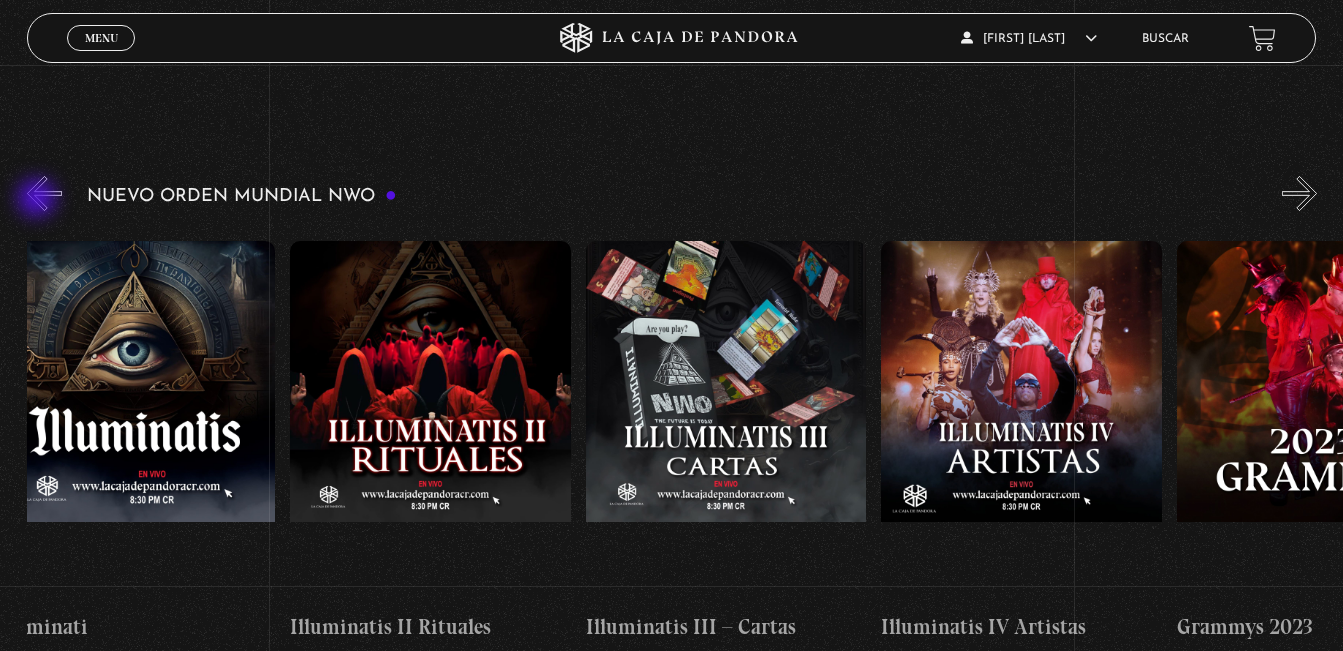 click on "«" at bounding box center [44, 193] 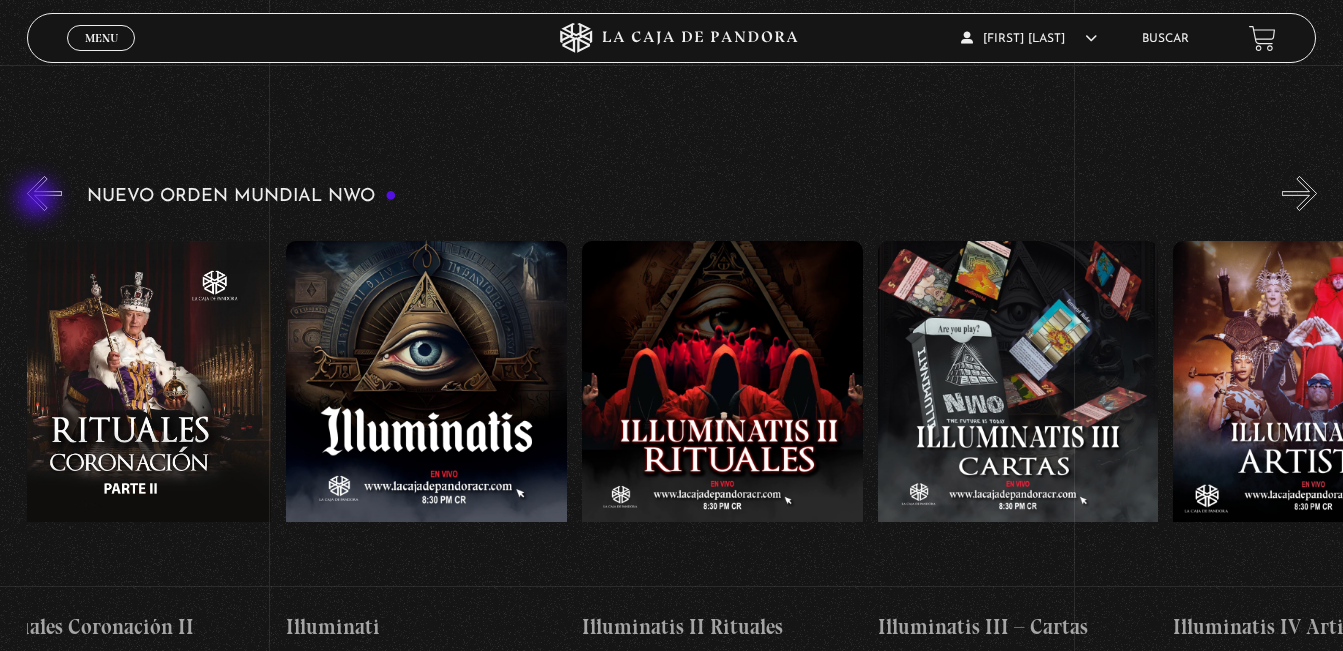 click on "«" at bounding box center (44, 193) 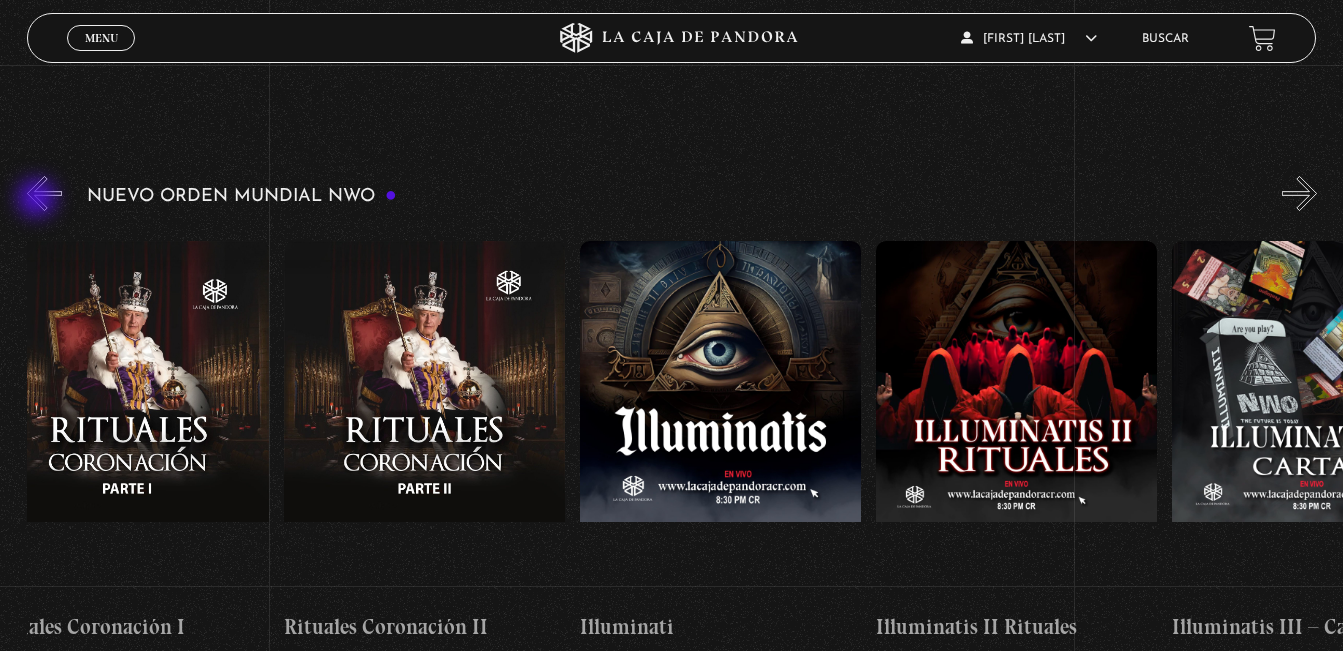 click on "«" at bounding box center (44, 193) 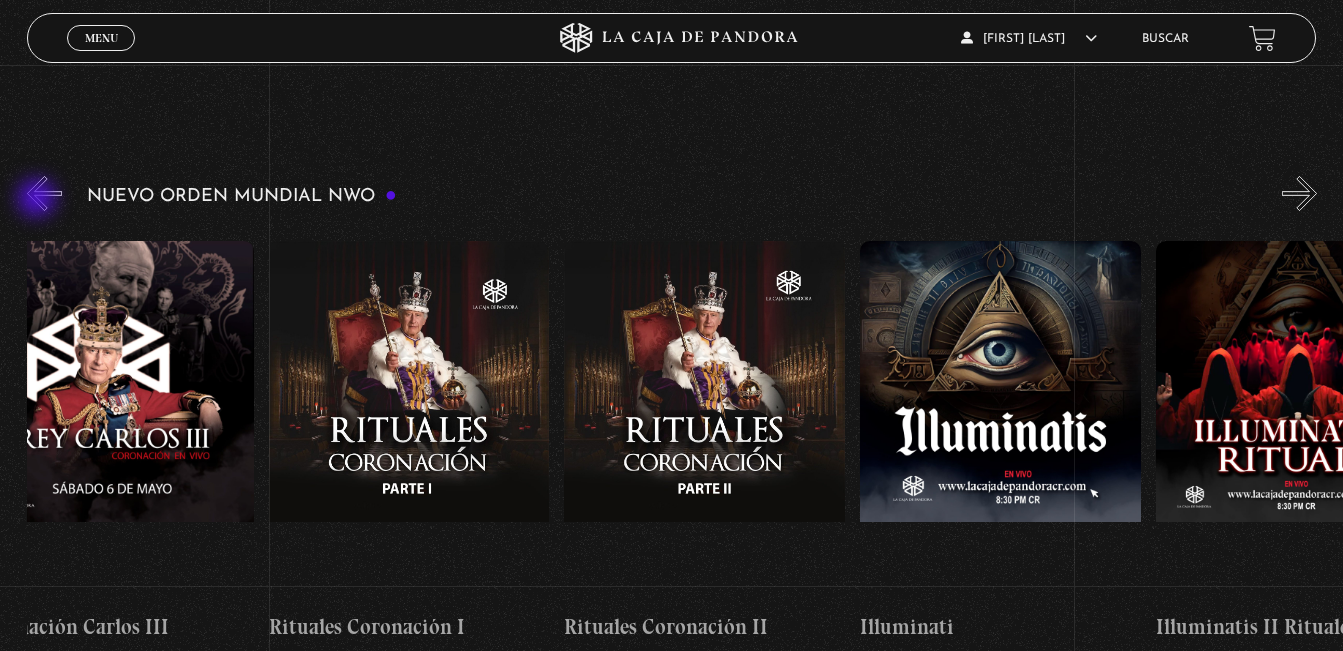 click on "«" at bounding box center (44, 193) 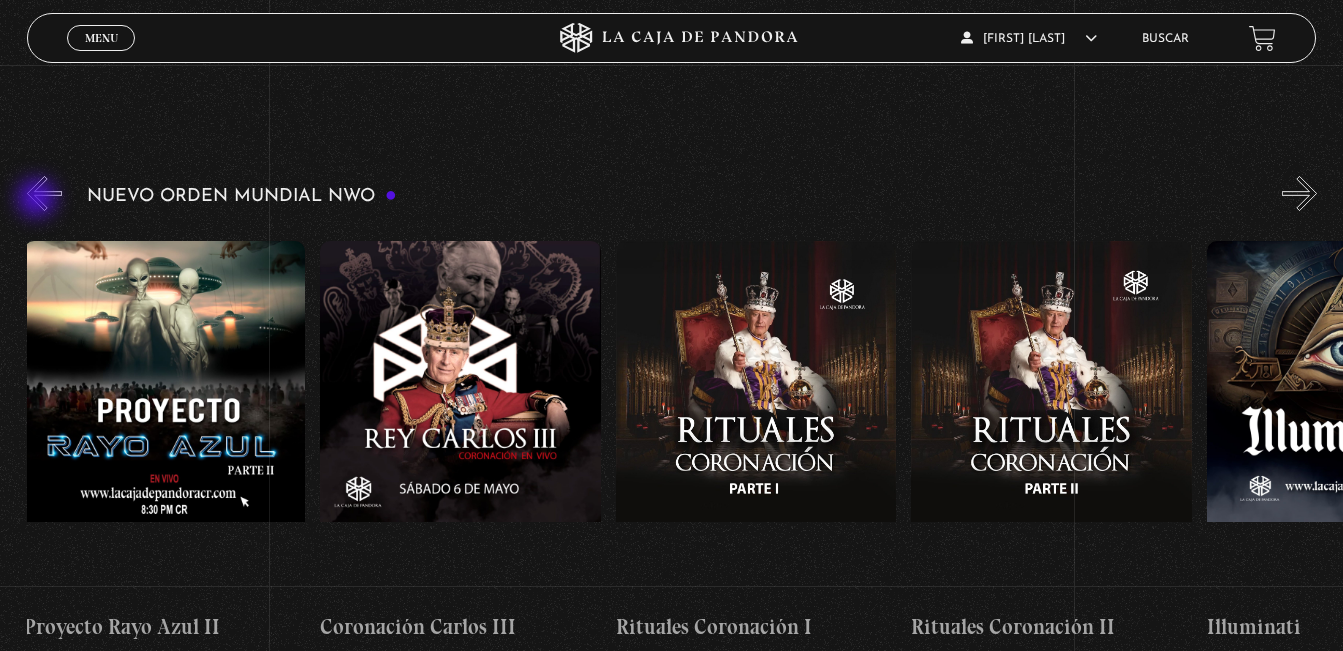 click on "«" at bounding box center (44, 193) 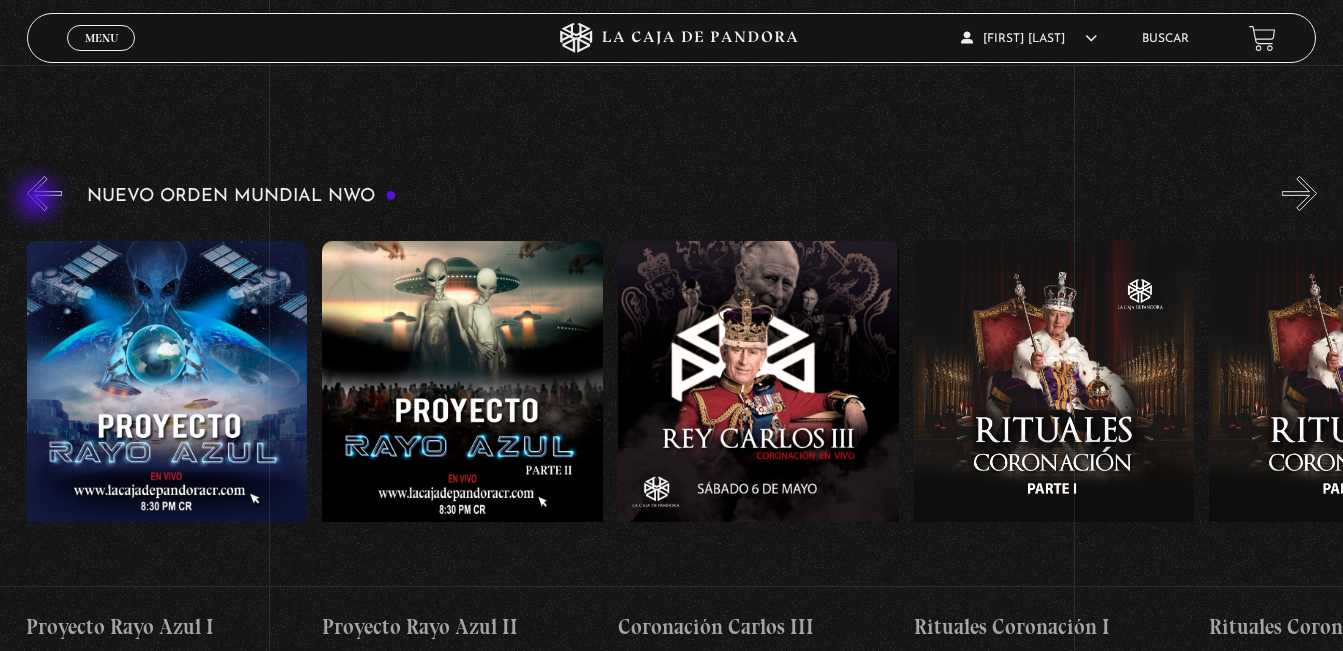 scroll, scrollTop: 0, scrollLeft: 7690, axis: horizontal 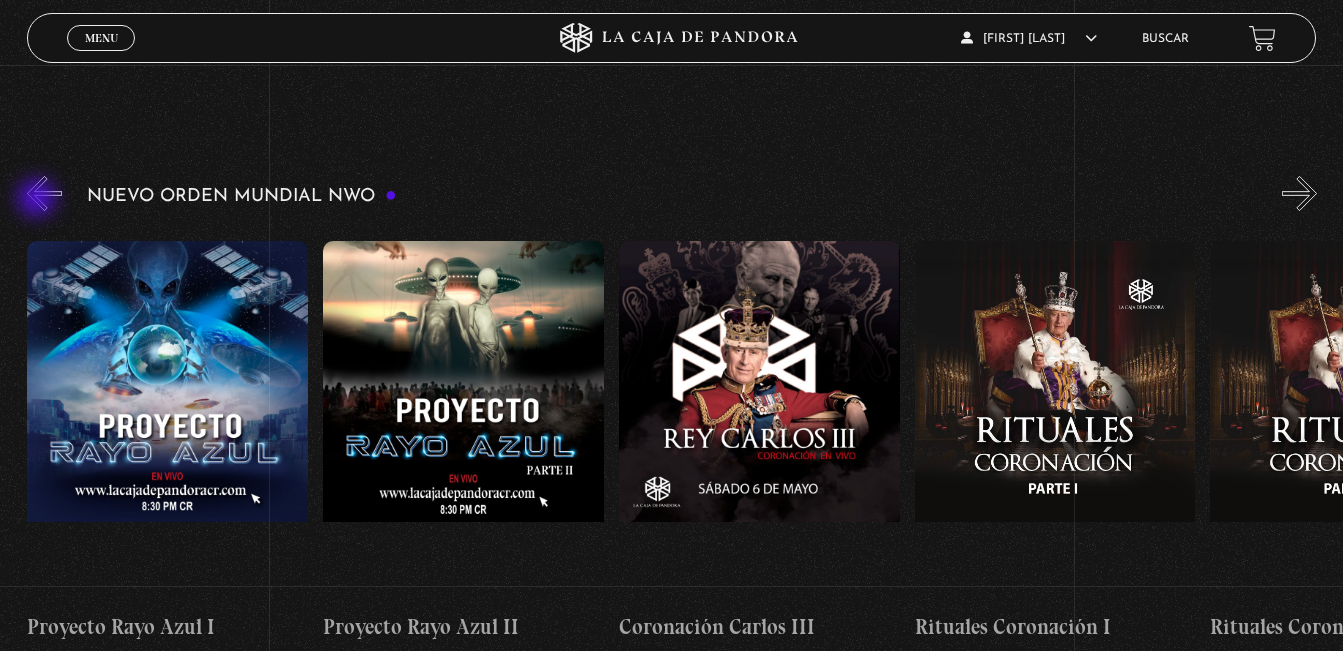 click on "«" at bounding box center [44, 193] 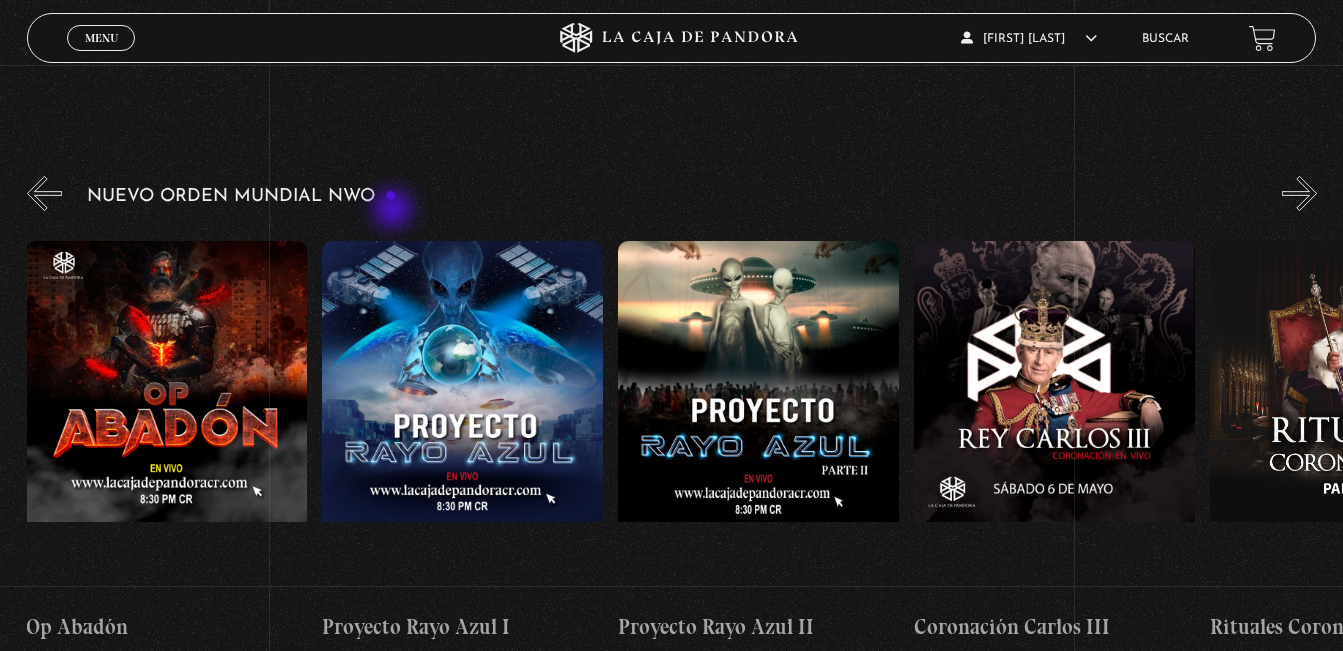 scroll, scrollTop: 0, scrollLeft: 7394, axis: horizontal 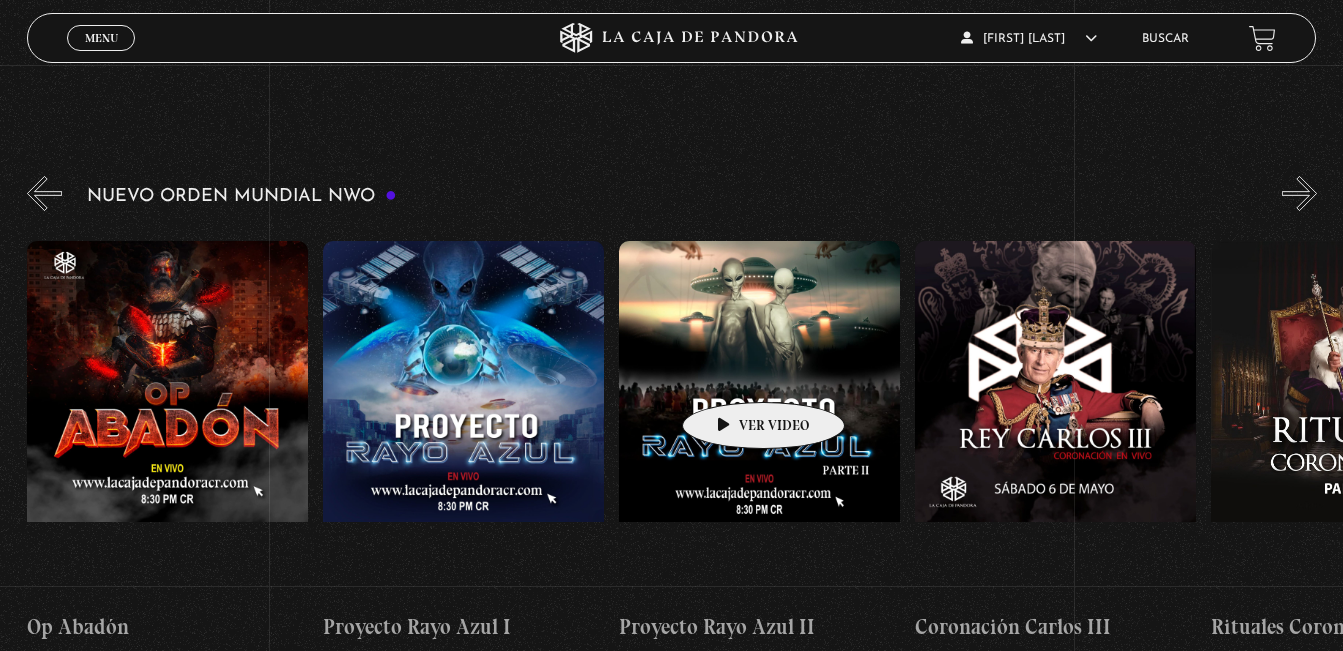 click at bounding box center [759, 421] 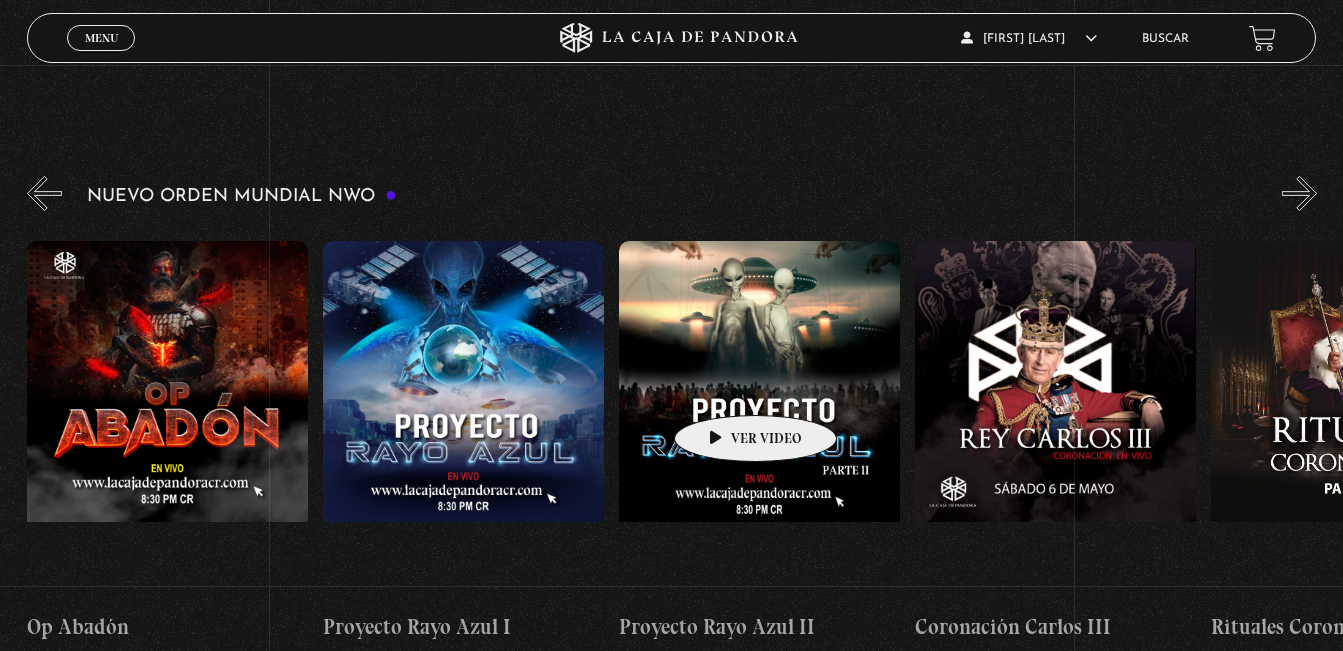 click at bounding box center (759, 421) 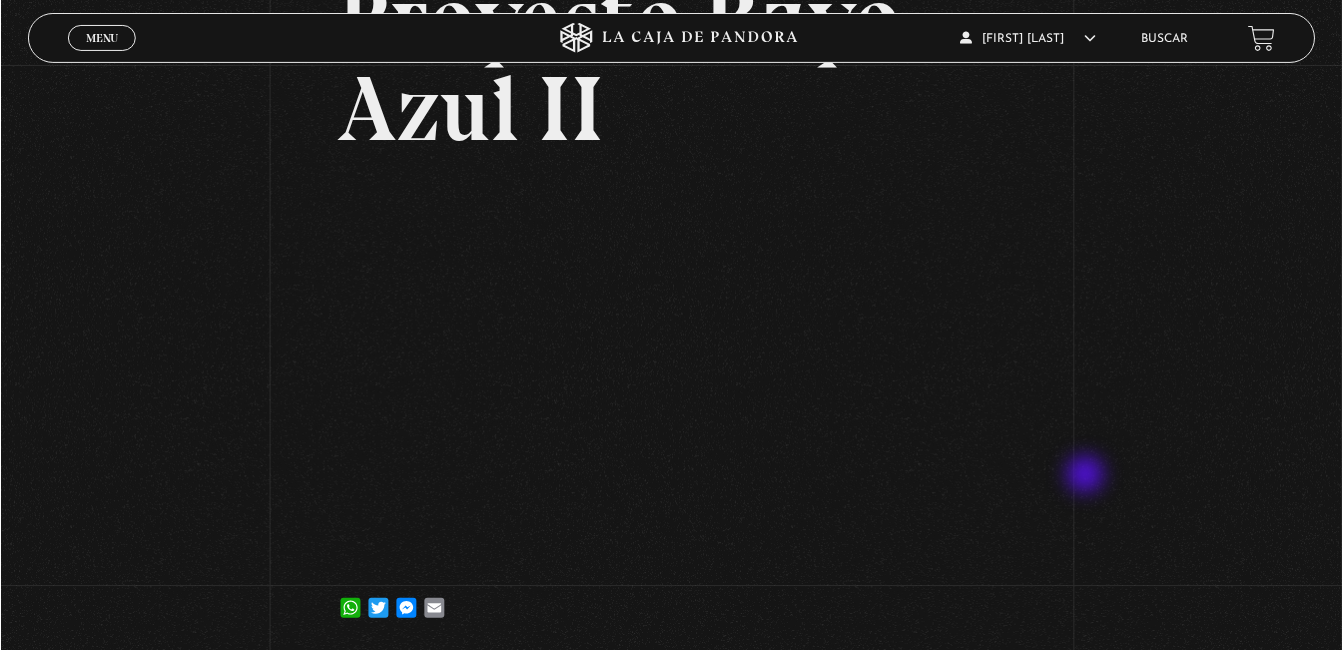 scroll, scrollTop: 200, scrollLeft: 0, axis: vertical 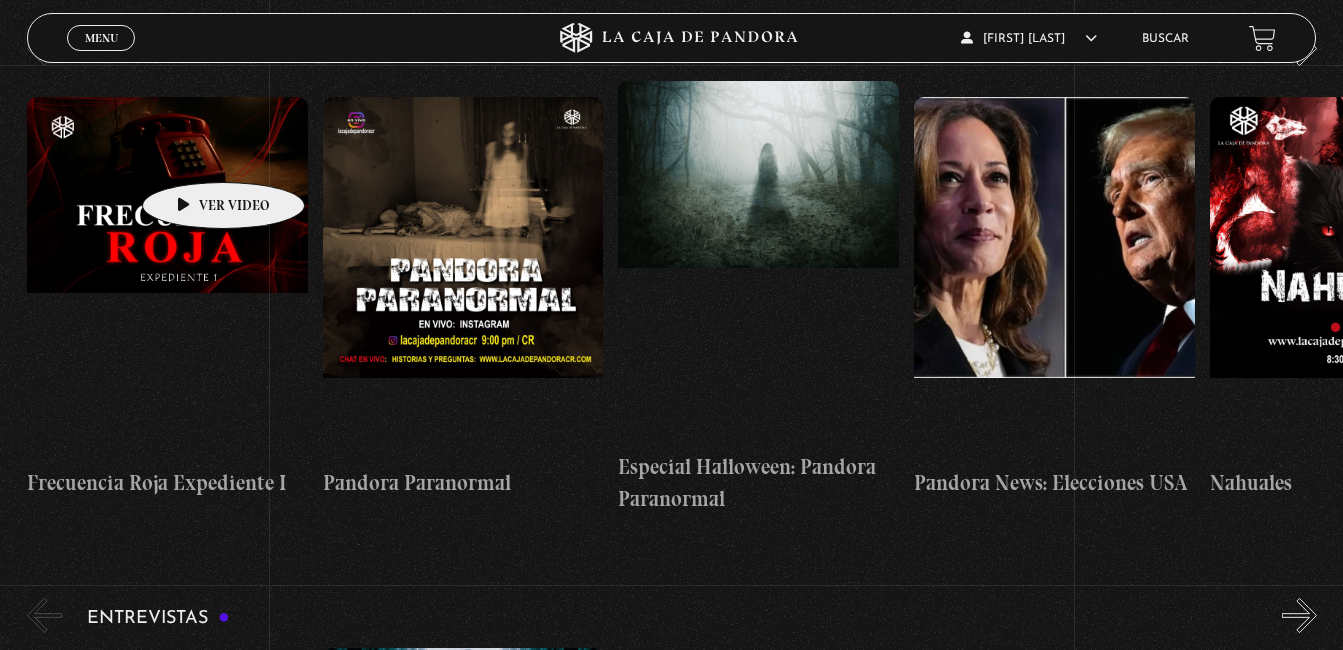 click at bounding box center (167, 277) 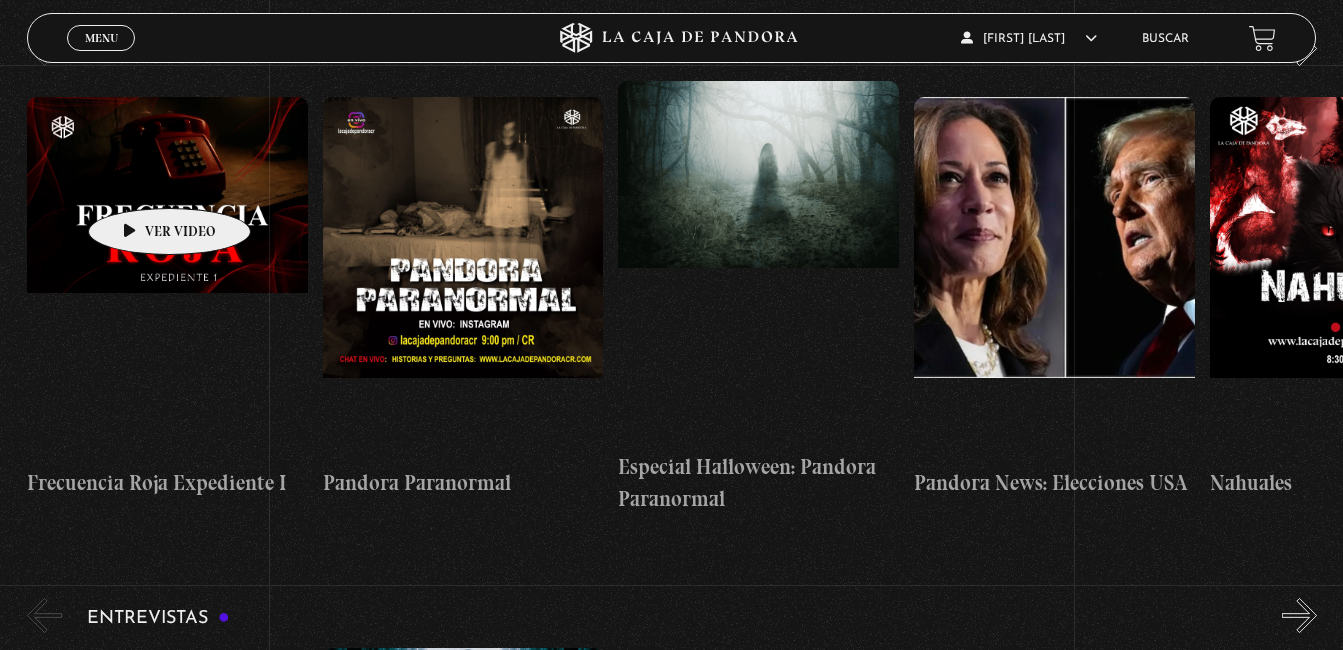 click at bounding box center (167, 277) 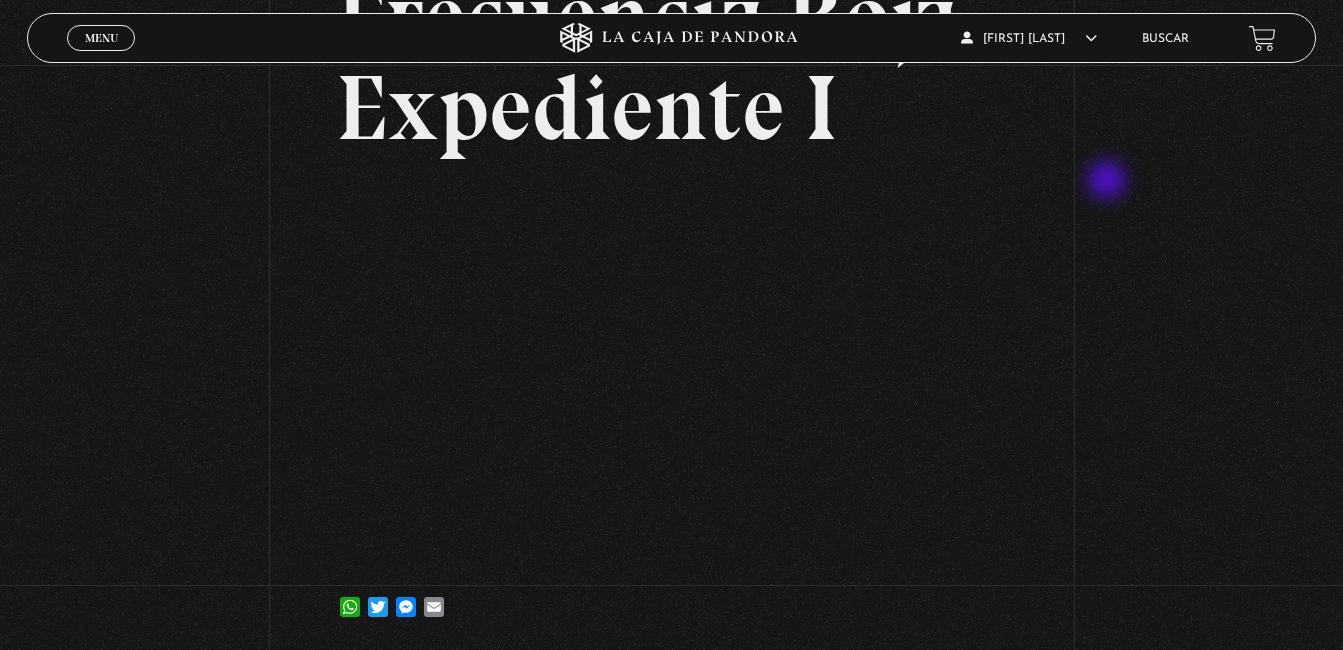 scroll, scrollTop: 160, scrollLeft: 0, axis: vertical 